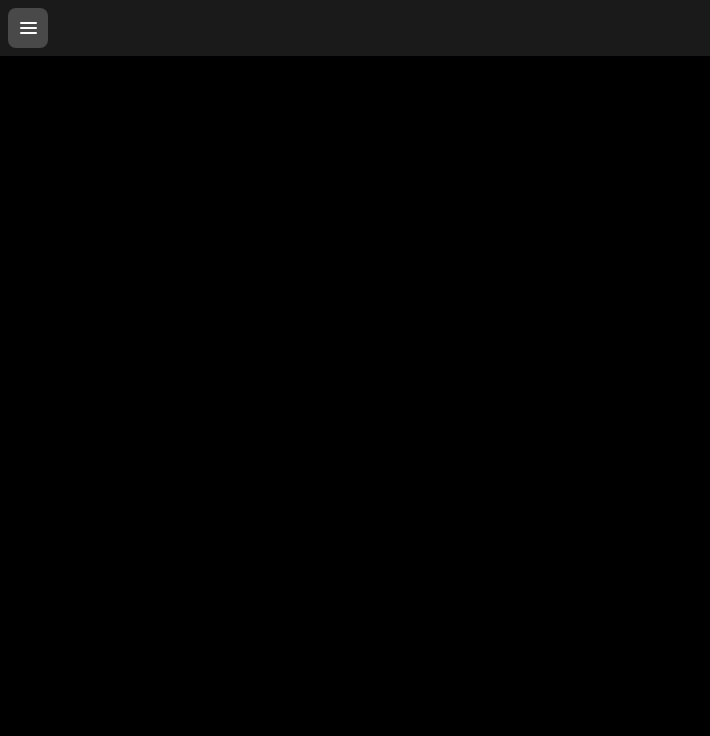 scroll, scrollTop: 0, scrollLeft: 0, axis: both 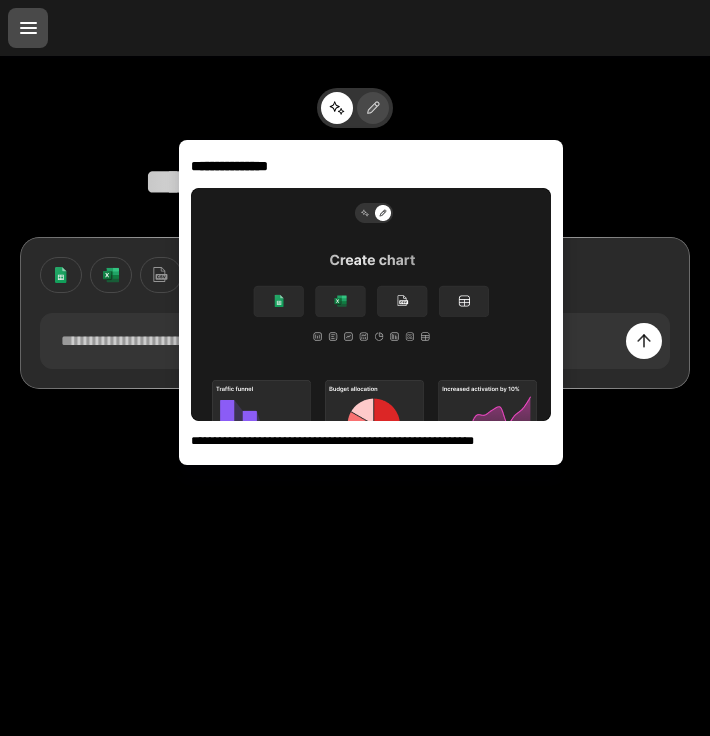 click at bounding box center (371, 108) 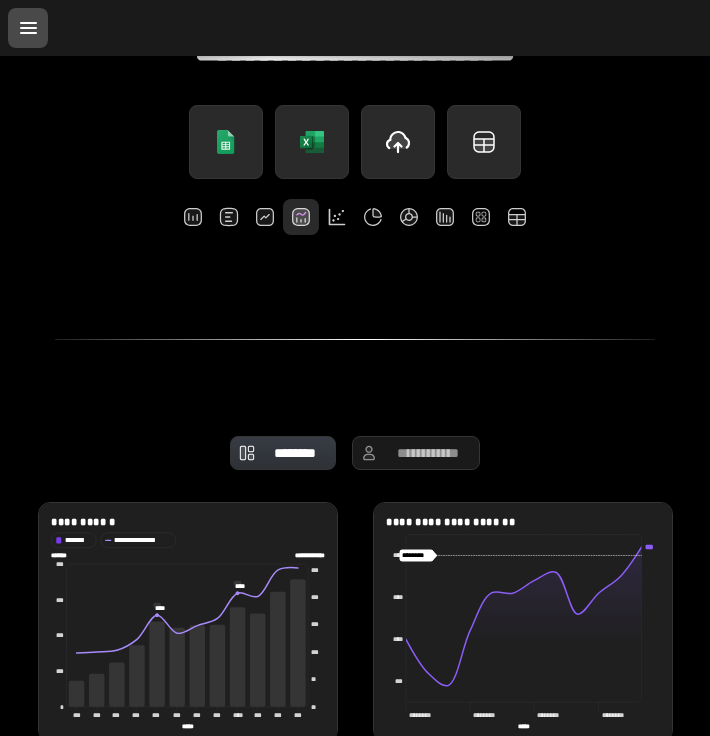 scroll, scrollTop: 133, scrollLeft: 0, axis: vertical 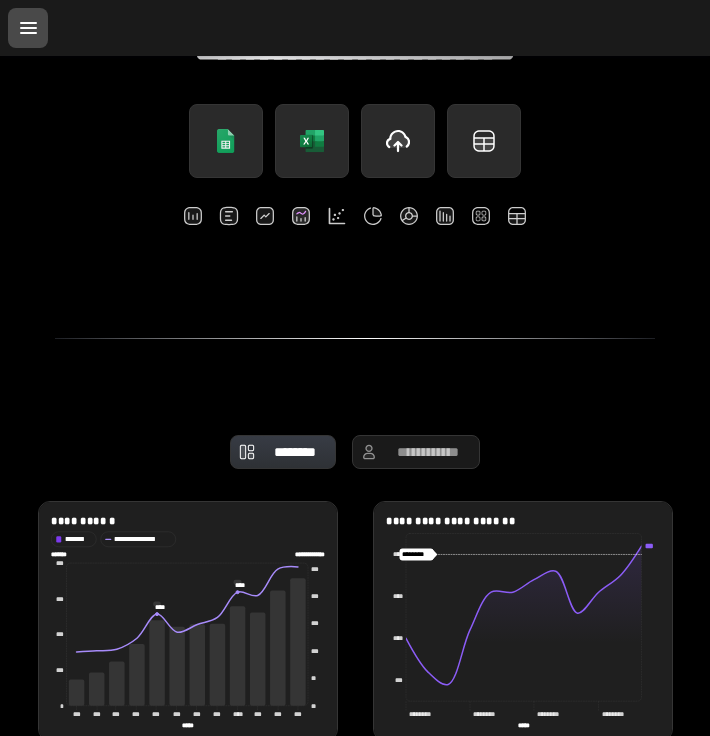 click on "**********" at bounding box center (355, 420) 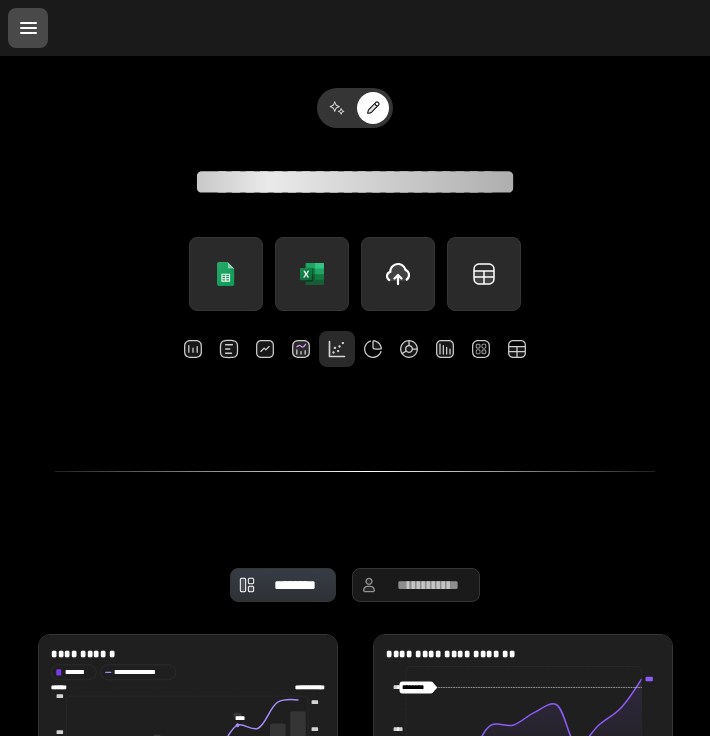 click at bounding box center (337, 349) 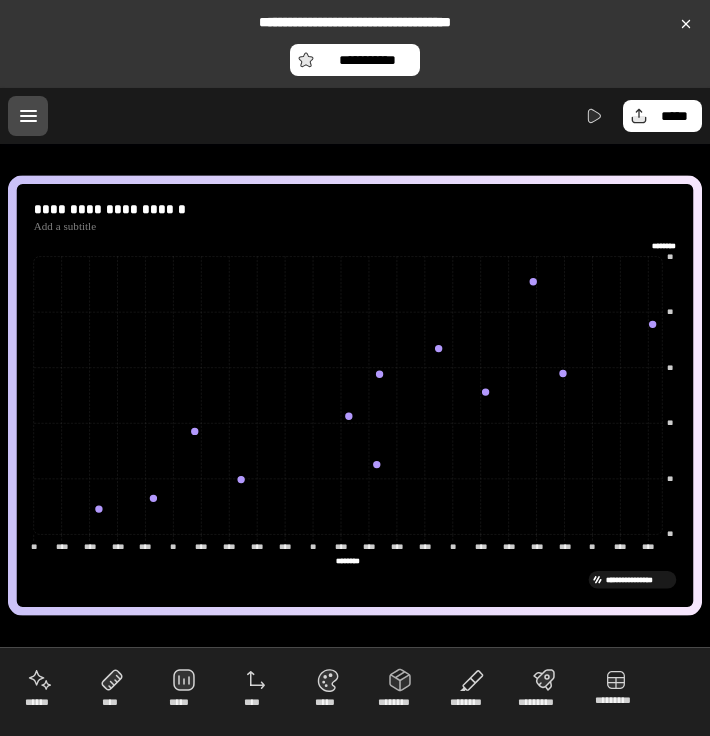 click at bounding box center [28, 116] 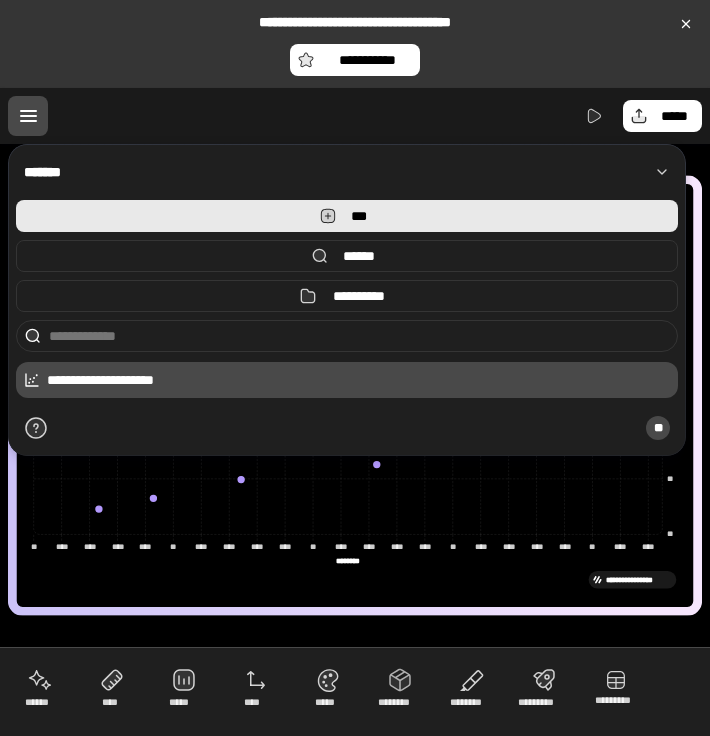 click on "***" at bounding box center [347, 216] 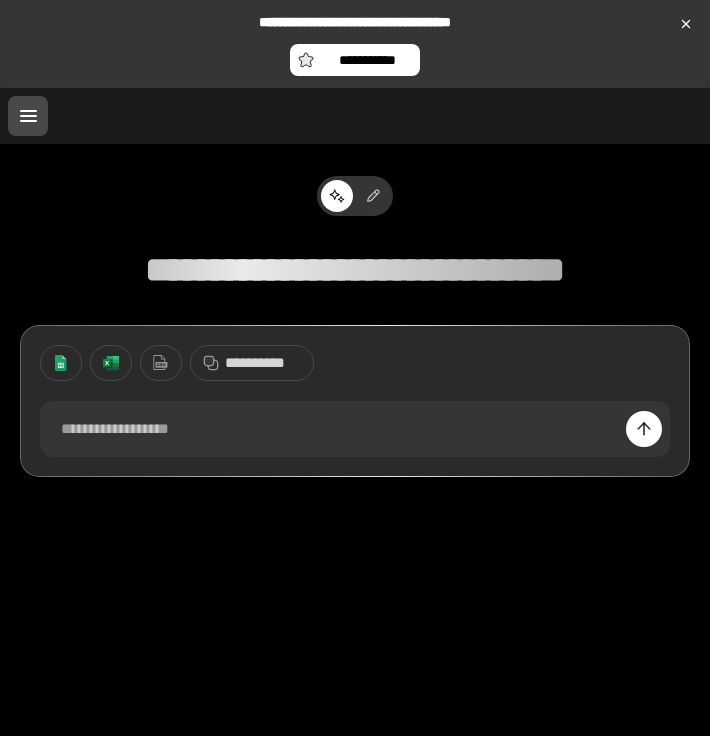 click on "**********" at bounding box center [355, 440] 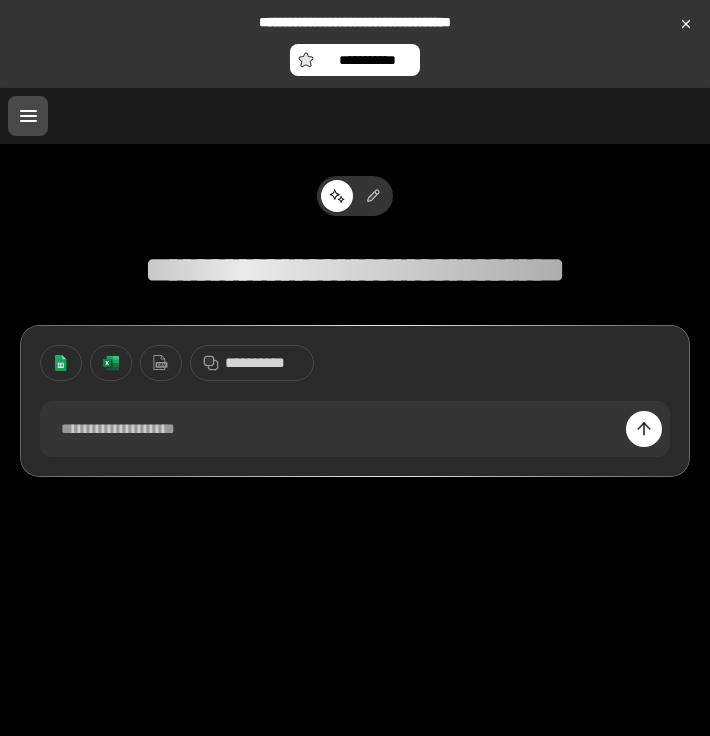 scroll, scrollTop: 15, scrollLeft: 0, axis: vertical 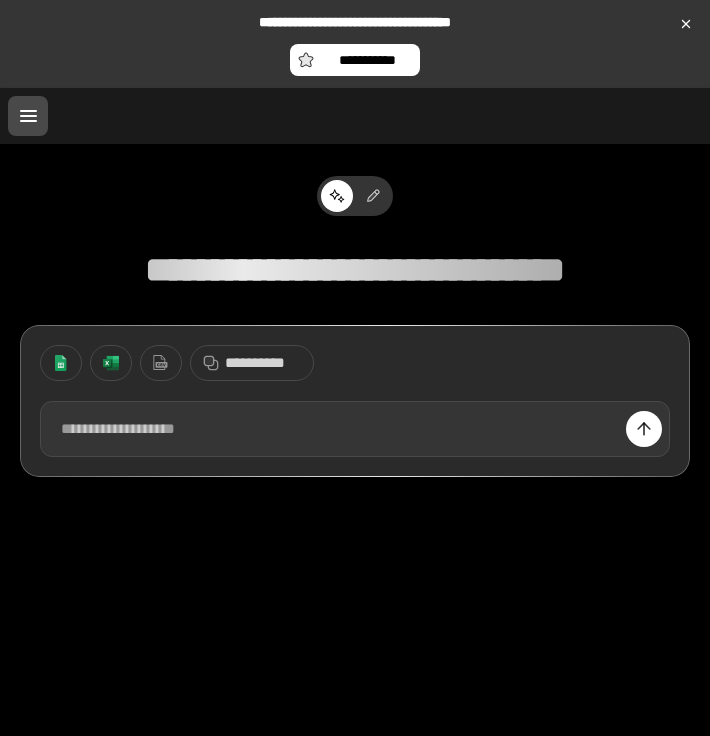 click at bounding box center (355, 429) 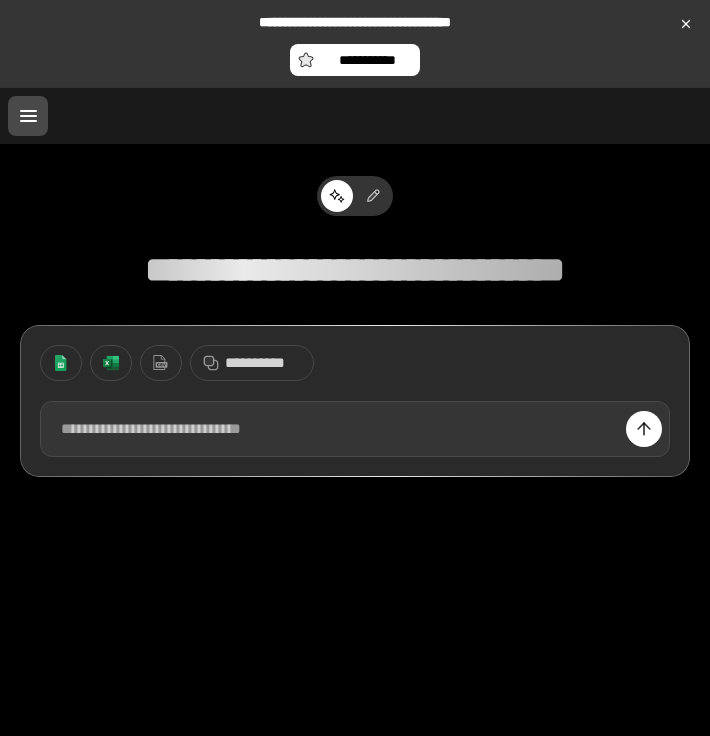 type 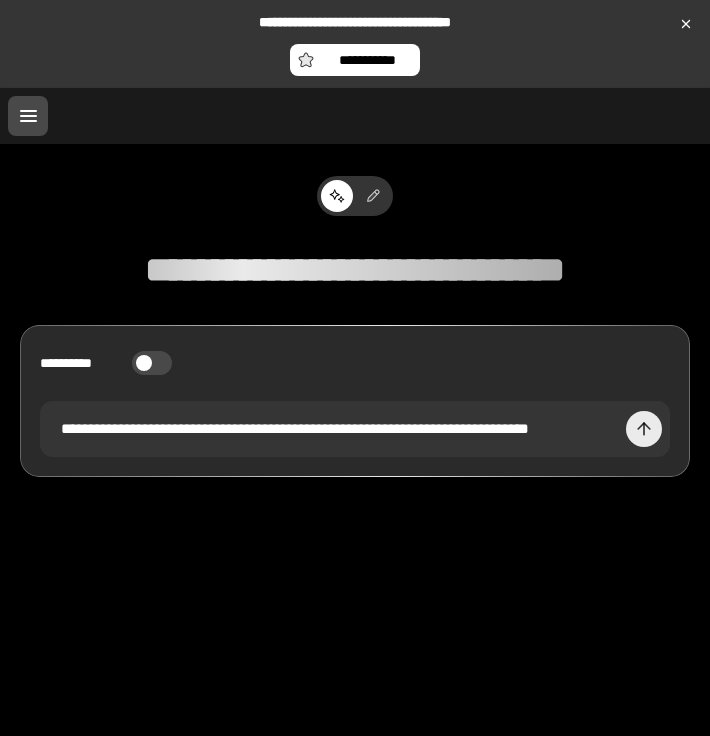 click at bounding box center (644, 429) 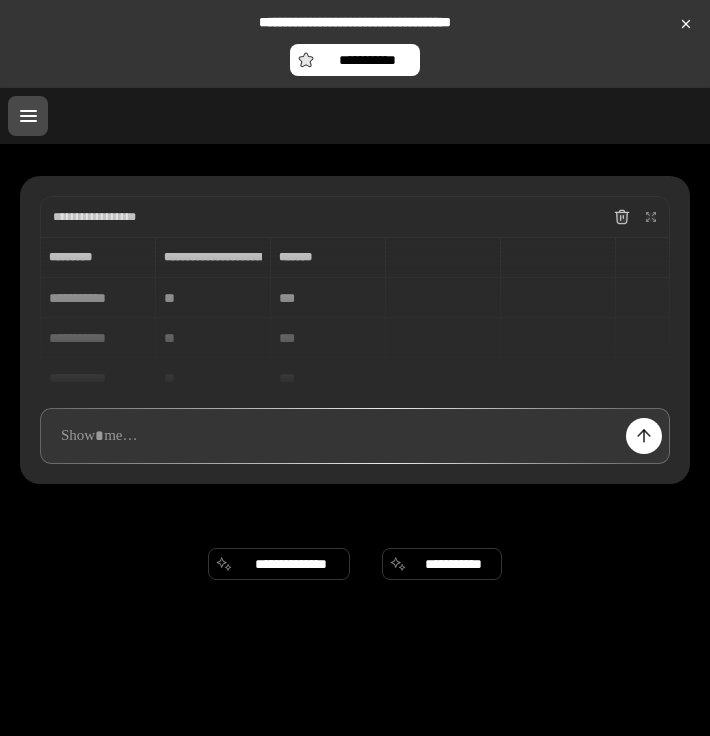 click on "**********" at bounding box center (355, 312) 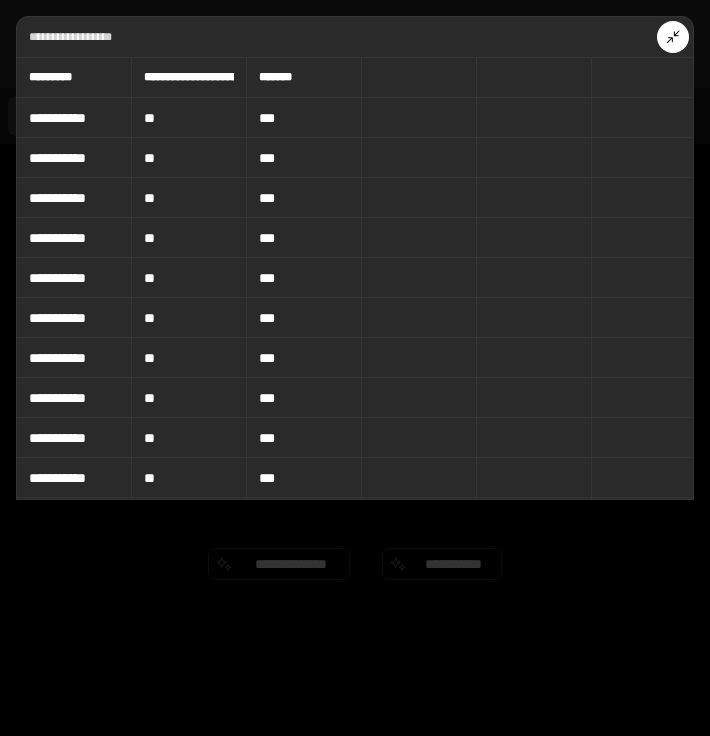 click on "**" at bounding box center [189, 118] 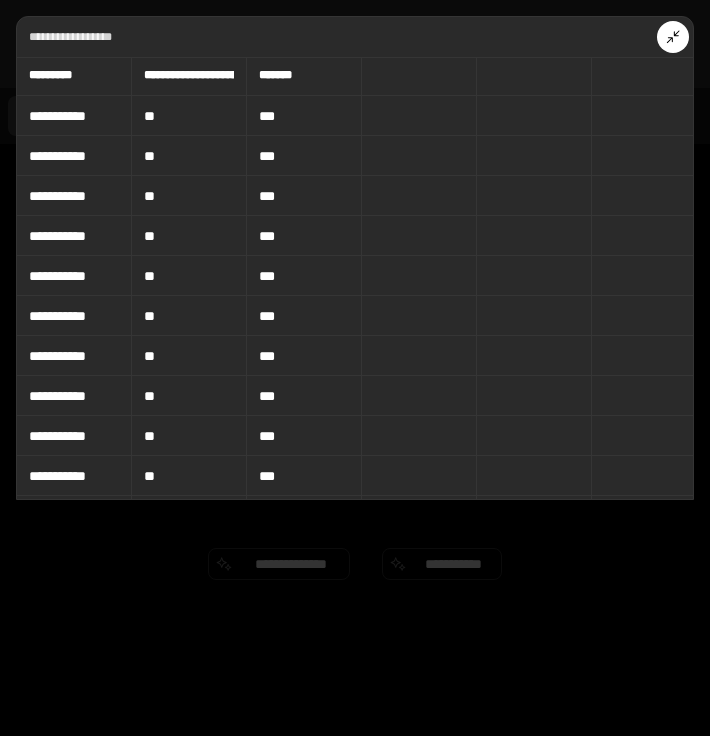 click at bounding box center (673, 37) 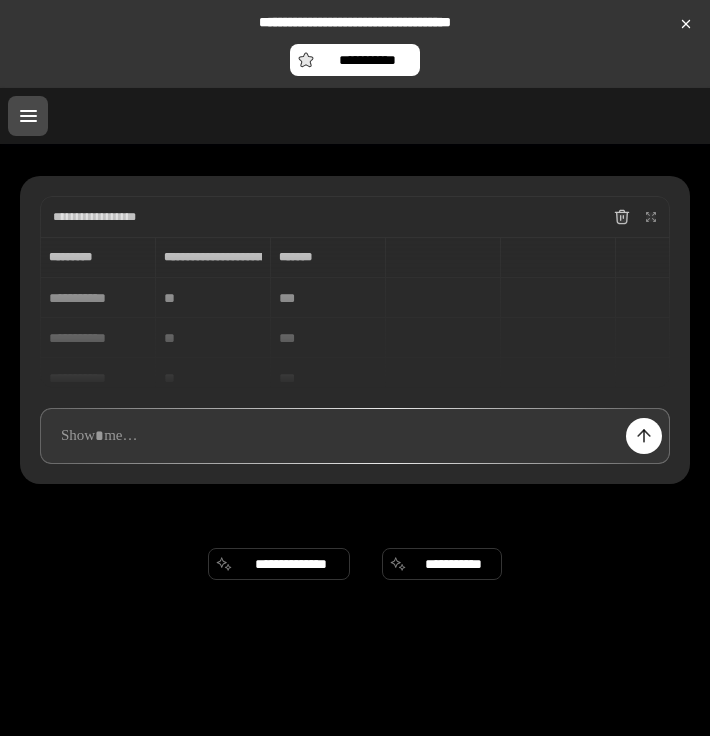 click at bounding box center (355, 436) 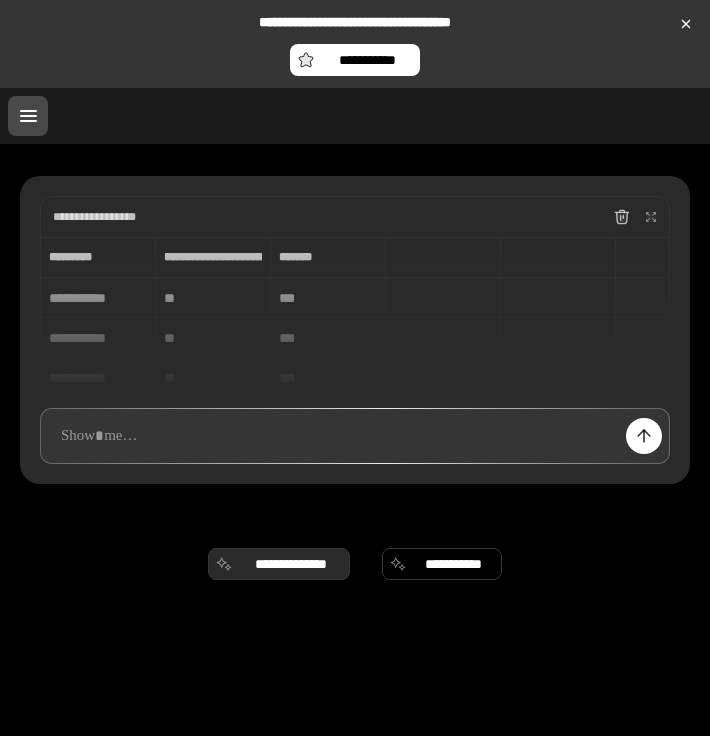 click on "**********" at bounding box center [279, 564] 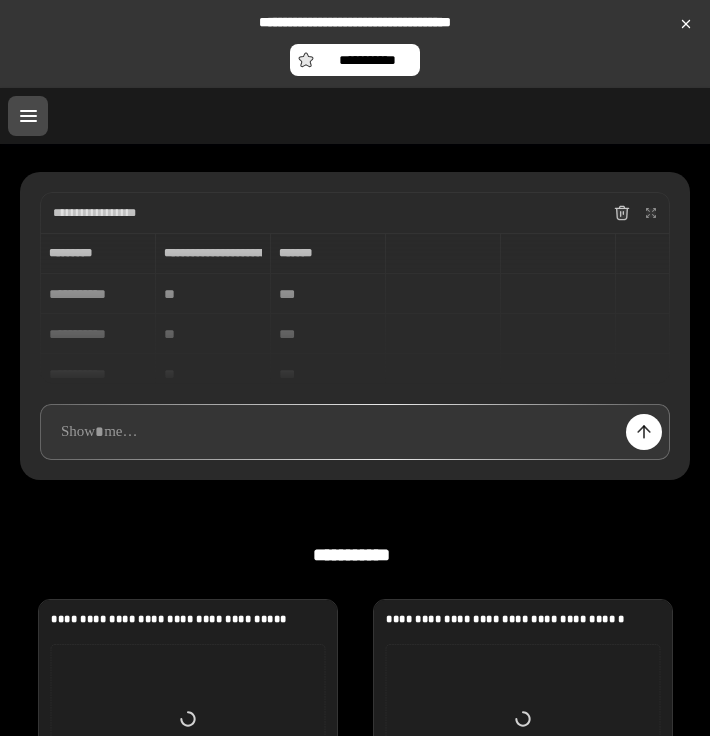 scroll, scrollTop: 21, scrollLeft: 0, axis: vertical 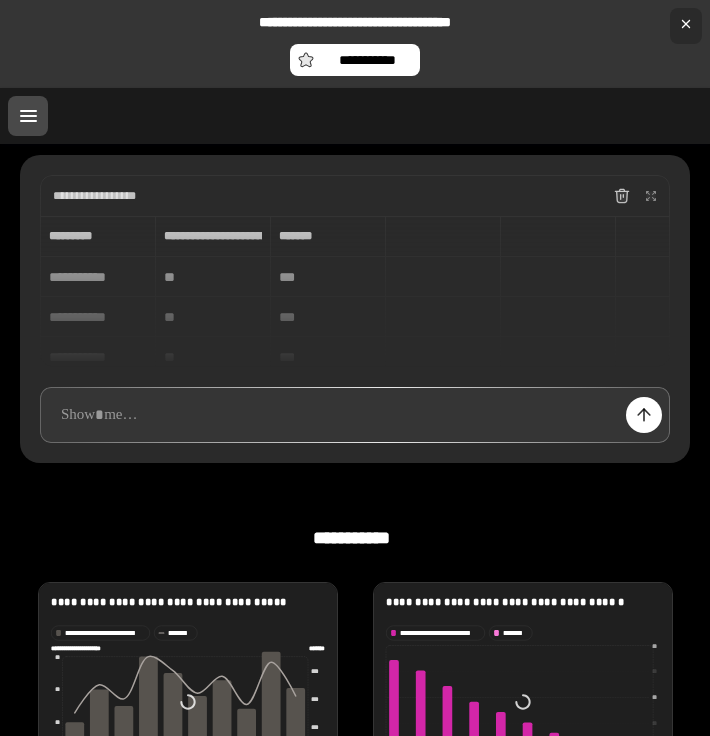 click at bounding box center [686, 26] 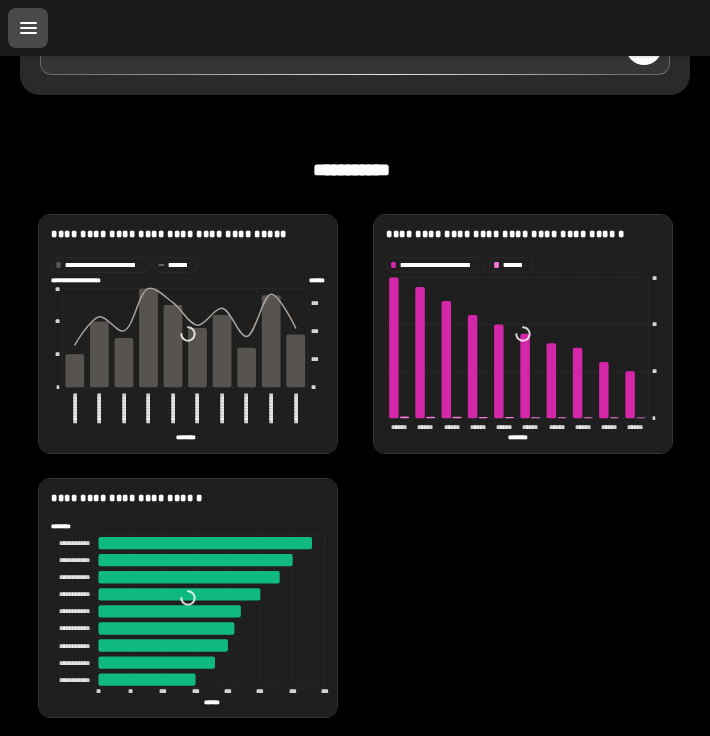 scroll, scrollTop: 308, scrollLeft: 3, axis: both 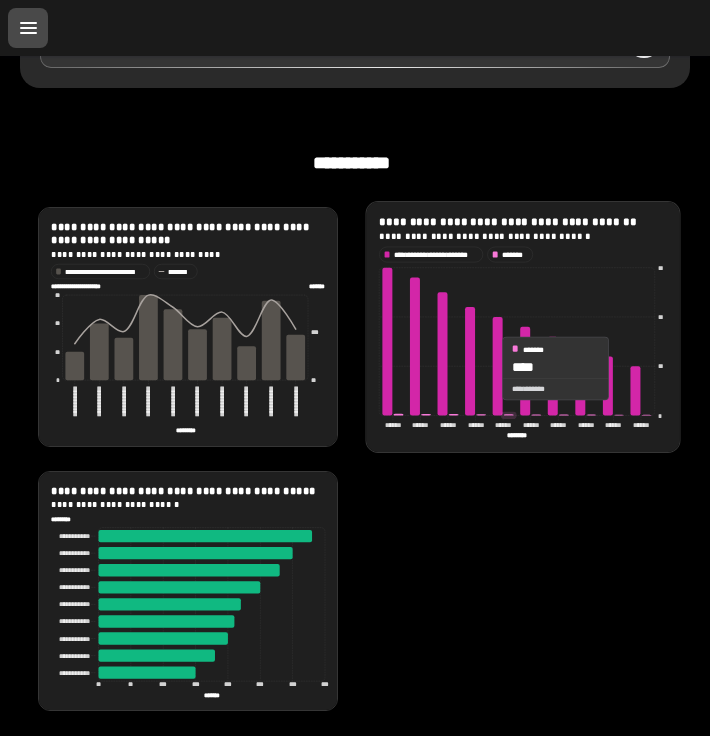 click 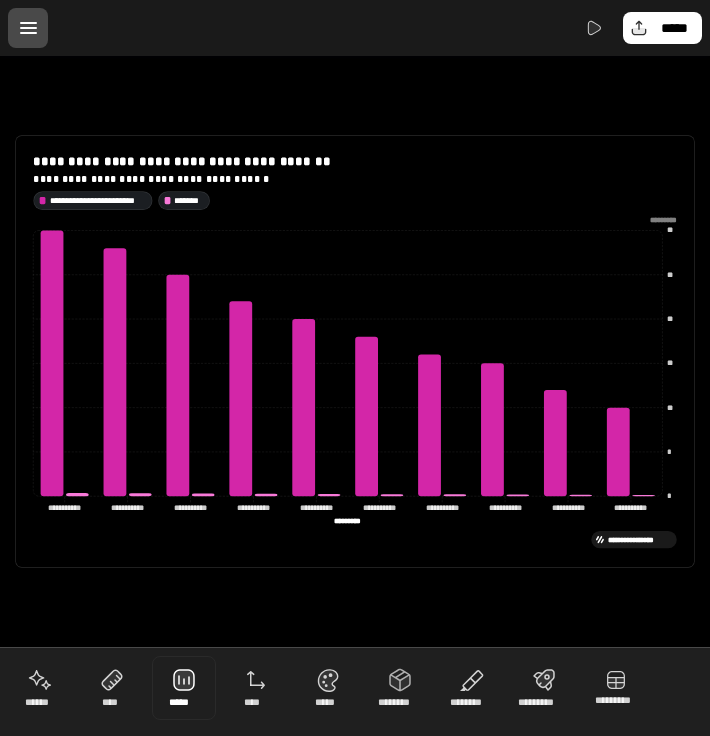 click at bounding box center [184, 688] 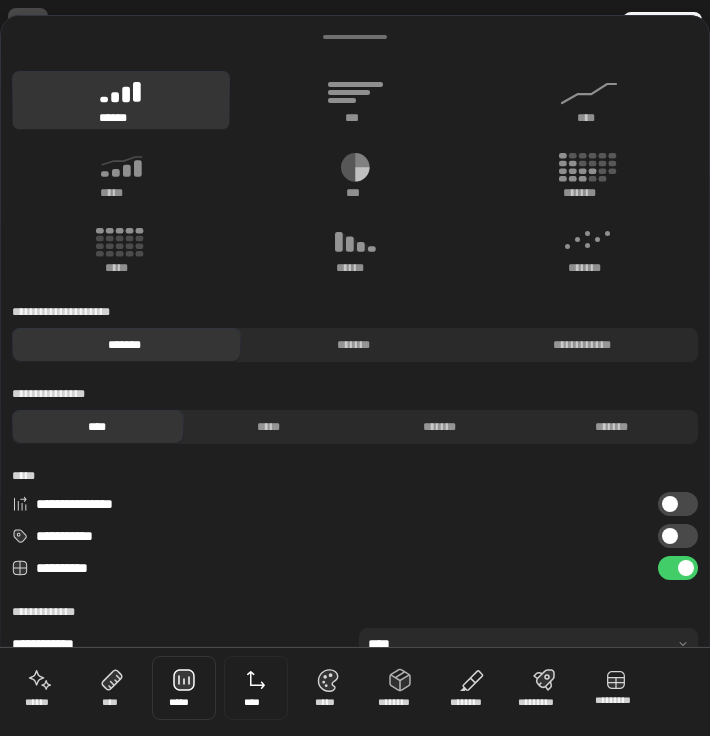 click at bounding box center (256, 688) 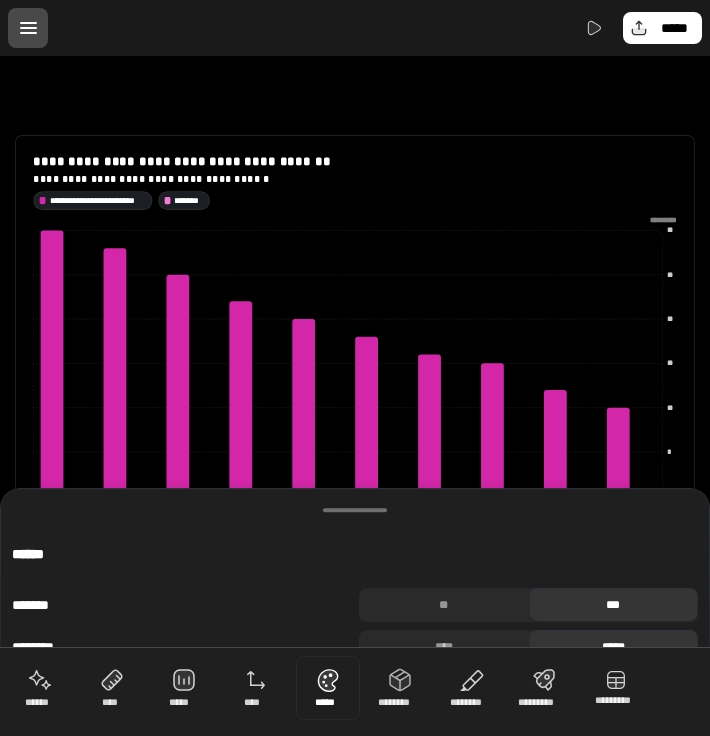 click at bounding box center (328, 688) 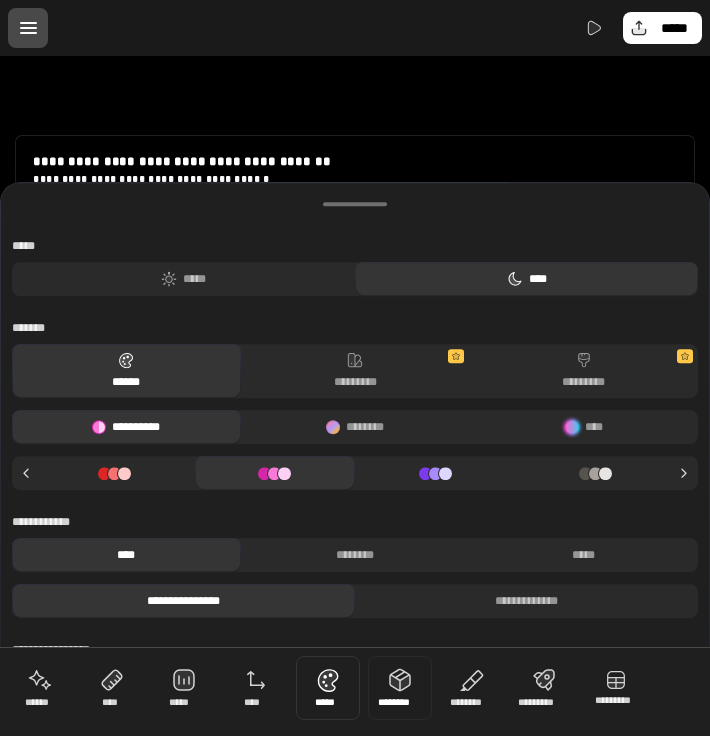 click at bounding box center (400, 688) 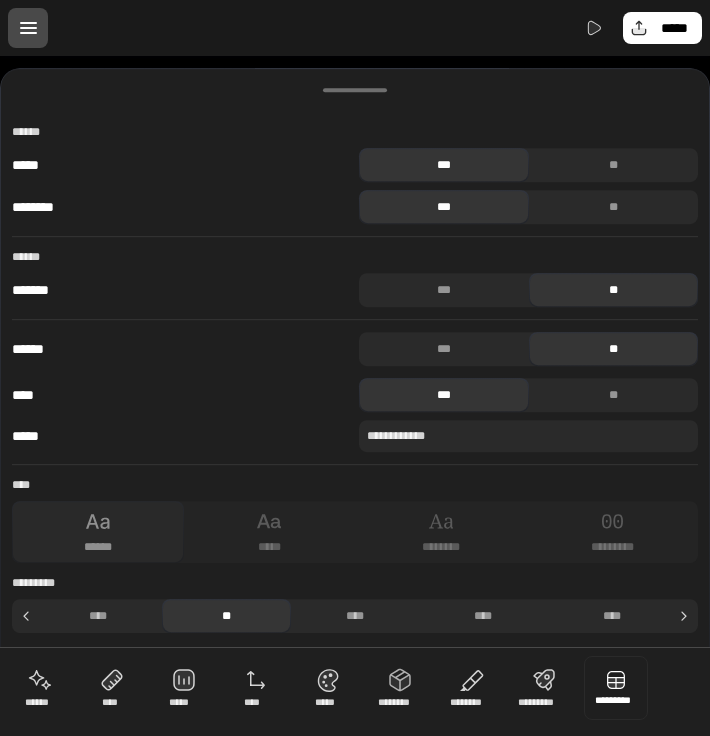 click at bounding box center (616, 688) 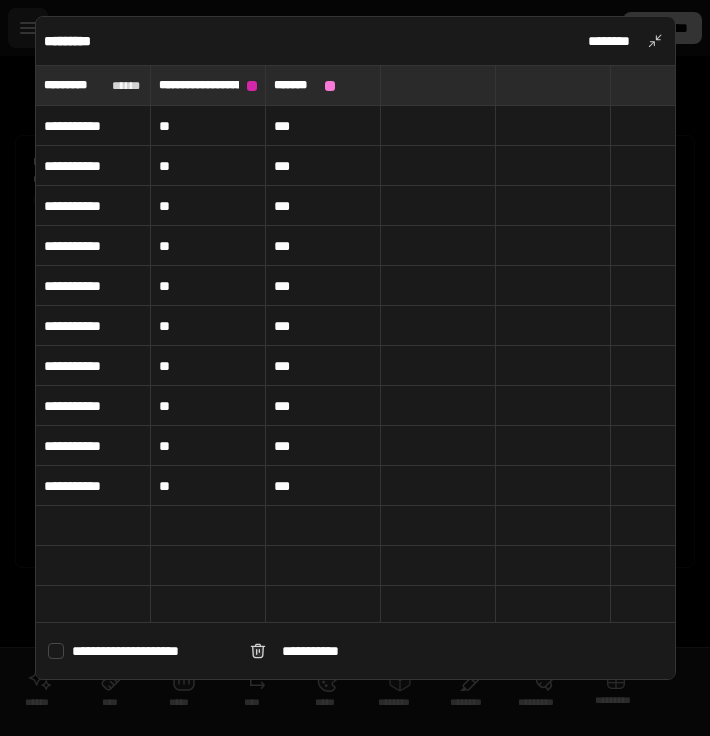click on "**" at bounding box center (208, 126) 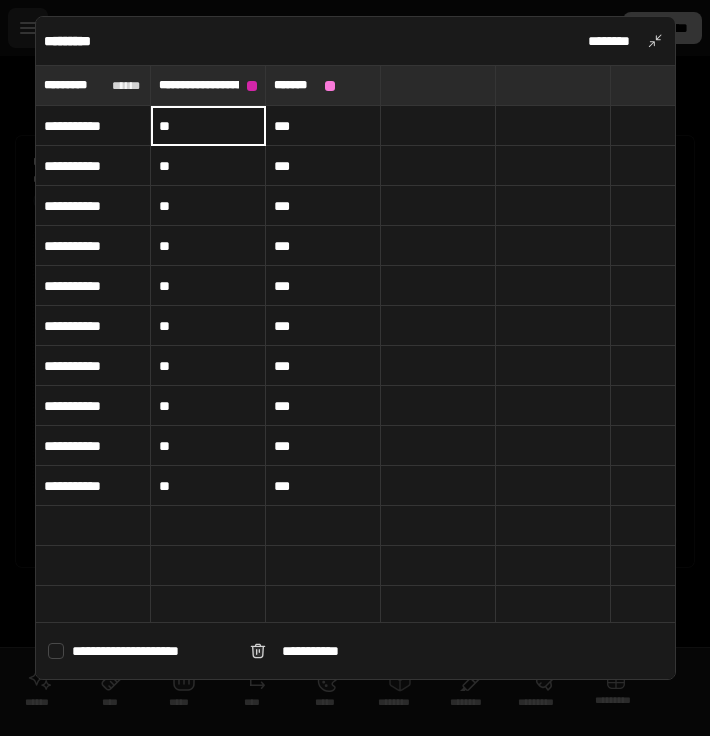 click on "**********" at bounding box center [93, 126] 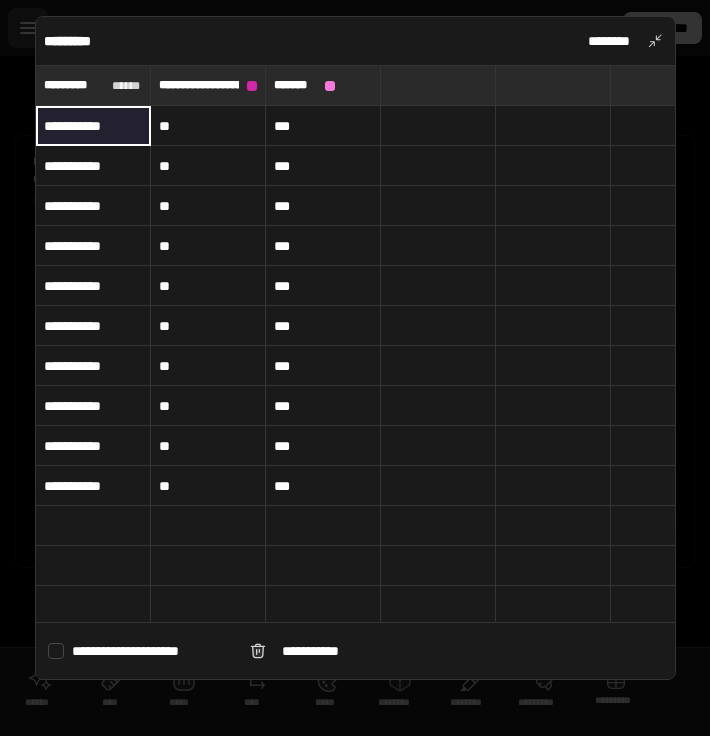 drag, startPoint x: 124, startPoint y: 127, endPoint x: 156, endPoint y: 131, distance: 32.24903 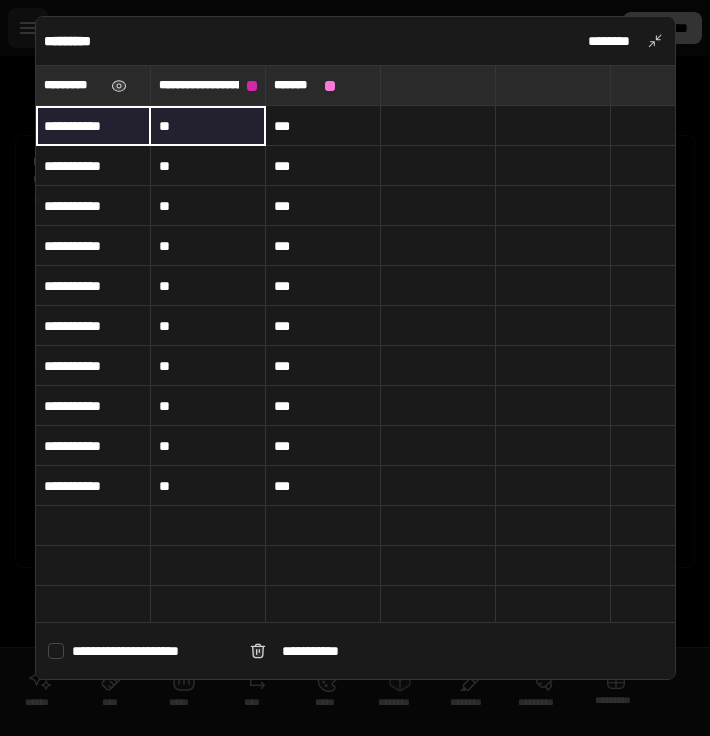 click on "*********" at bounding box center [73, 85] 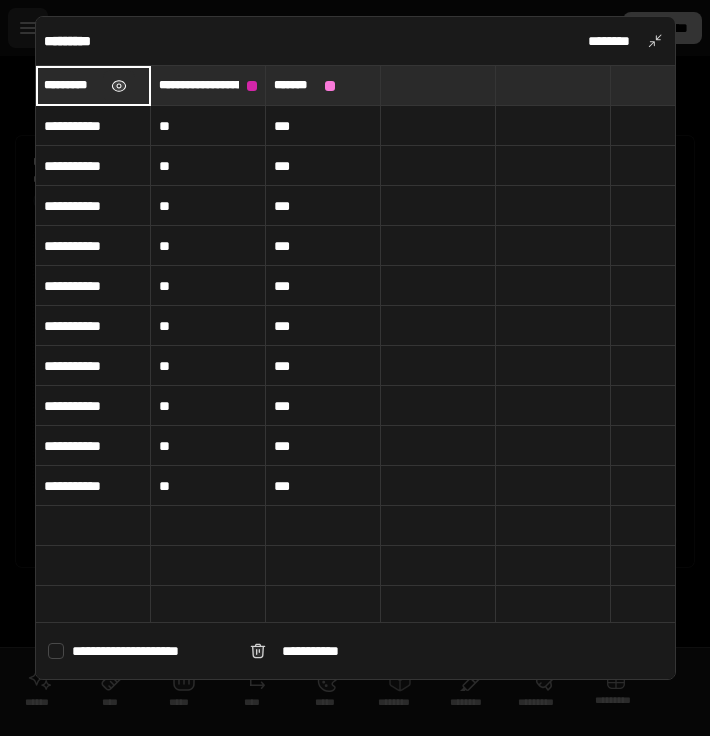 type on "*******" 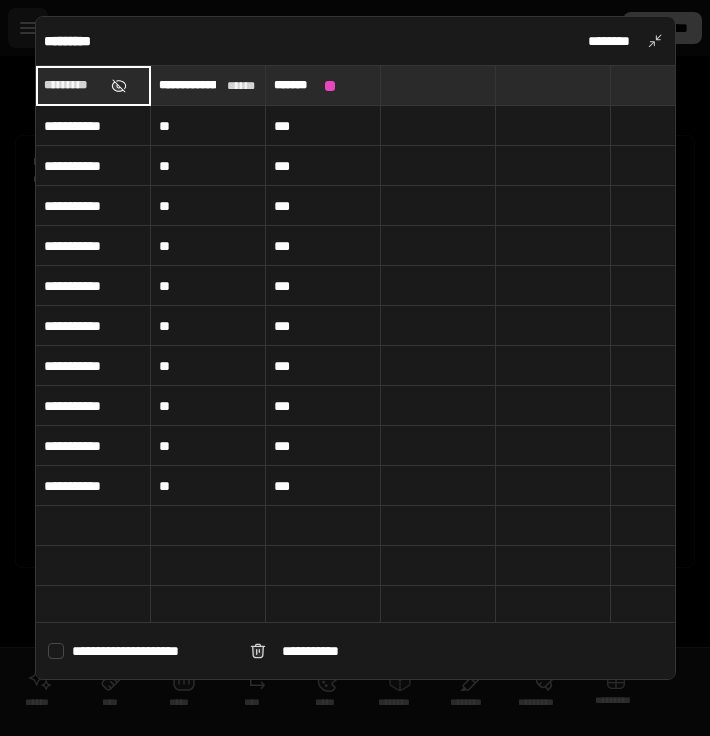 type 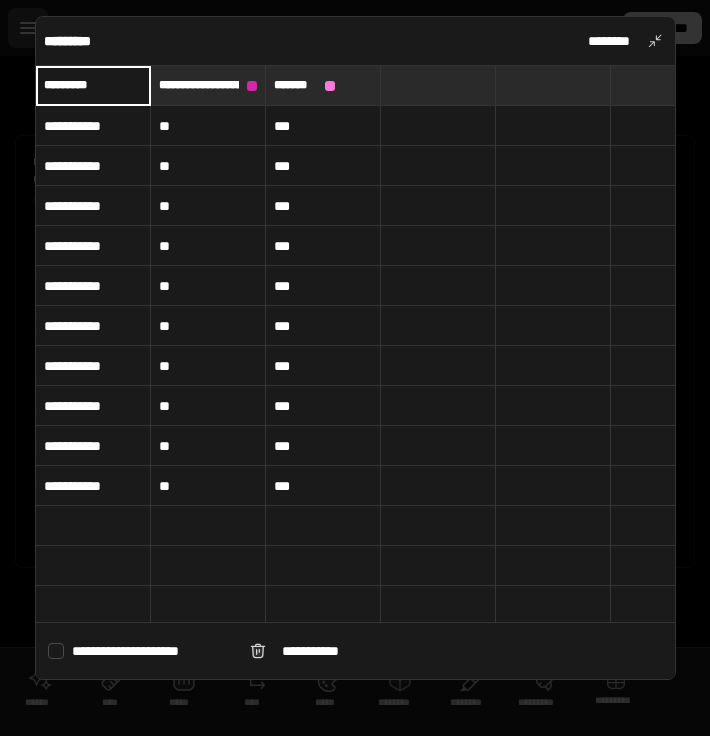 click on "*********" at bounding box center [93, 85] 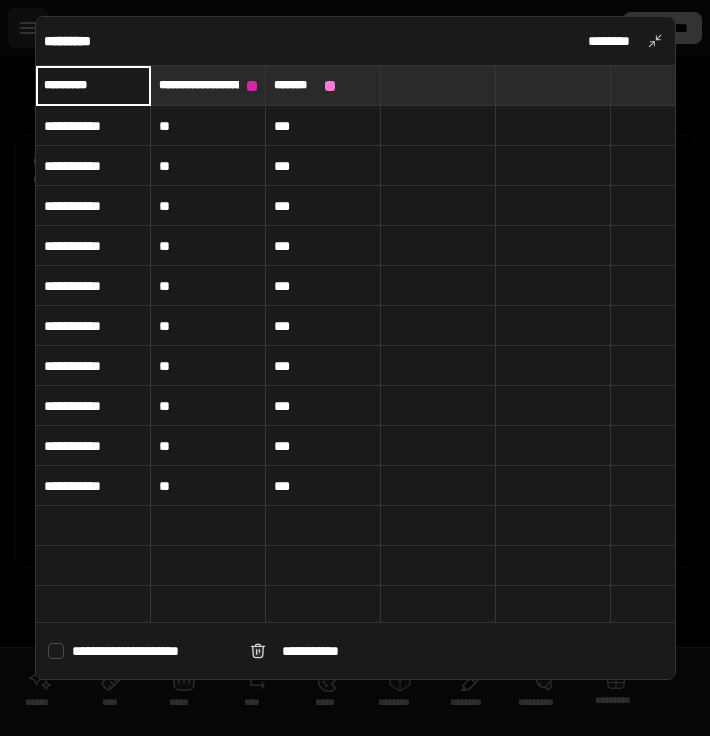 type on "*" 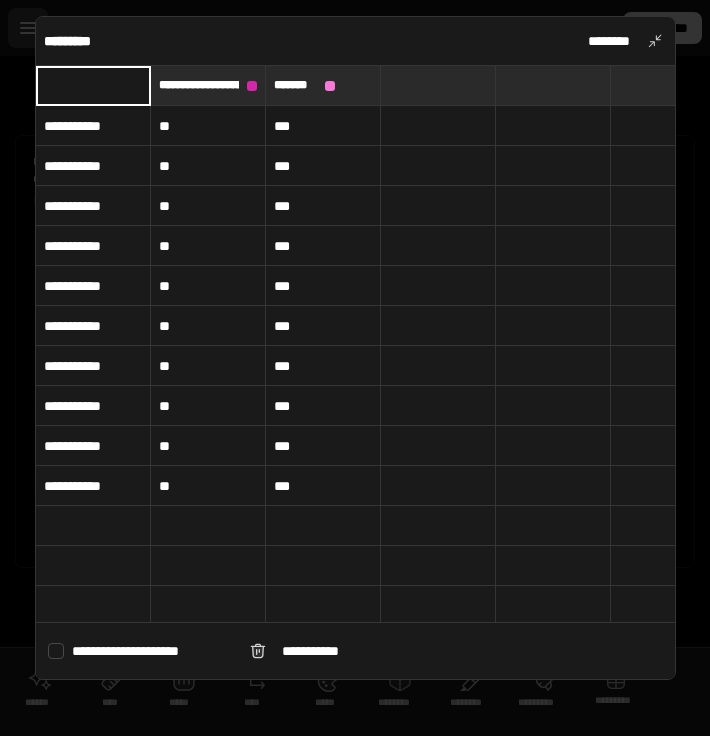 type on "*" 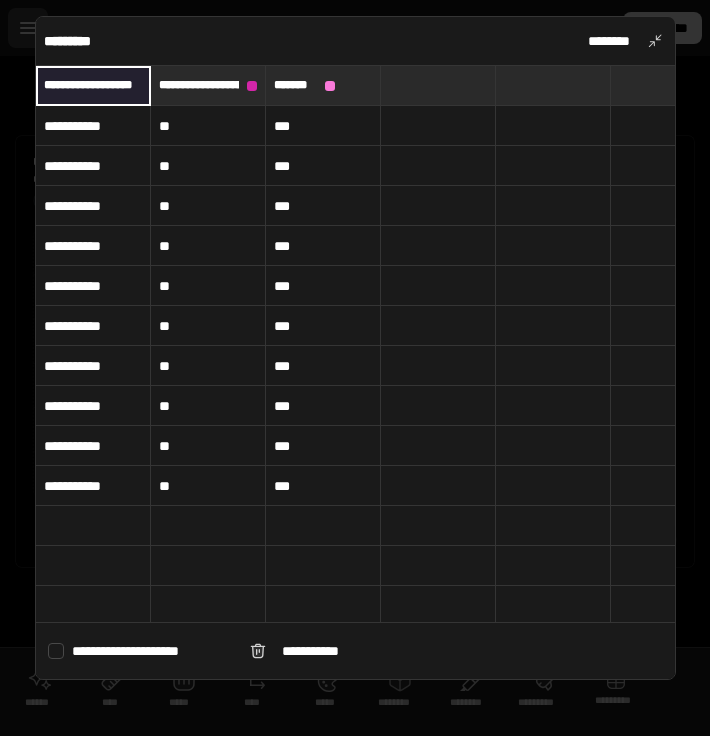 drag, startPoint x: 137, startPoint y: 87, endPoint x: 30, endPoint y: 67, distance: 108.85311 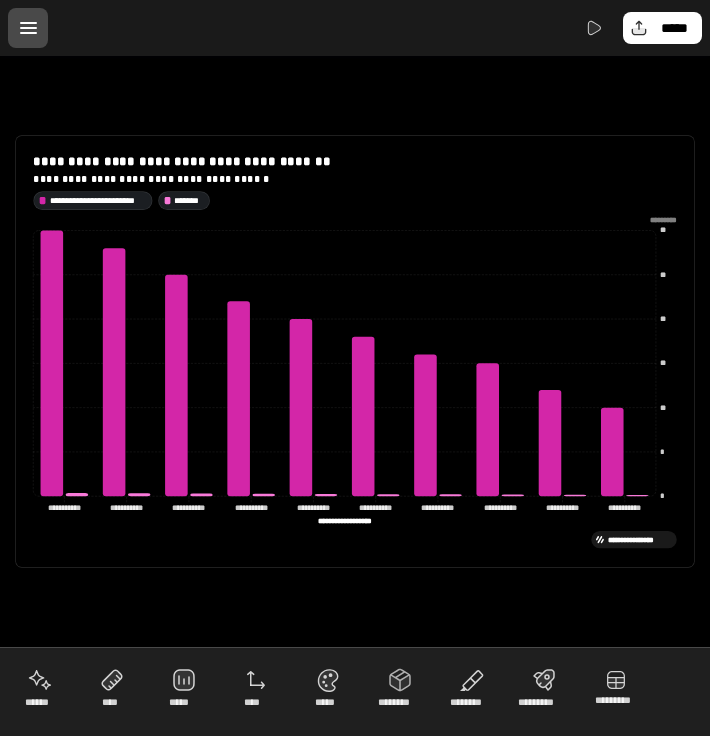 type on "**********" 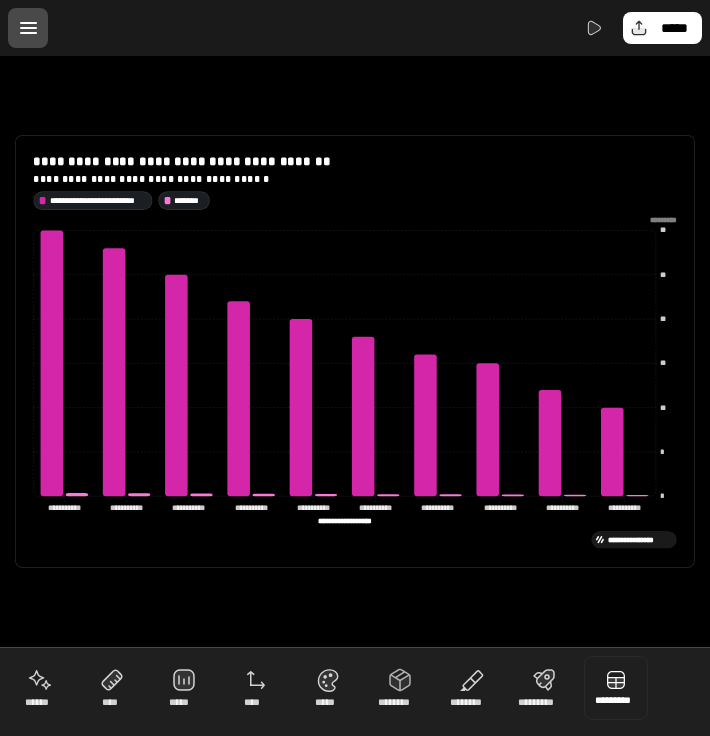 type 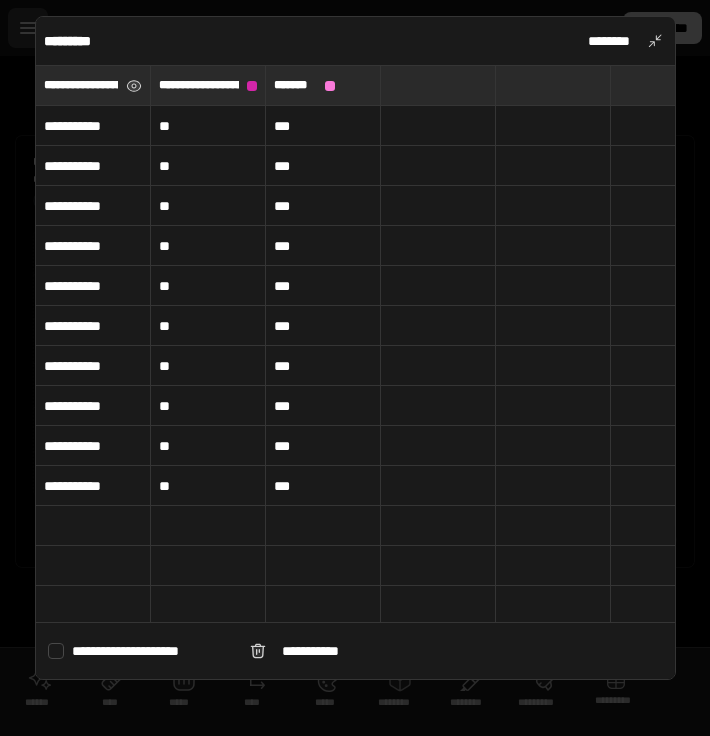 click on "**********" at bounding box center [93, 85] 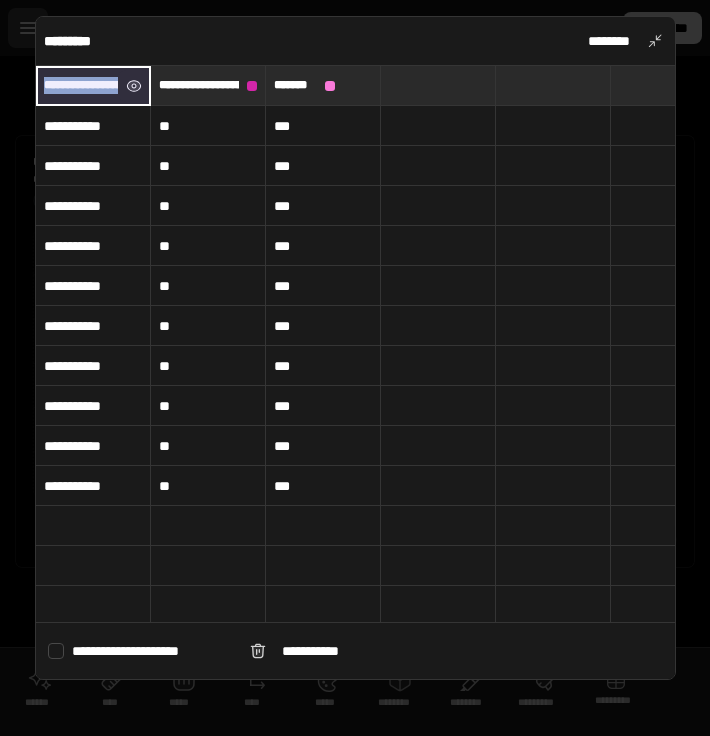 drag, startPoint x: 41, startPoint y: 84, endPoint x: 142, endPoint y: 81, distance: 101.04455 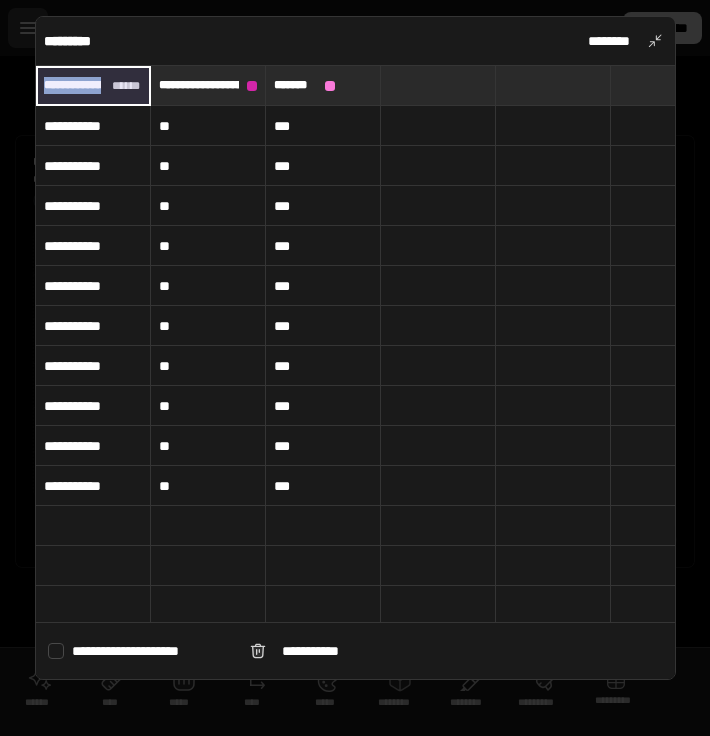 drag, startPoint x: 142, startPoint y: 81, endPoint x: 77, endPoint y: 79, distance: 65.03076 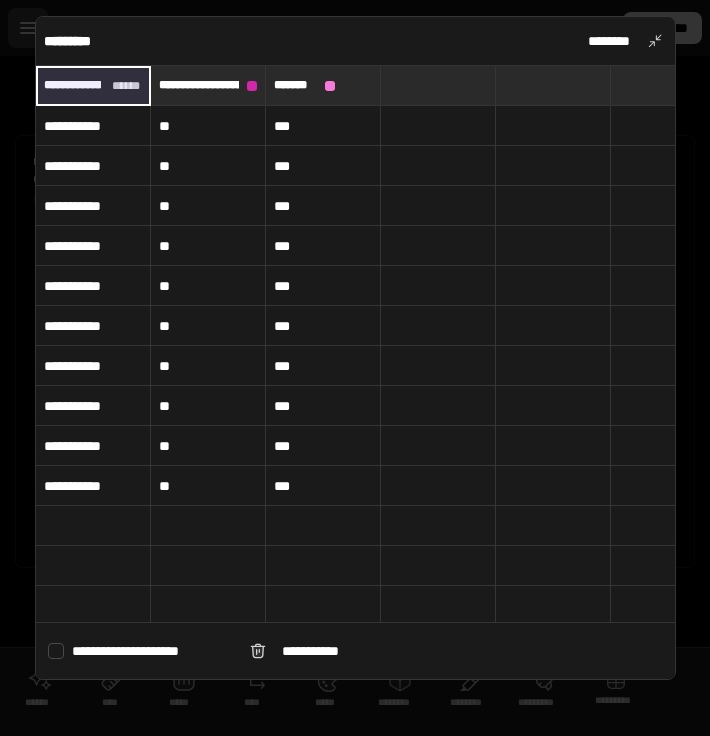 click on "**********" at bounding box center [93, 85] 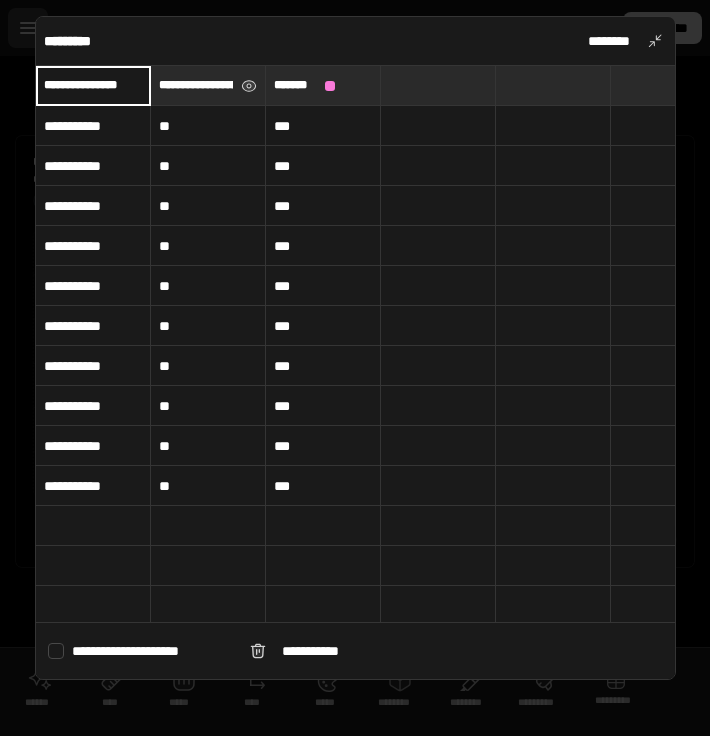 type on "**********" 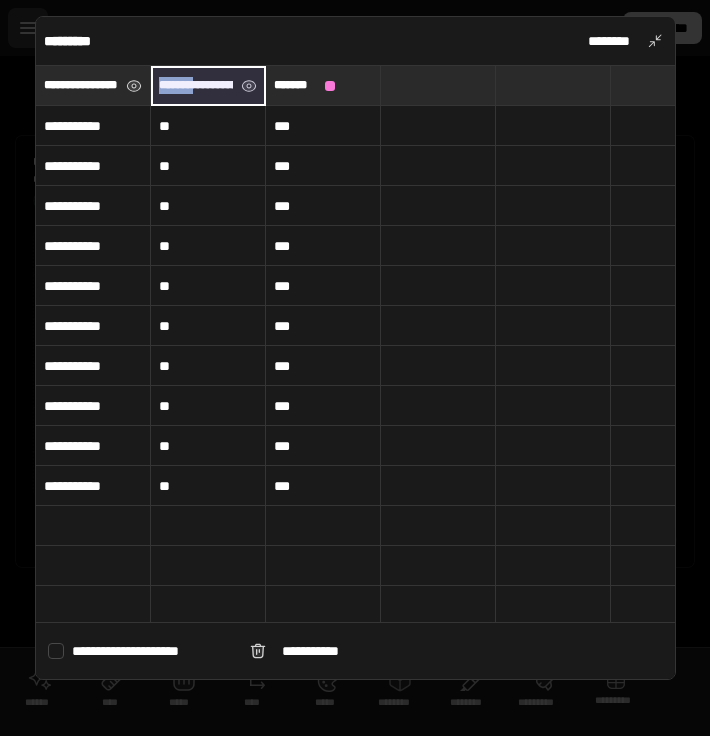 drag, startPoint x: 158, startPoint y: 78, endPoint x: 208, endPoint y: 81, distance: 50.08992 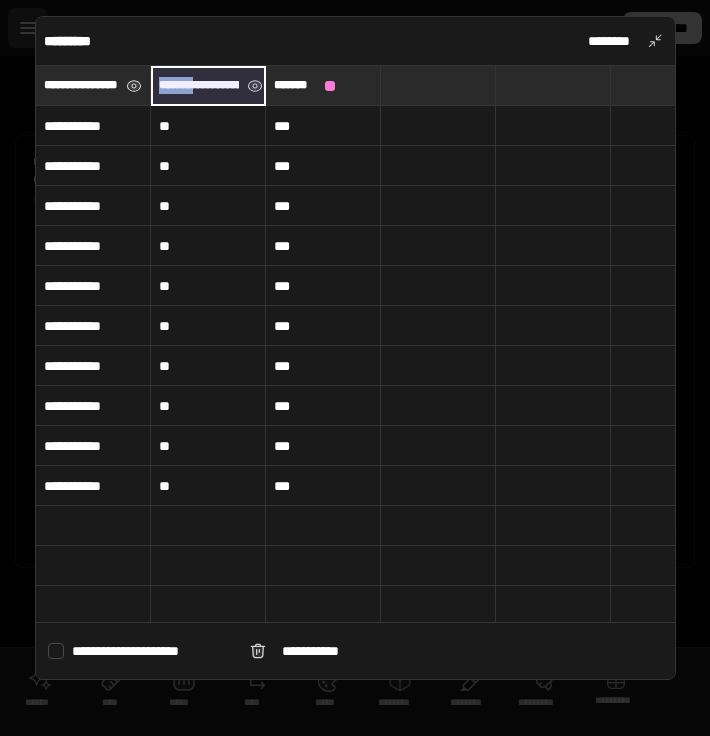 drag, startPoint x: 208, startPoint y: 81, endPoint x: 163, endPoint y: 85, distance: 45.17743 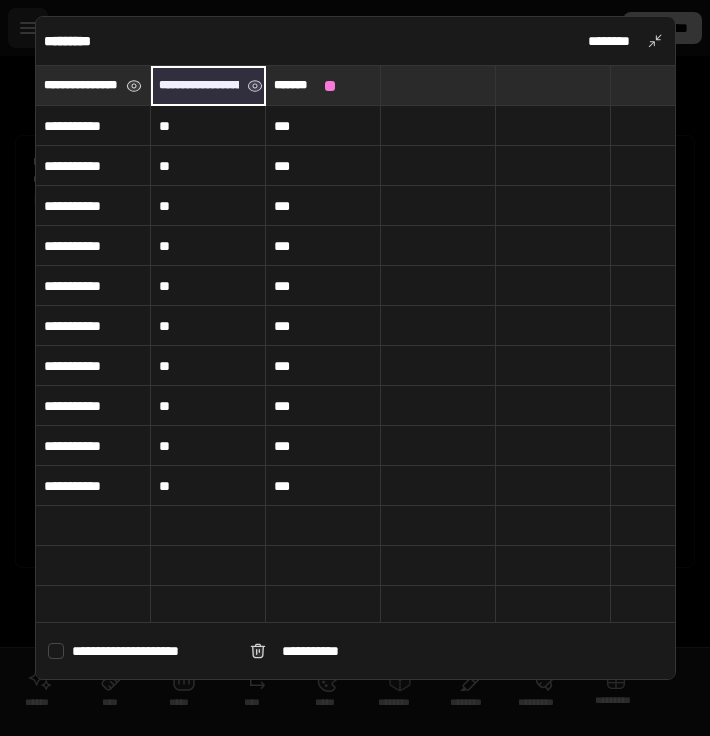 scroll, scrollTop: 0, scrollLeft: 38, axis: horizontal 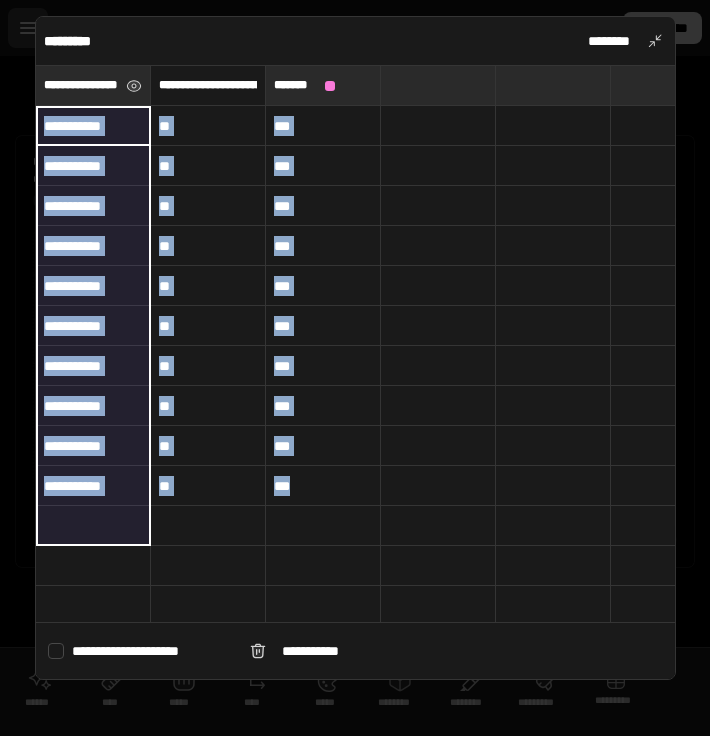 drag, startPoint x: 117, startPoint y: 112, endPoint x: 100, endPoint y: 524, distance: 412.3506 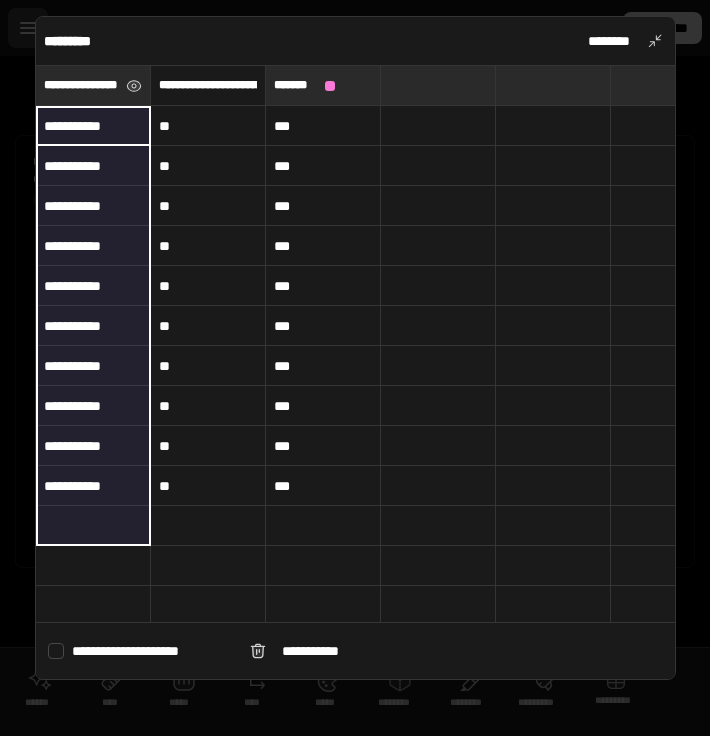 click on "**********" at bounding box center [93, 85] 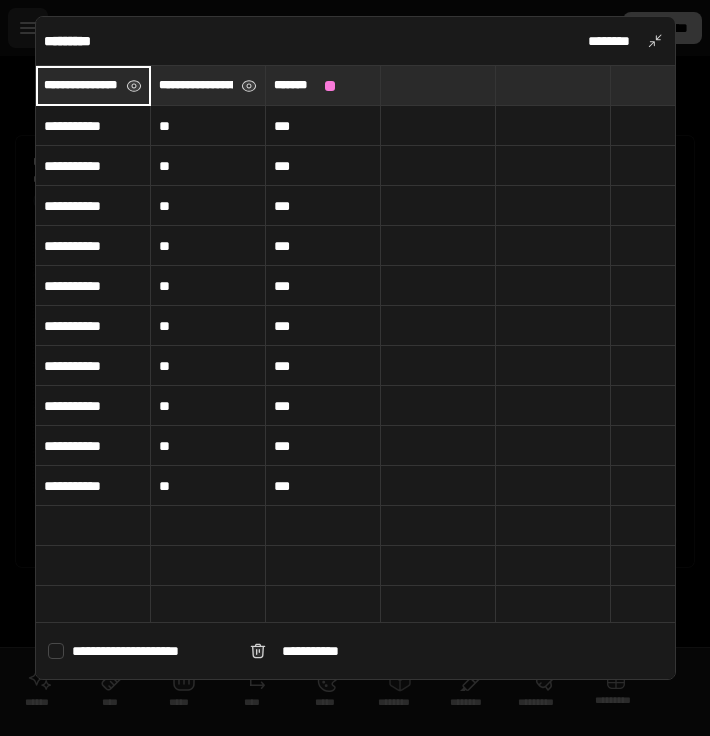 type 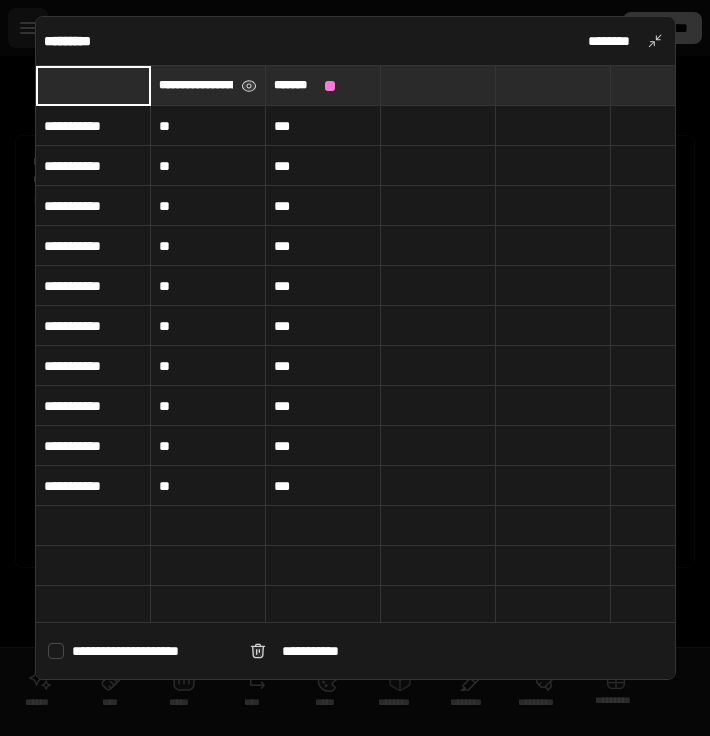 click on "**********" at bounding box center (93, 126) 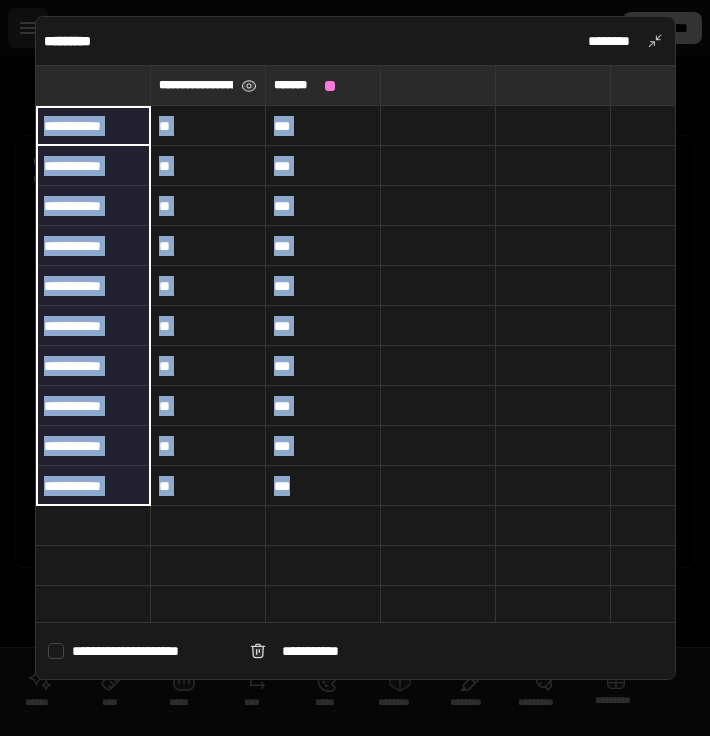 drag, startPoint x: 102, startPoint y: 112, endPoint x: 105, endPoint y: 513, distance: 401.01123 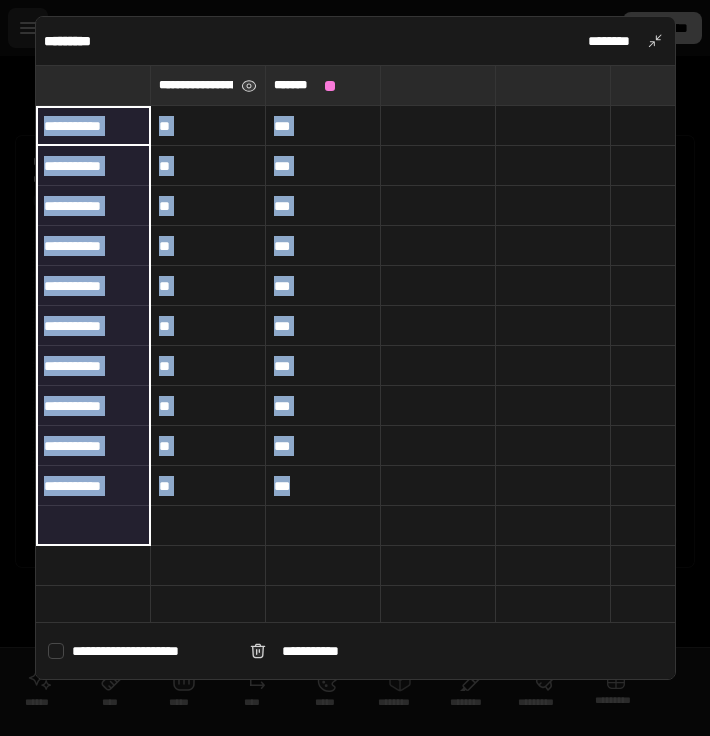 drag, startPoint x: 105, startPoint y: 513, endPoint x: 618, endPoint y: 196, distance: 603.04065 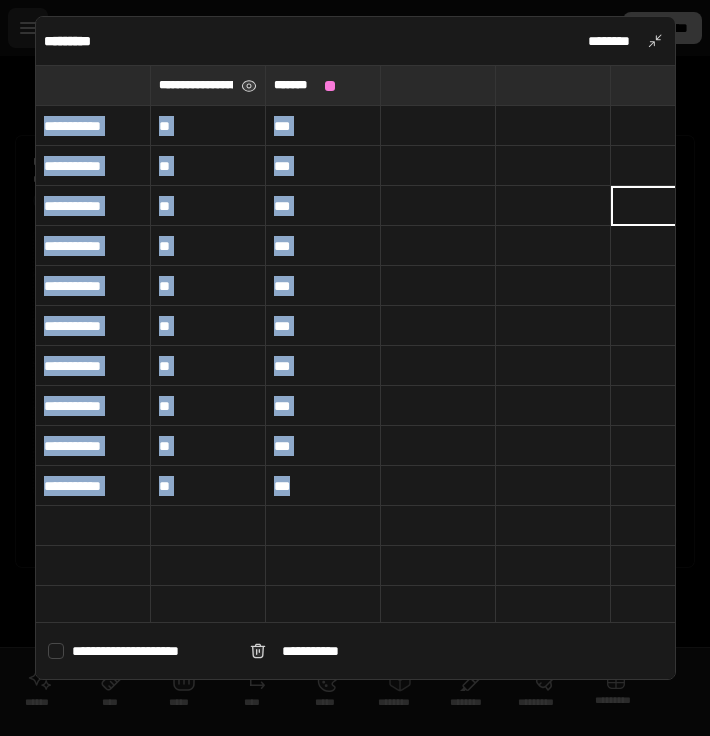 click on "**********" at bounding box center [93, 126] 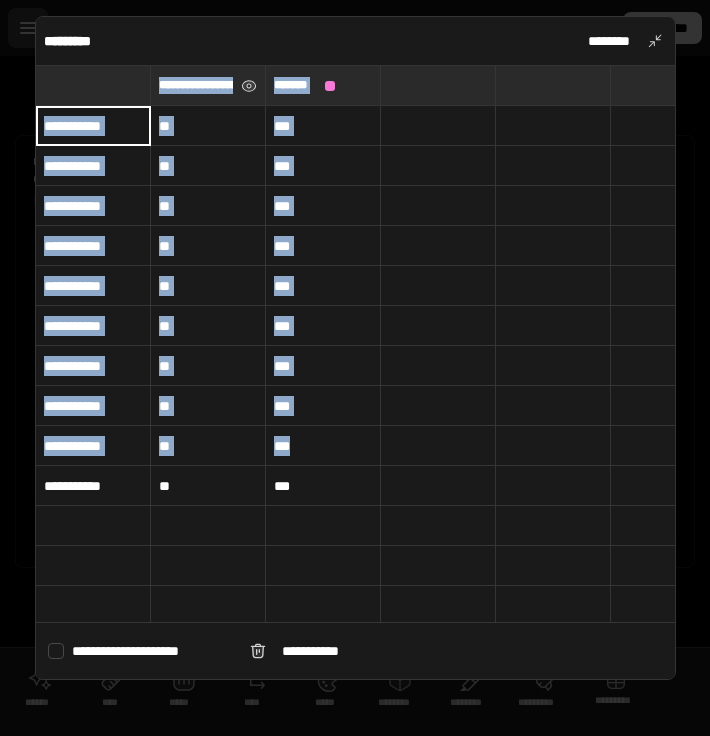 drag, startPoint x: 376, startPoint y: 48, endPoint x: 418, endPoint y: 433, distance: 387.28412 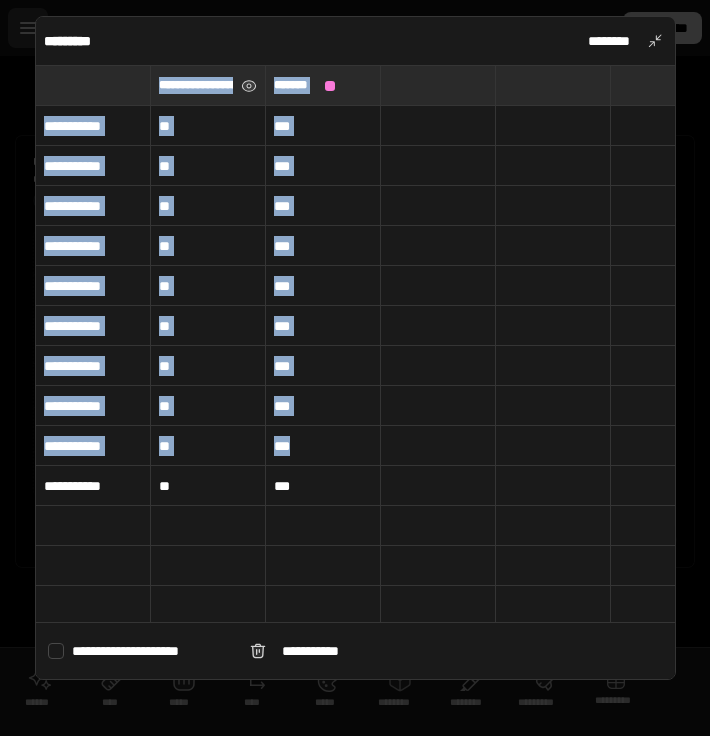 click at bounding box center [93, 85] 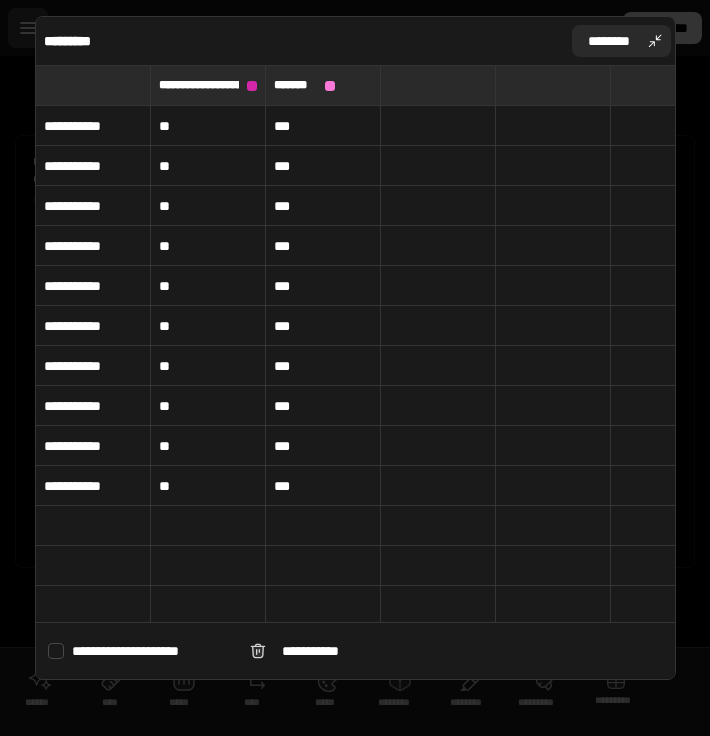 click on "********" at bounding box center [621, 41] 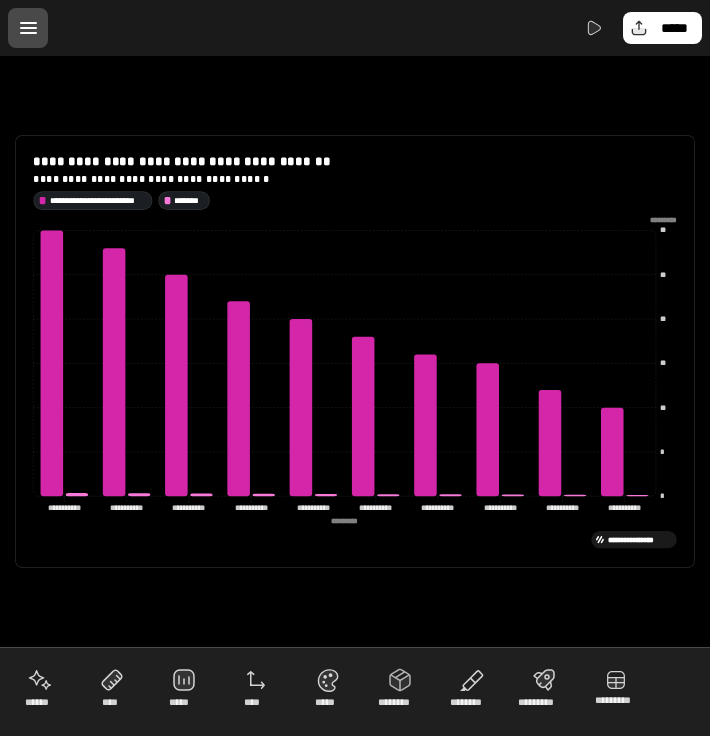 click at bounding box center [28, 28] 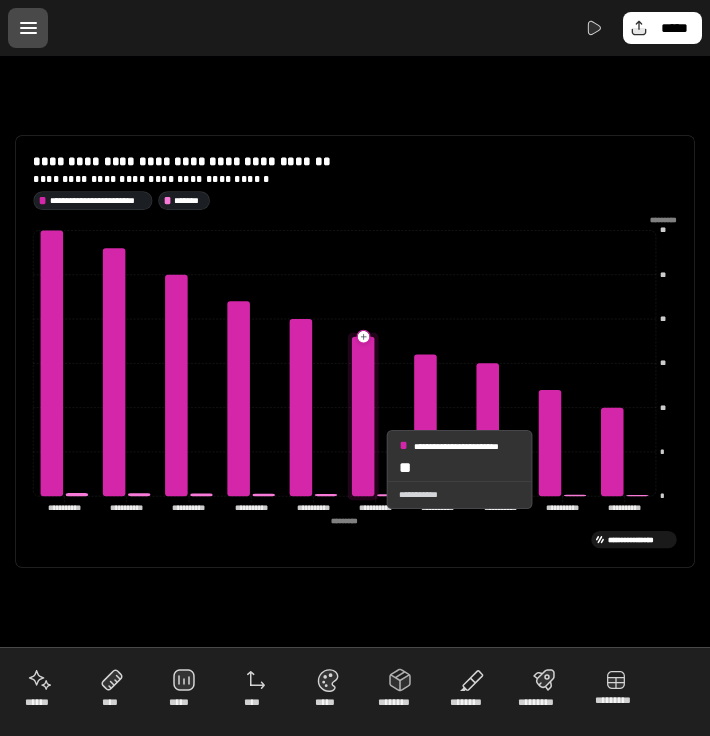 click 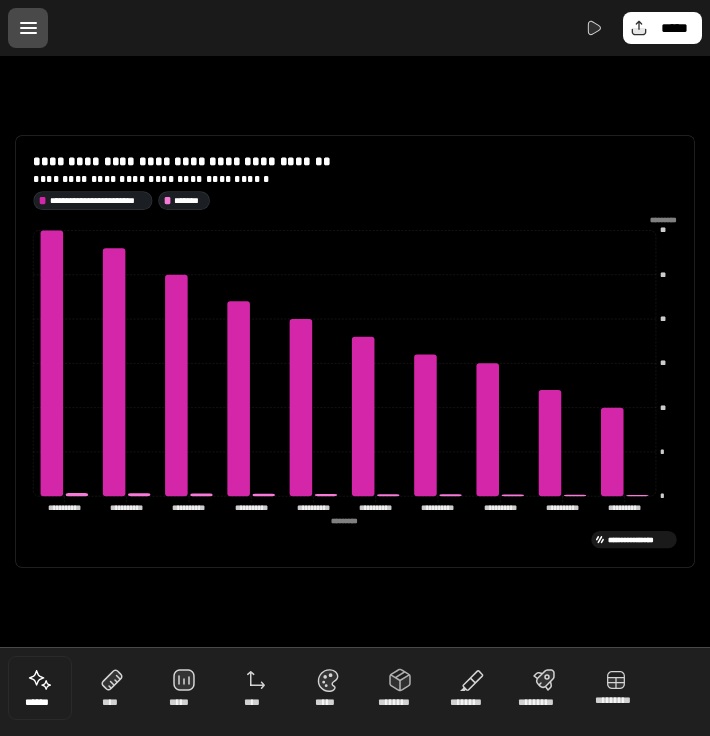 click at bounding box center (40, 688) 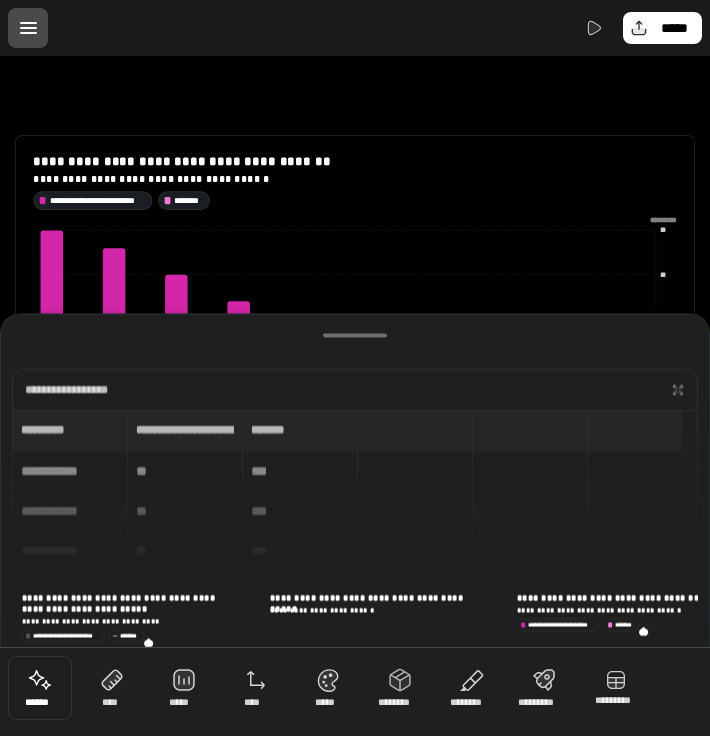 scroll, scrollTop: 148, scrollLeft: 0, axis: vertical 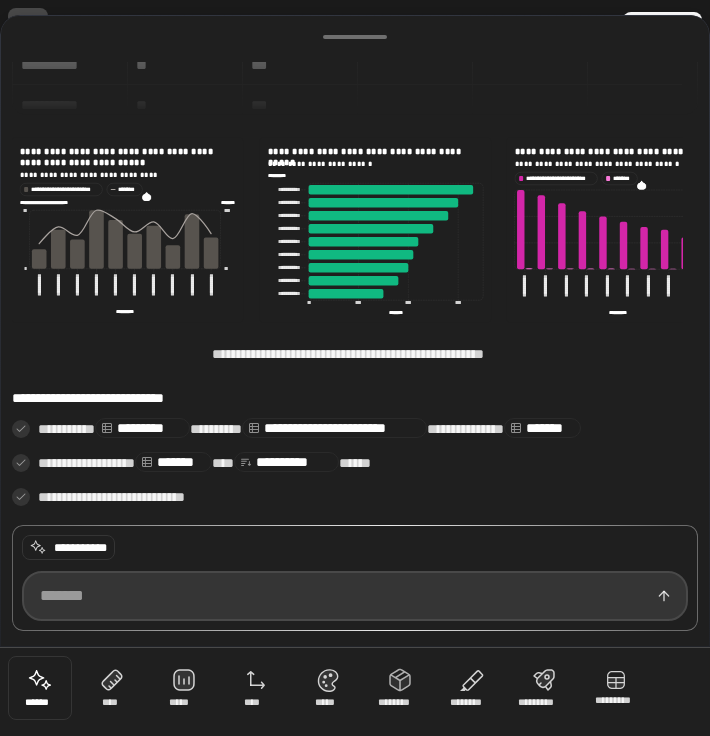 click at bounding box center [355, 596] 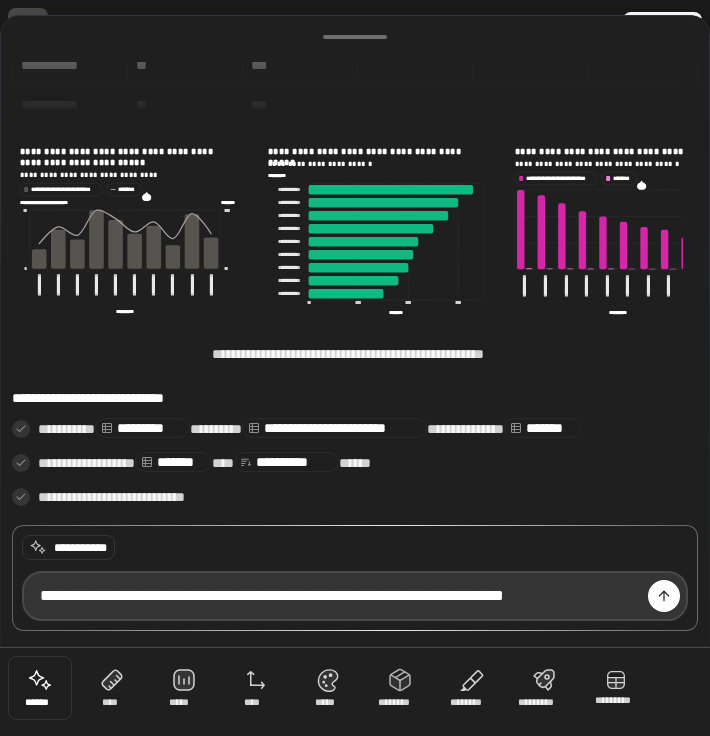 type on "**********" 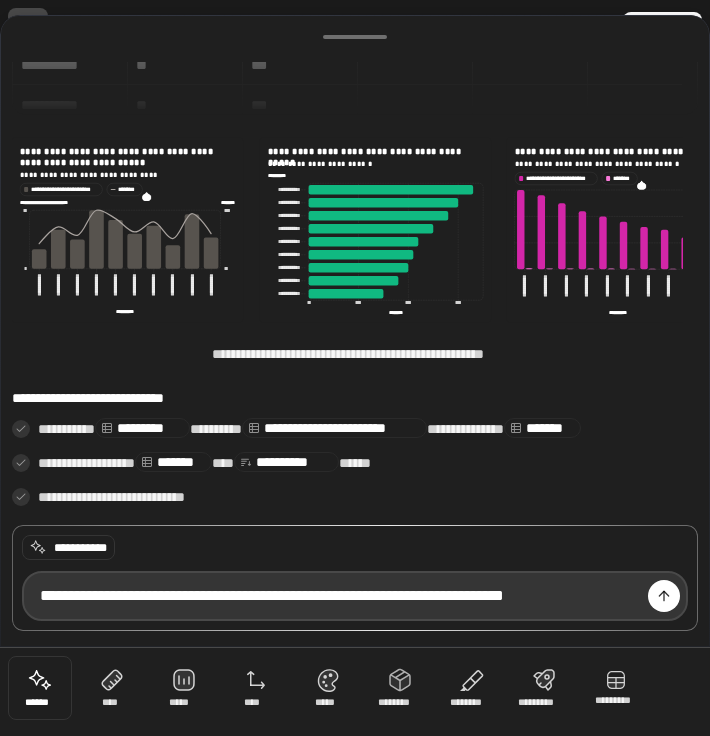 type 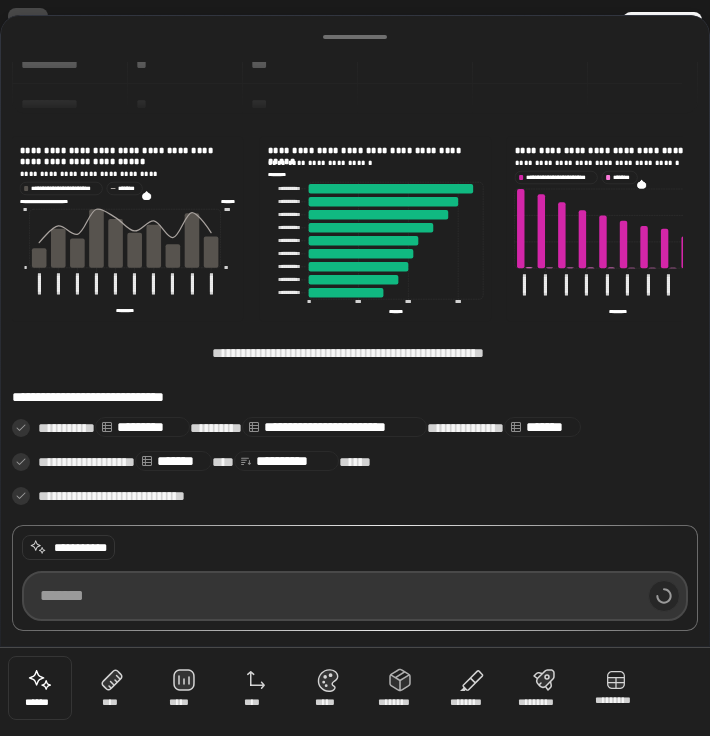 scroll, scrollTop: 208, scrollLeft: 0, axis: vertical 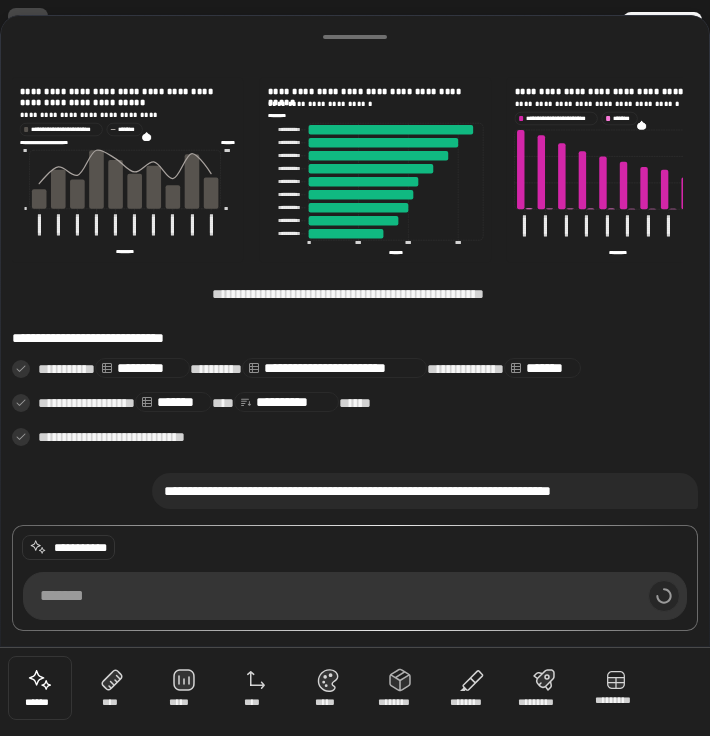 type on "*********" 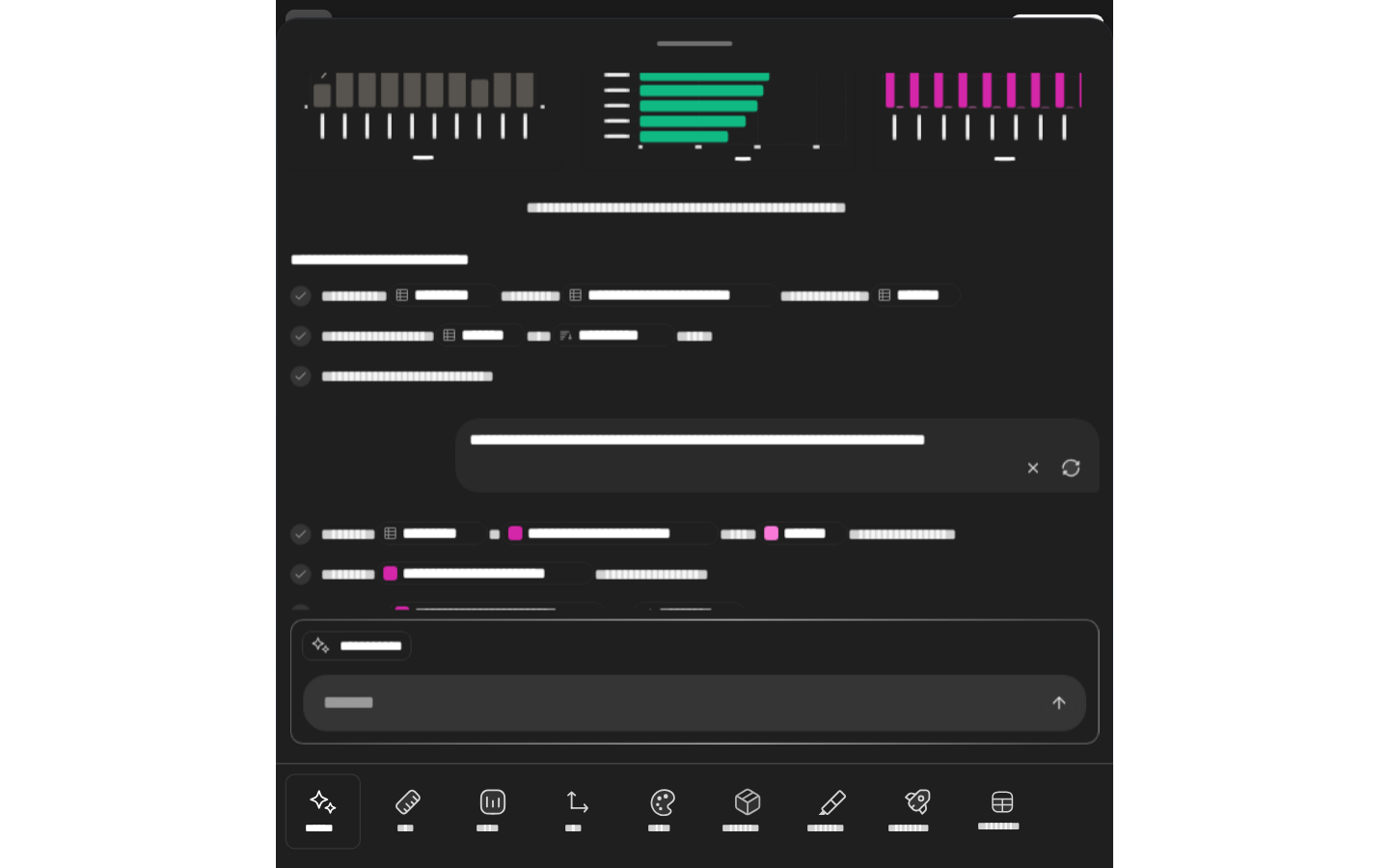scroll, scrollTop: 338, scrollLeft: 0, axis: vertical 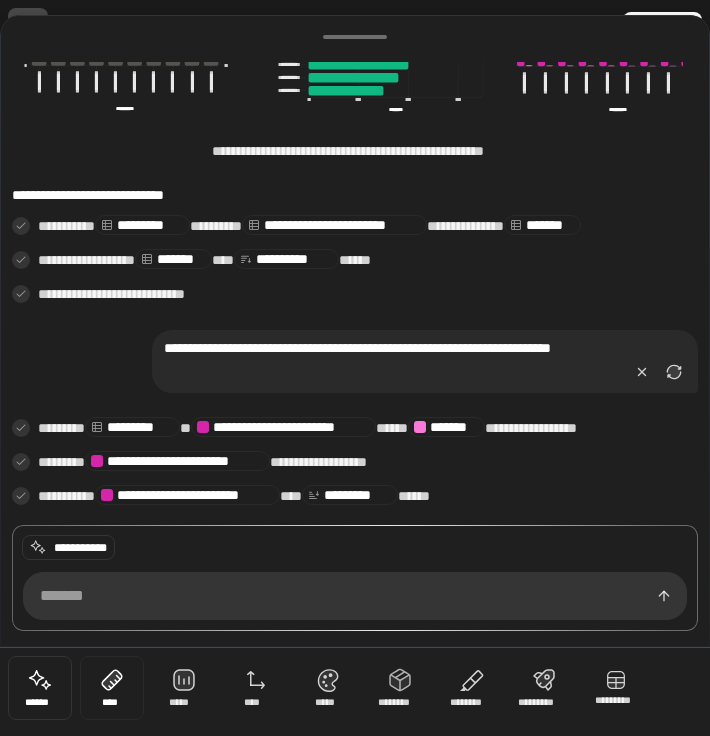 click at bounding box center [112, 688] 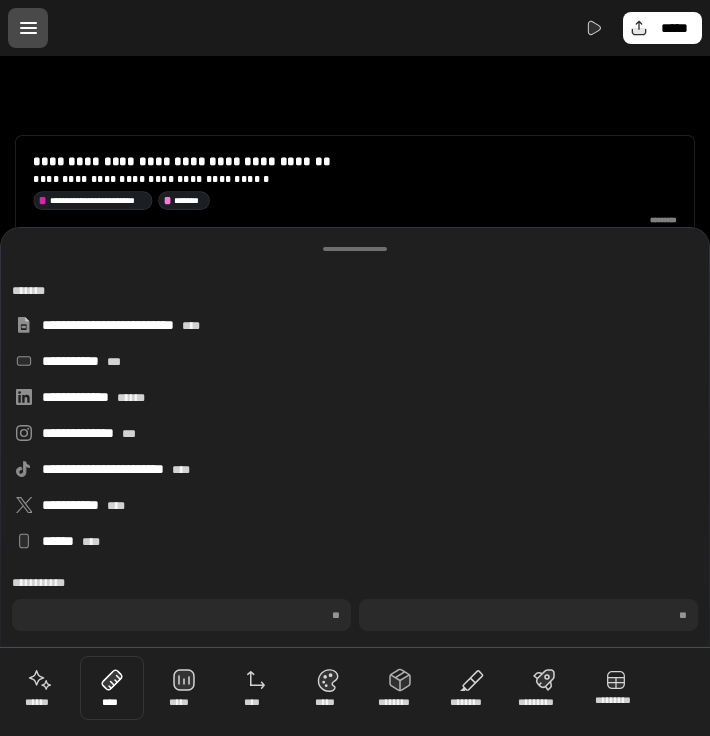 click on "**********" at bounding box center (355, 351) 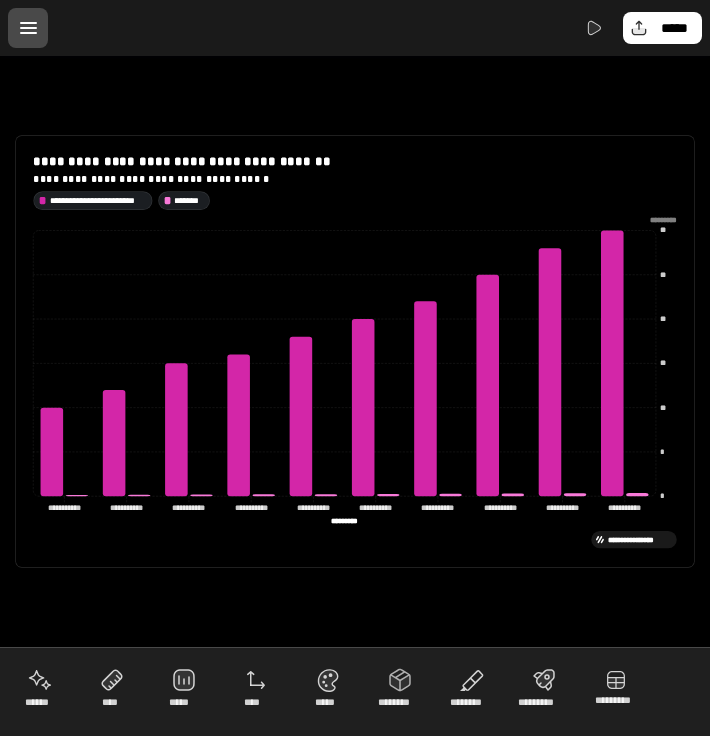click 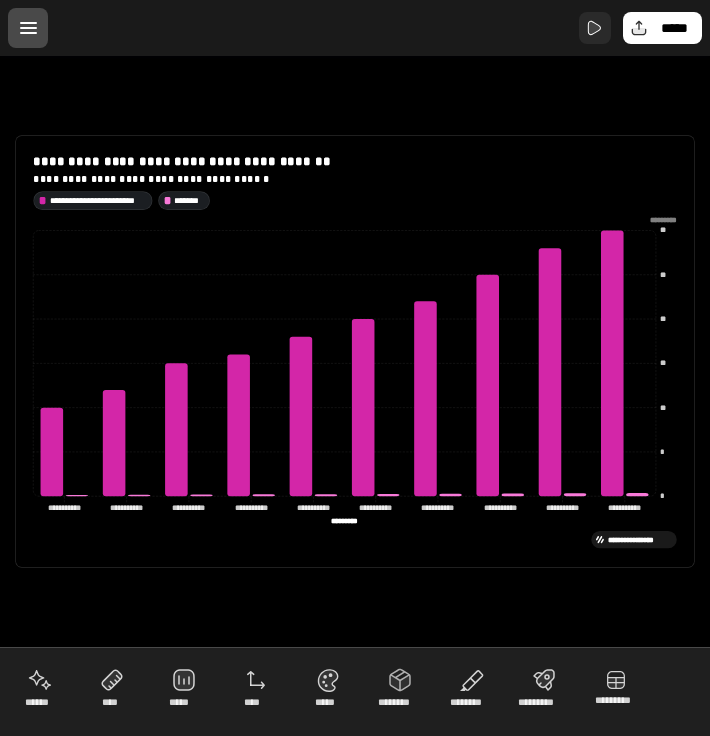 click at bounding box center [595, 28] 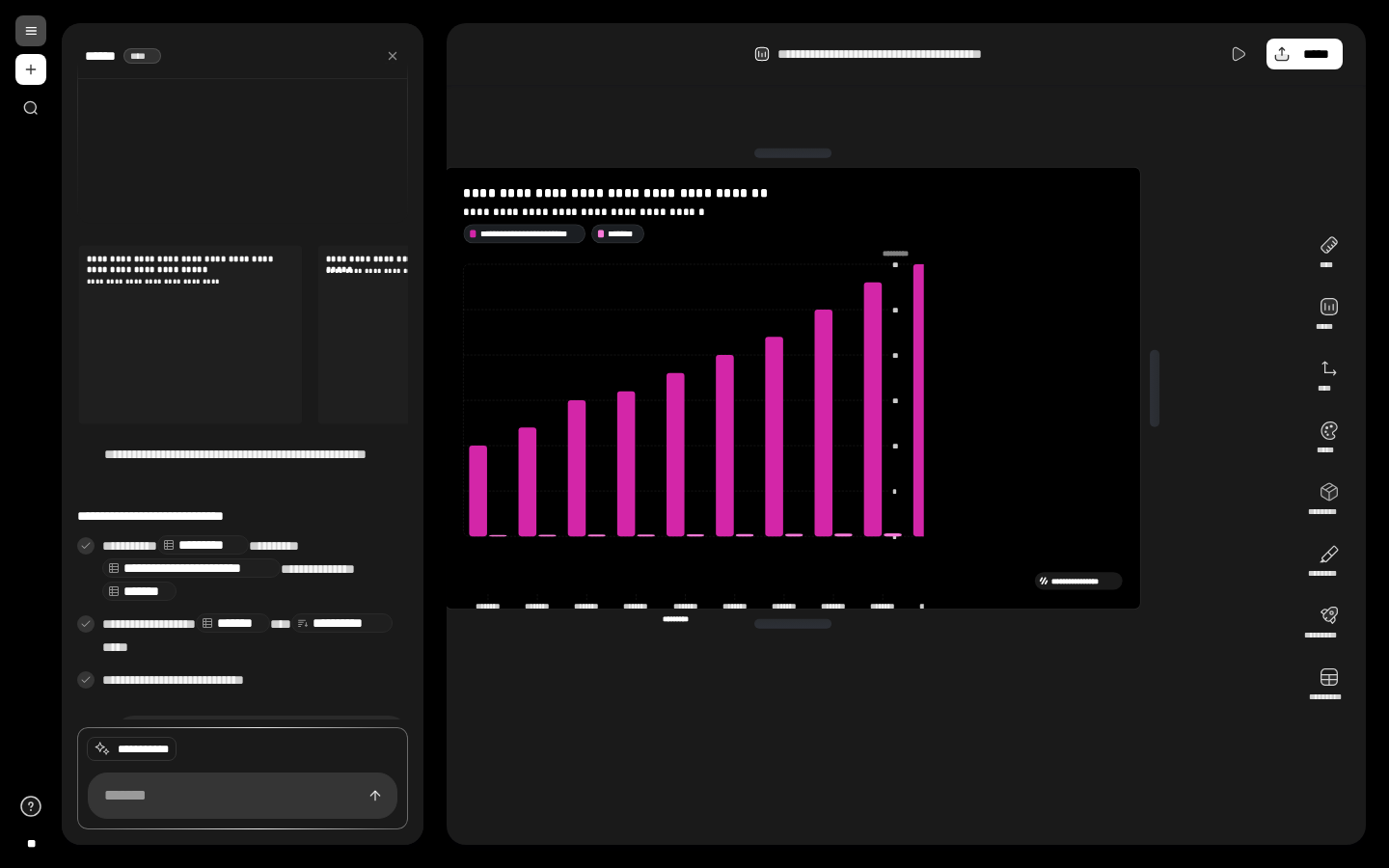 scroll, scrollTop: 260, scrollLeft: 0, axis: vertical 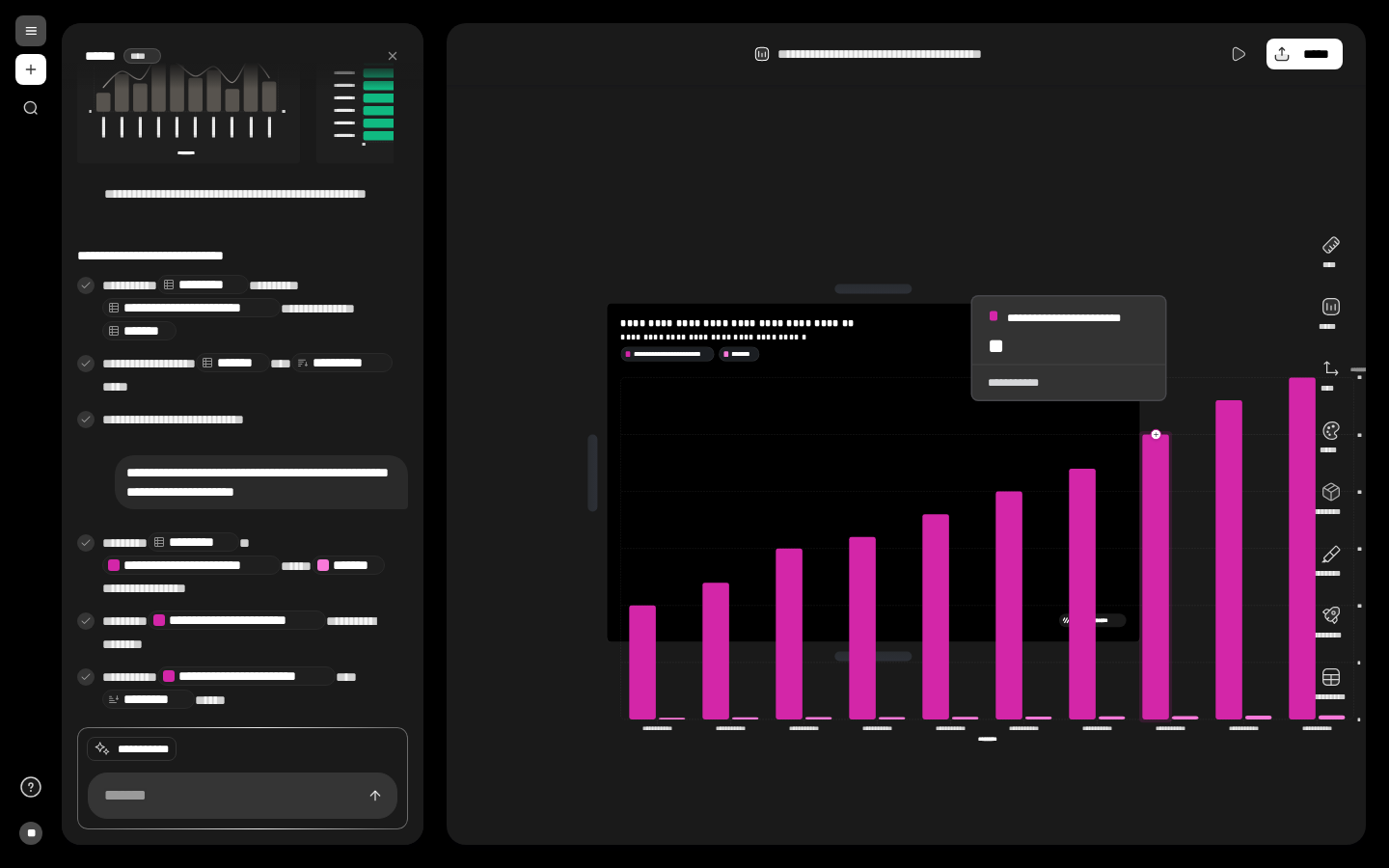 click 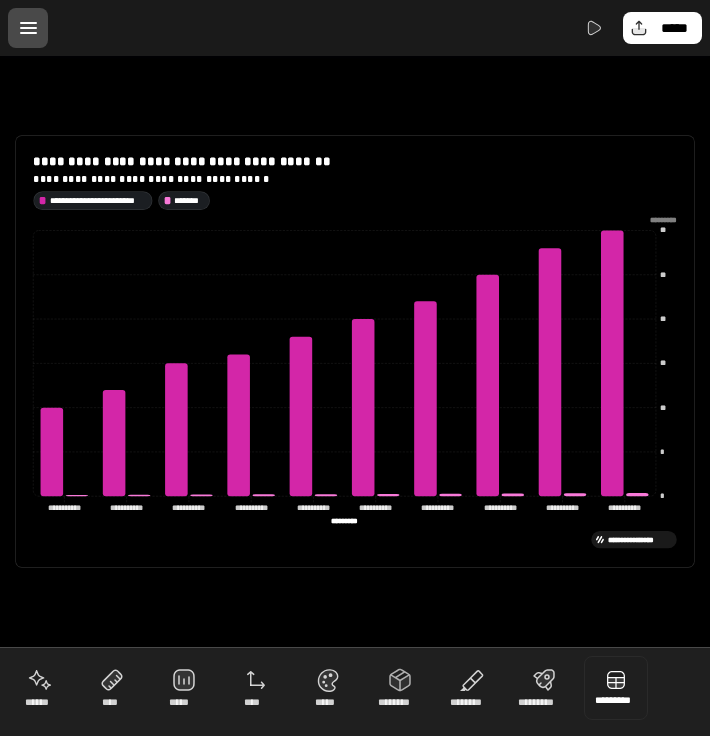 click at bounding box center (616, 688) 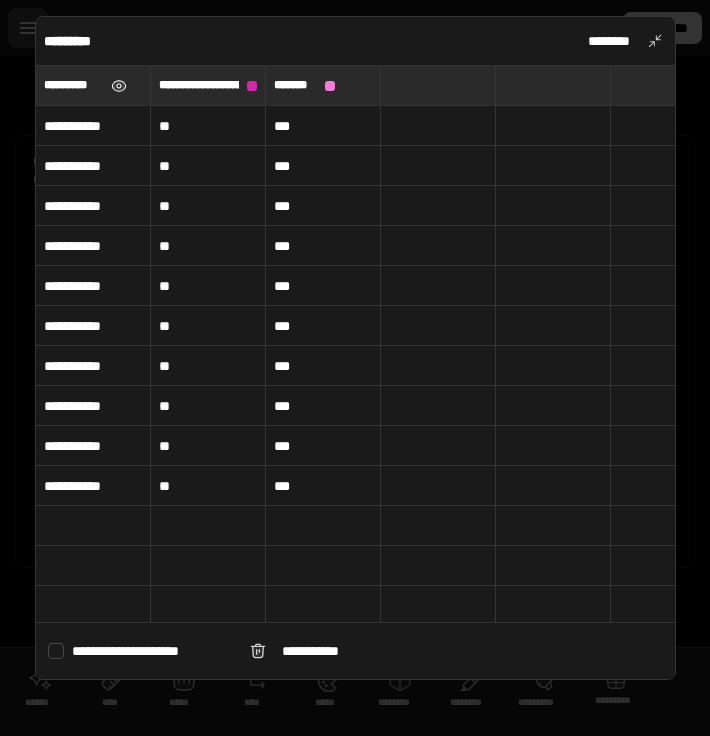 click at bounding box center [119, 86] 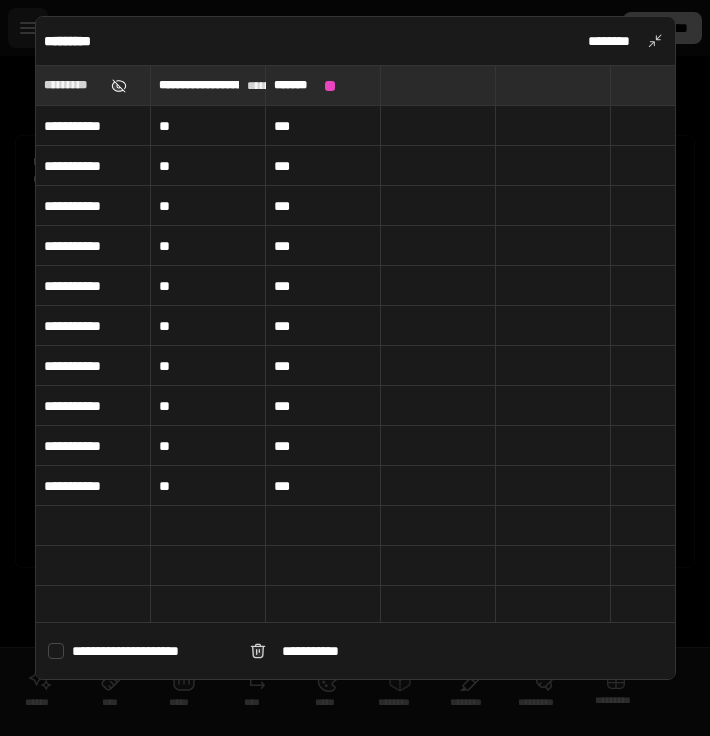 type on "*******" 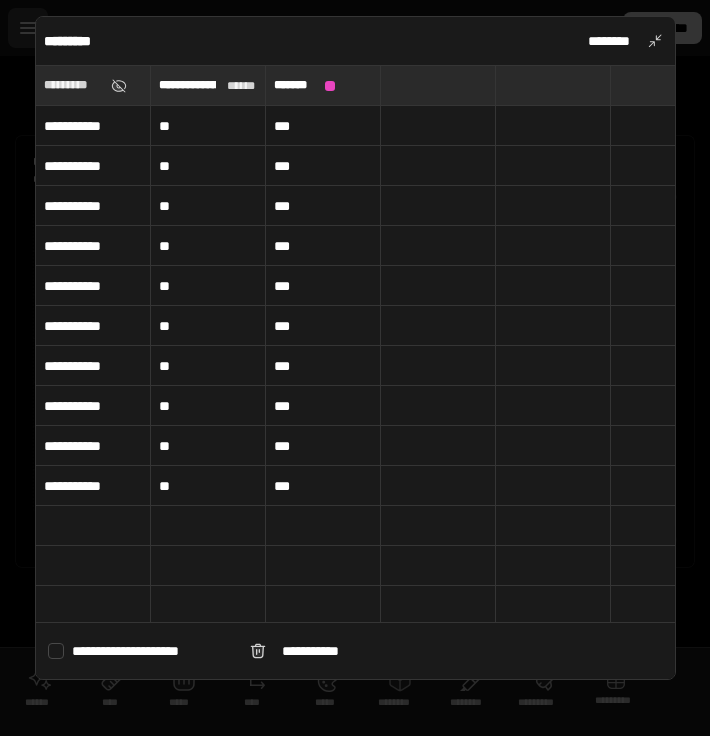 drag, startPoint x: 400, startPoint y: 38, endPoint x: 443, endPoint y: 238, distance: 204.57028 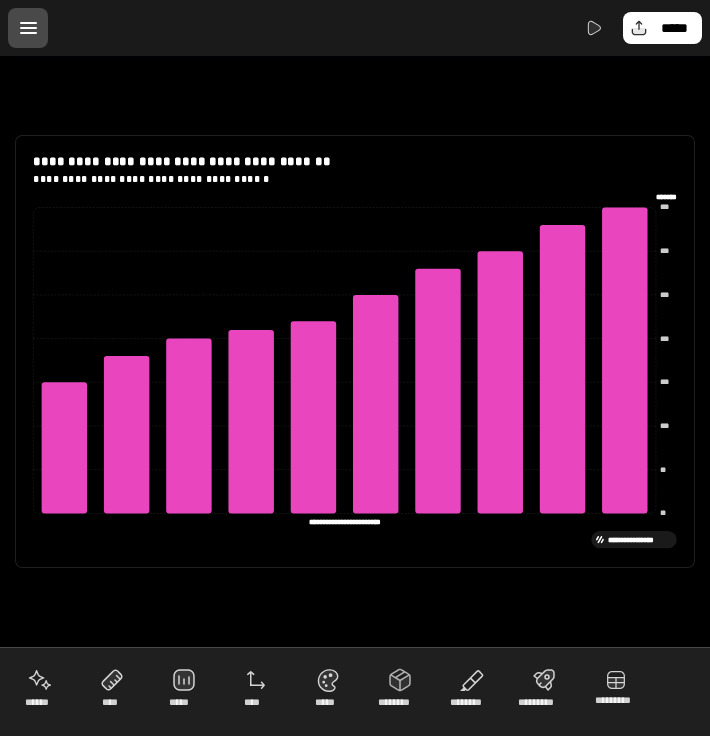 click on "**********" 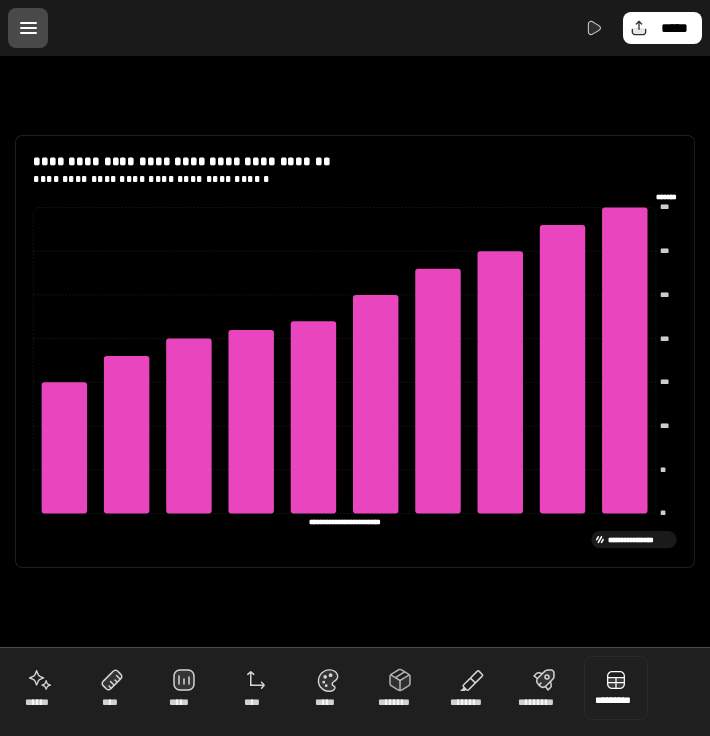 click at bounding box center (616, 688) 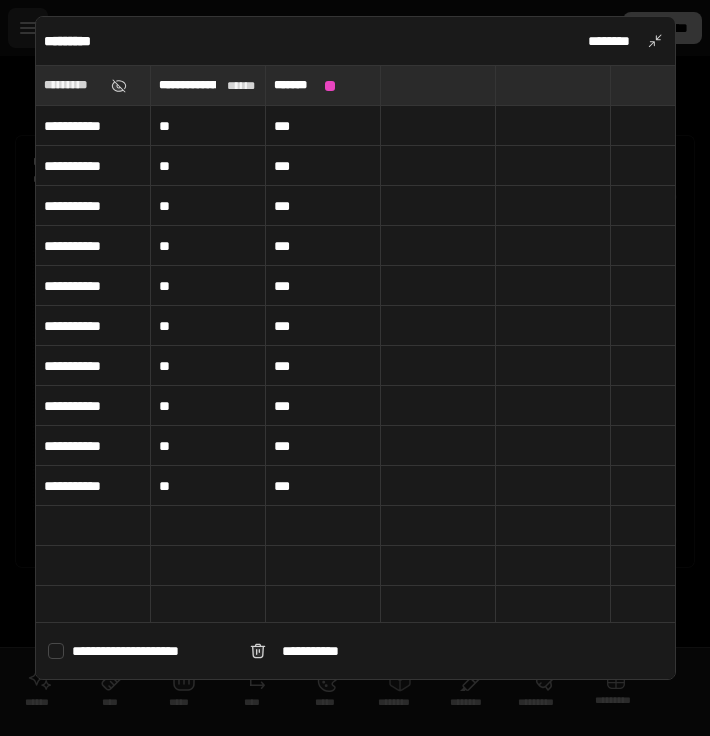 click on "**********" at bounding box center [93, 126] 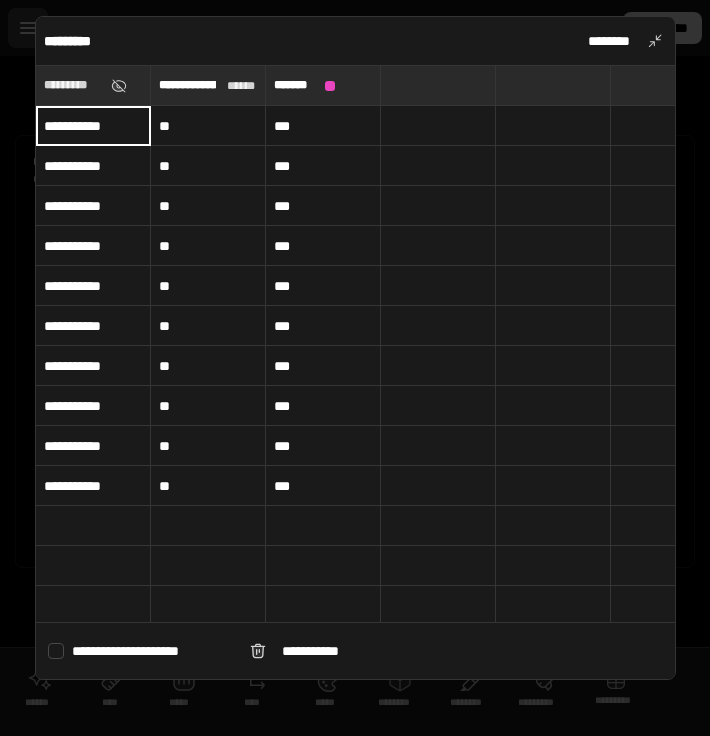 click on "**********" at bounding box center (93, 126) 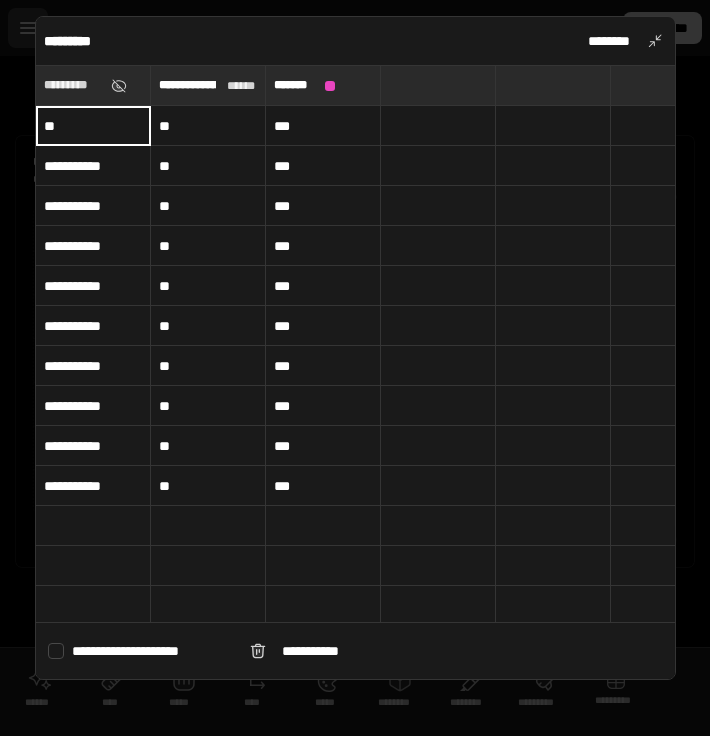type on "**" 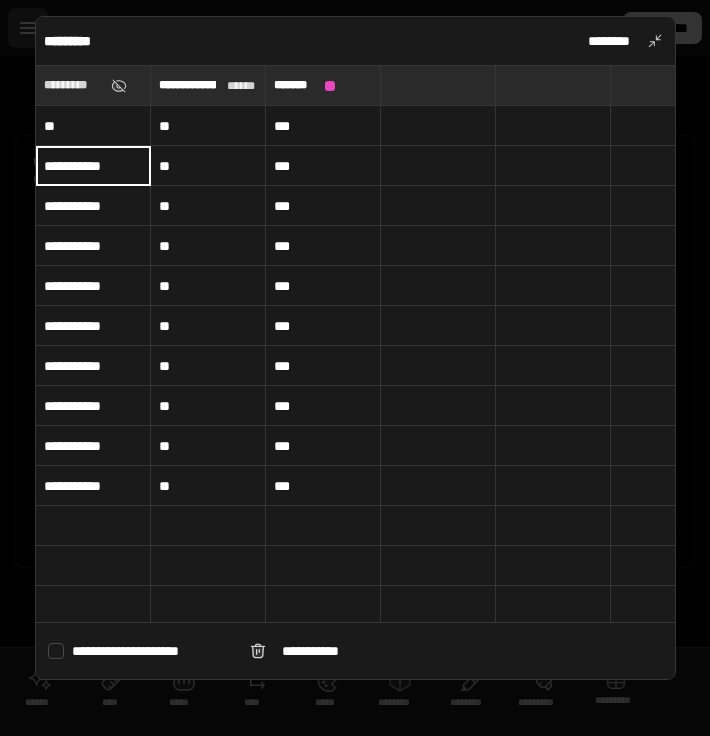 click on "***" at bounding box center [323, 126] 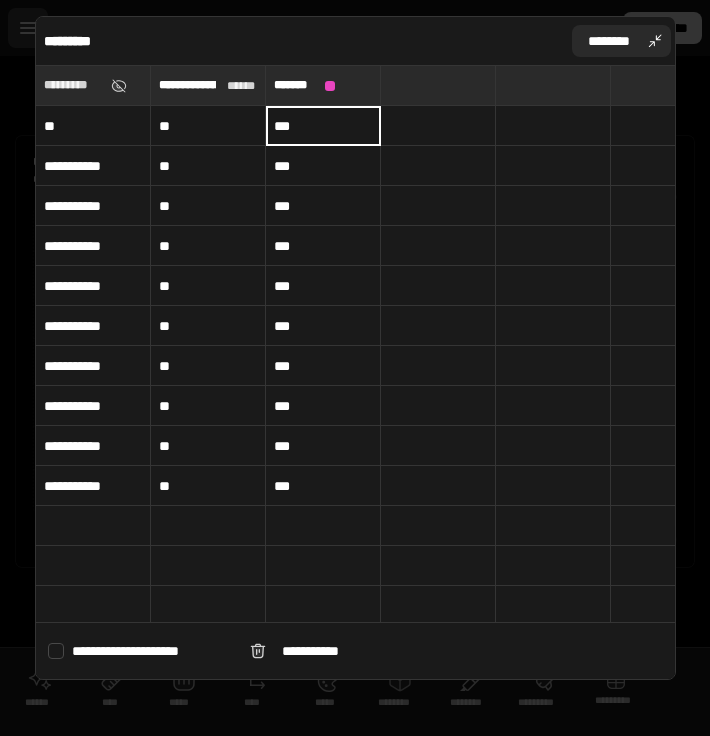 click on "********" at bounding box center [621, 41] 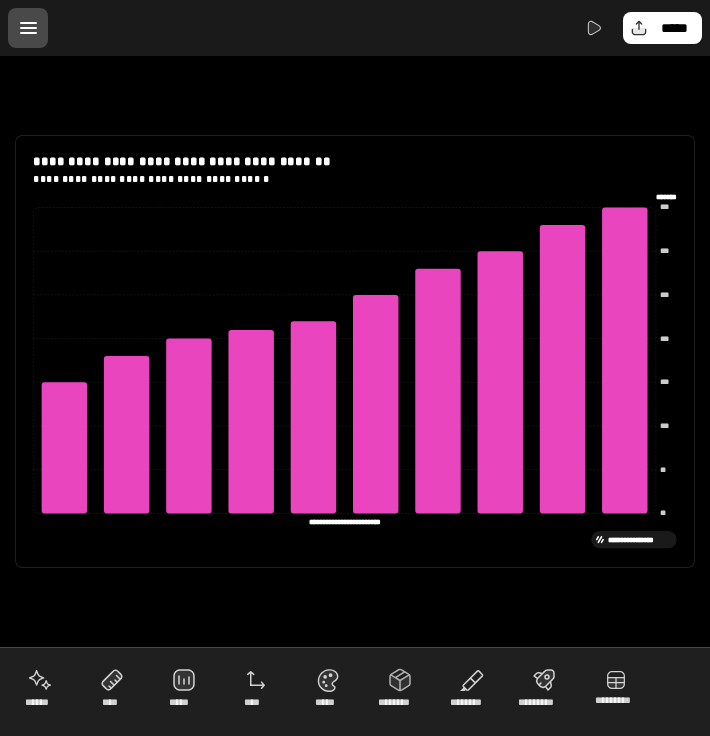click at bounding box center (28, 28) 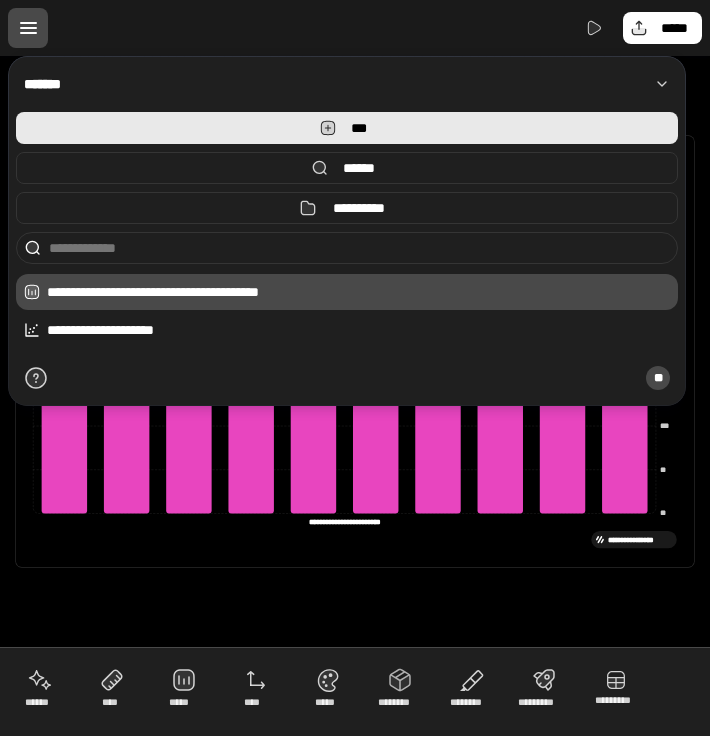 click on "***" at bounding box center [347, 128] 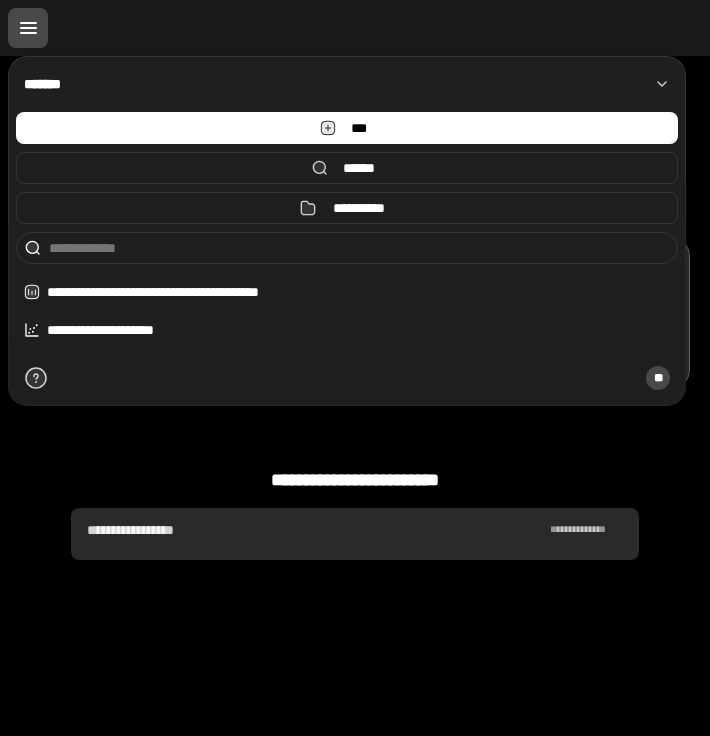 click on "**********" at bounding box center [316, 530] 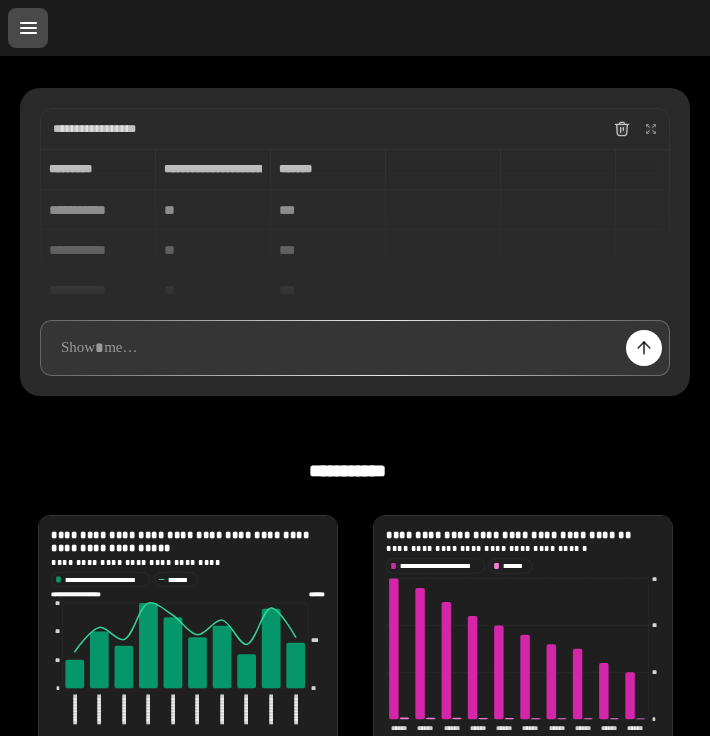 type 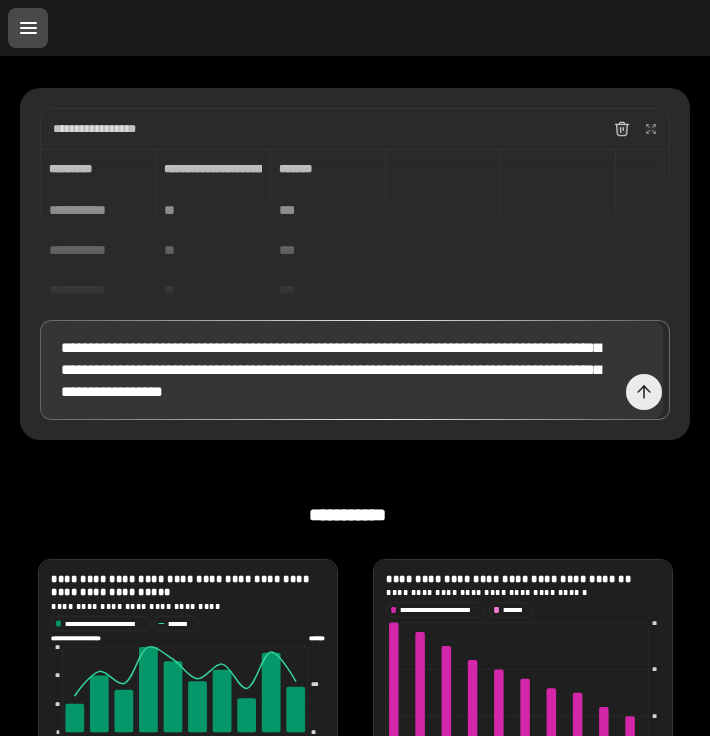 click at bounding box center [644, 392] 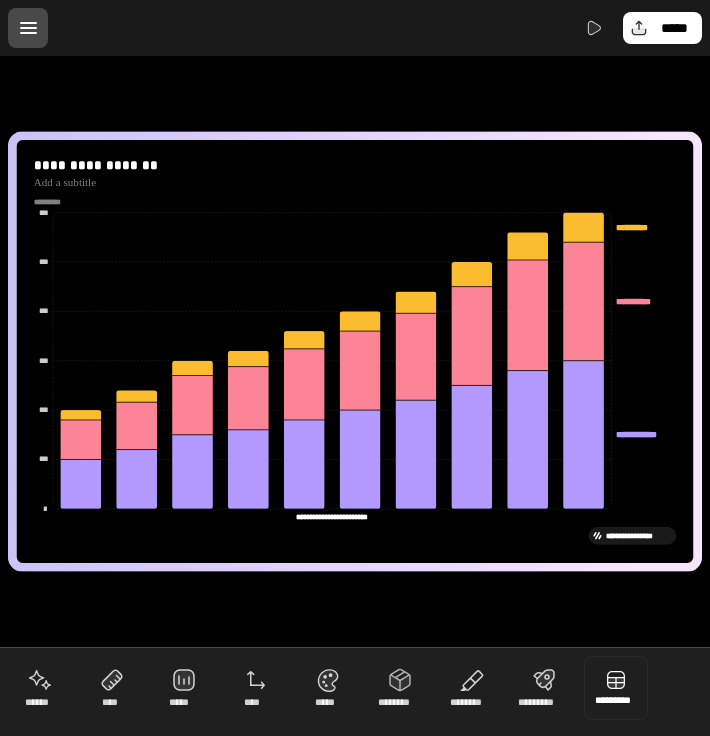 click at bounding box center (616, 688) 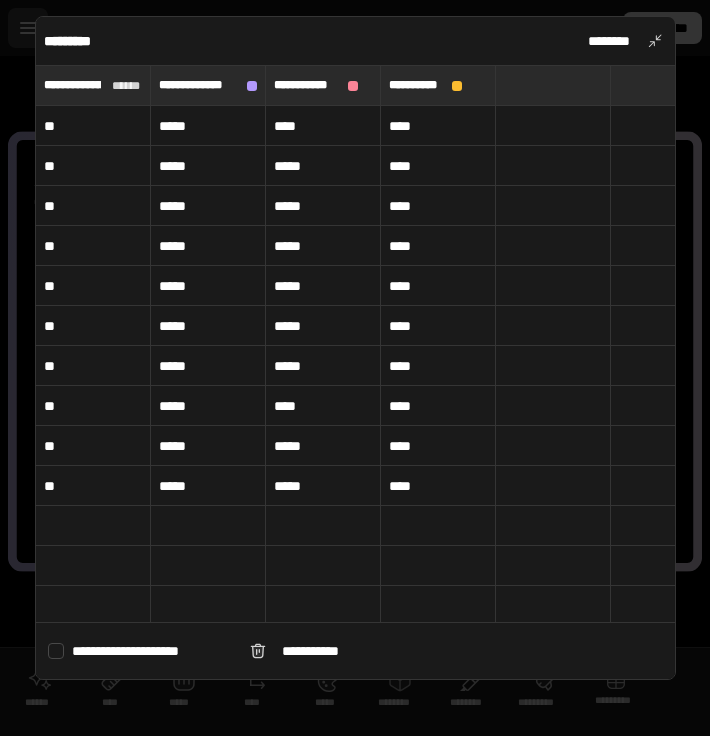 click on "**" at bounding box center [93, 126] 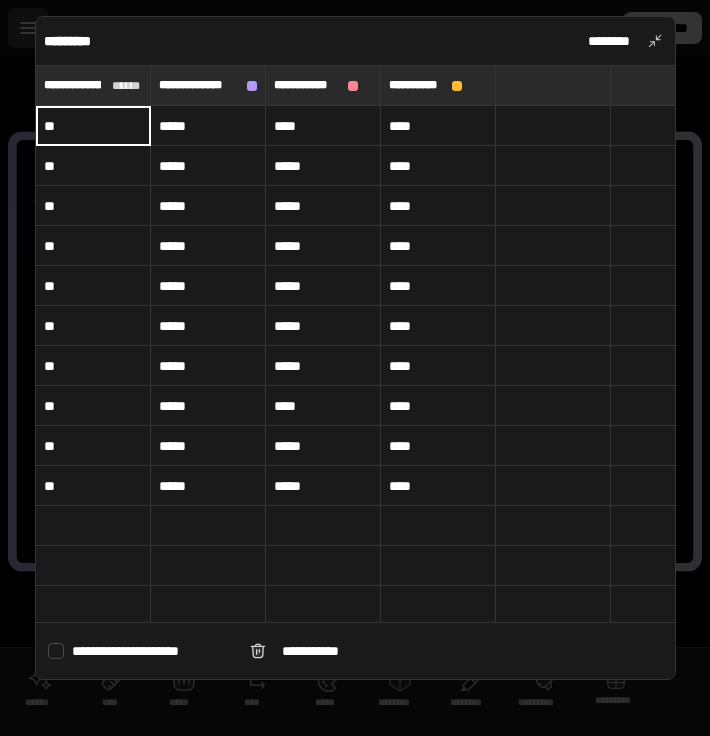 click on "**" at bounding box center (93, 166) 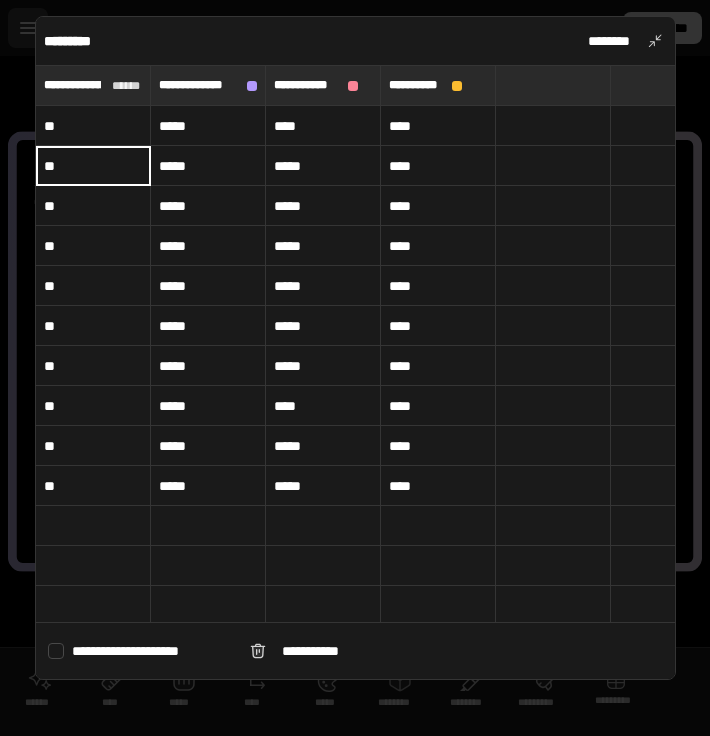 click on "**" at bounding box center [93, 206] 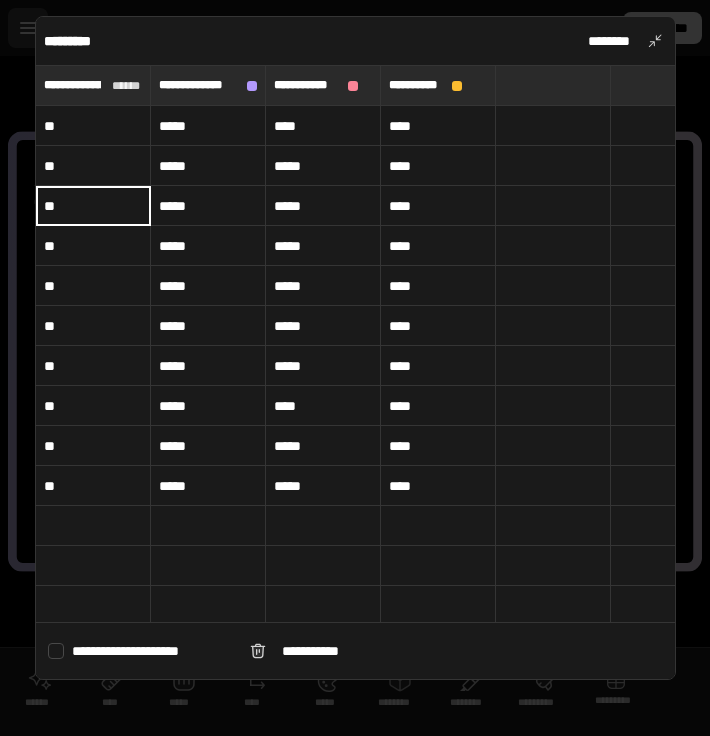 type on "**" 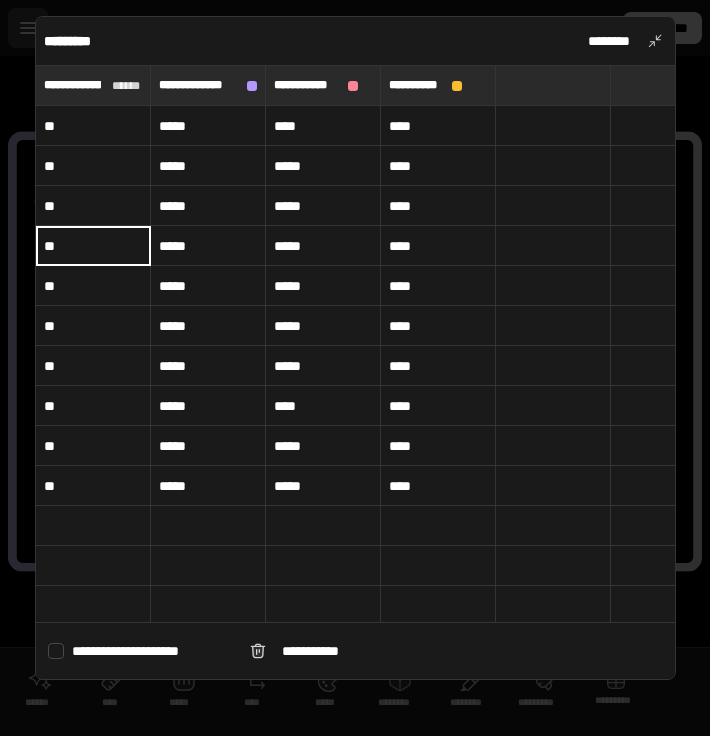type on "**" 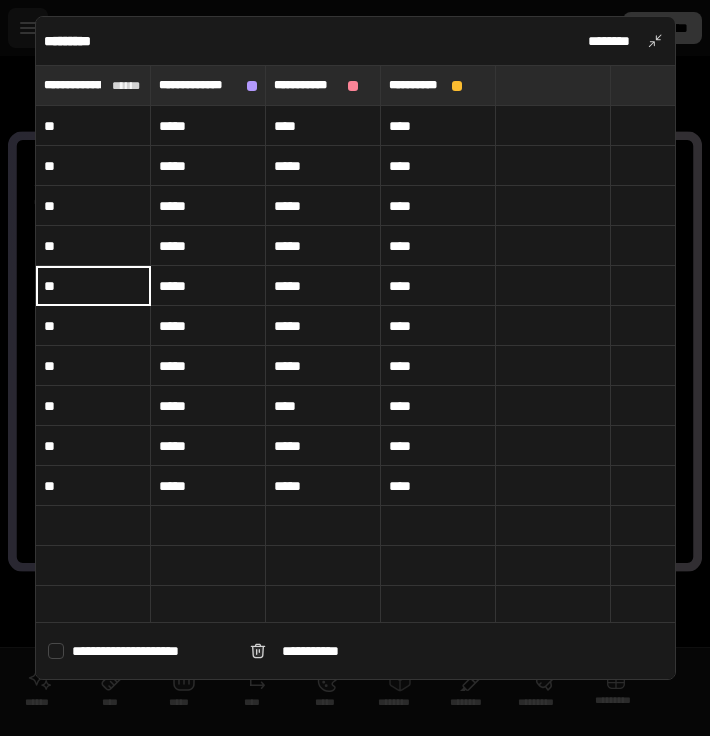 type on "**" 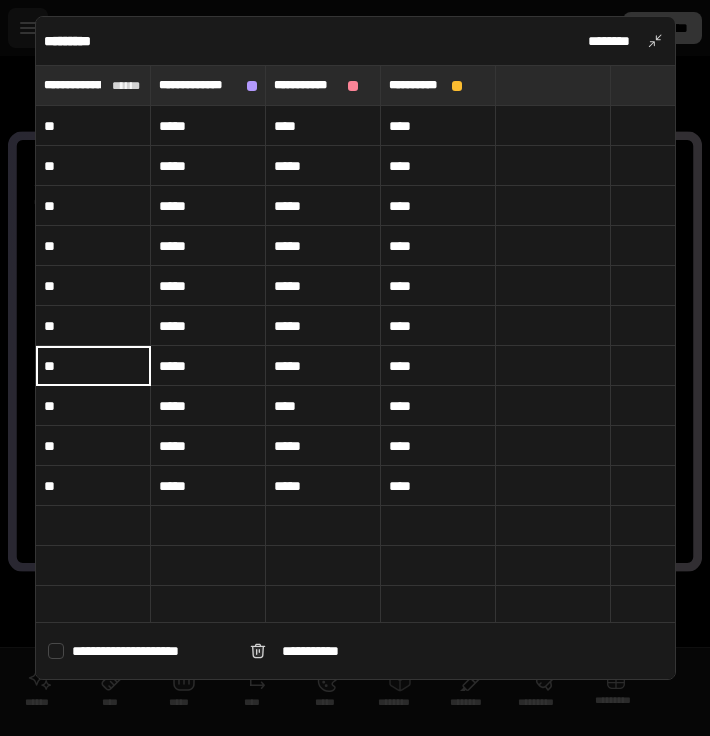 click on "**" at bounding box center [93, 326] 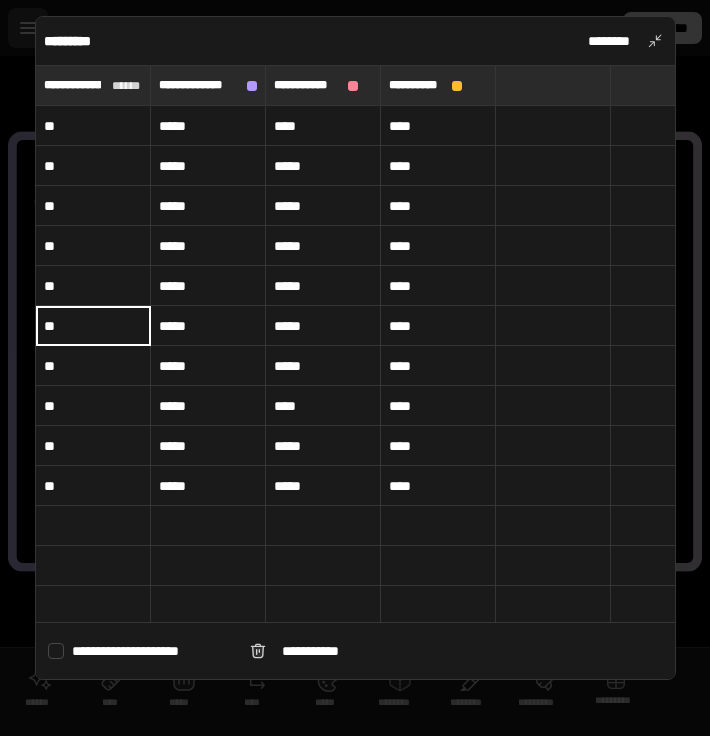 type on "**" 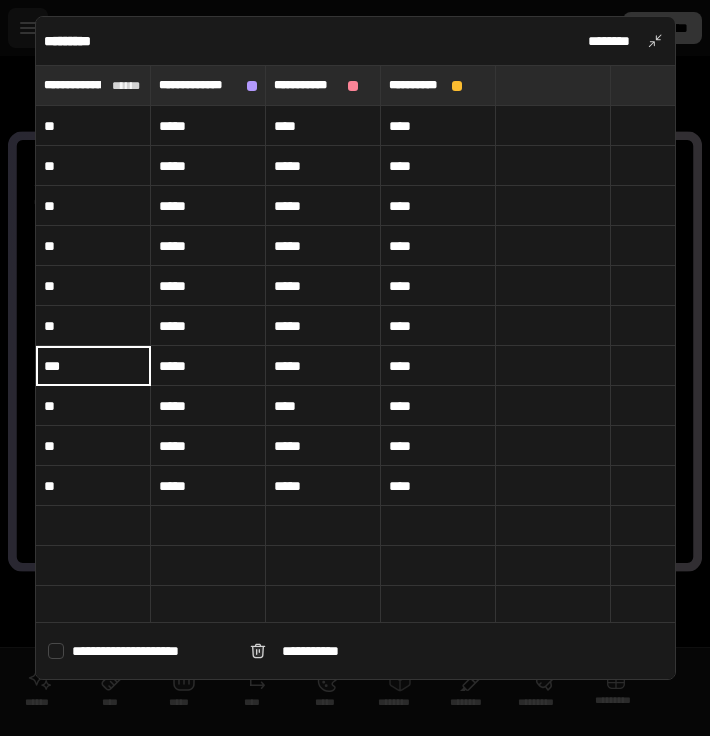 type on "***" 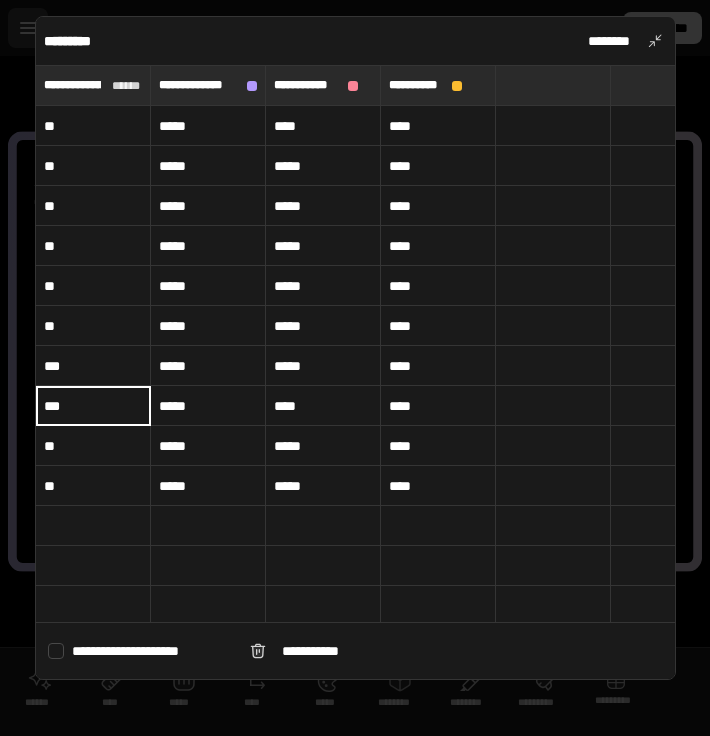 type on "***" 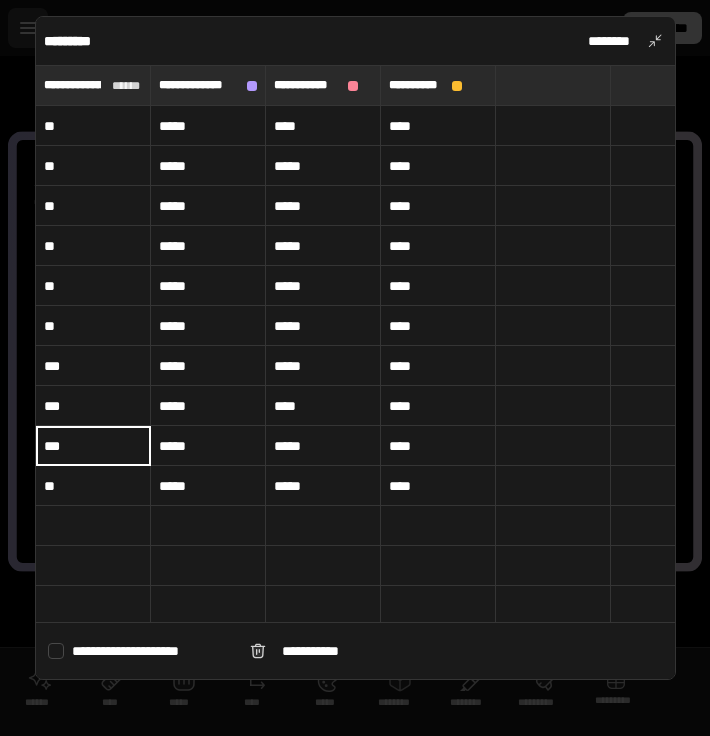 type on "***" 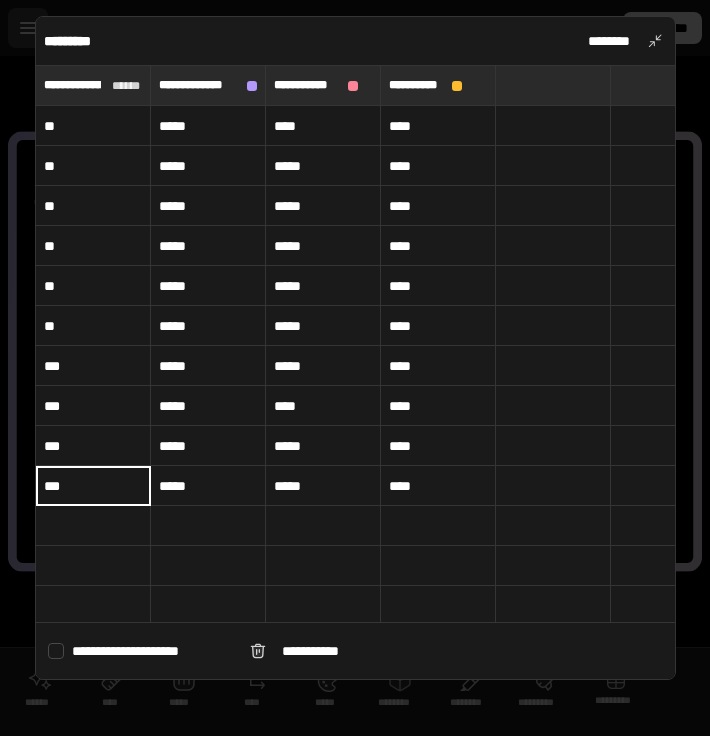 type on "***" 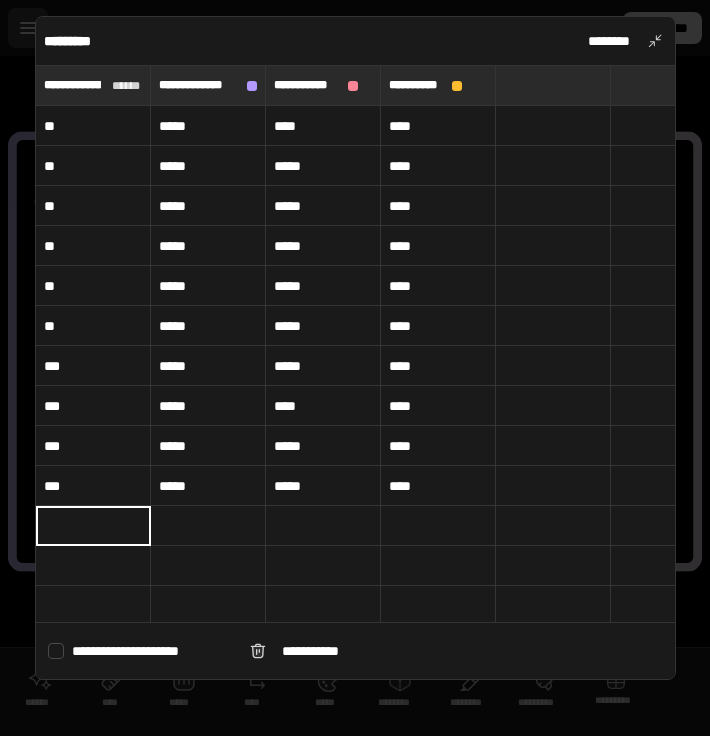 click on "*****" at bounding box center [208, 126] 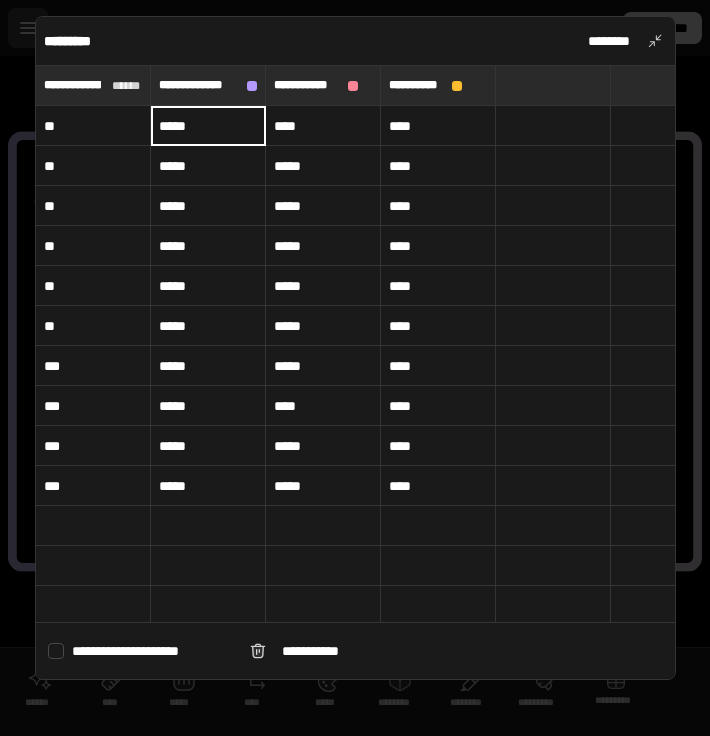 click on "****" at bounding box center (438, 126) 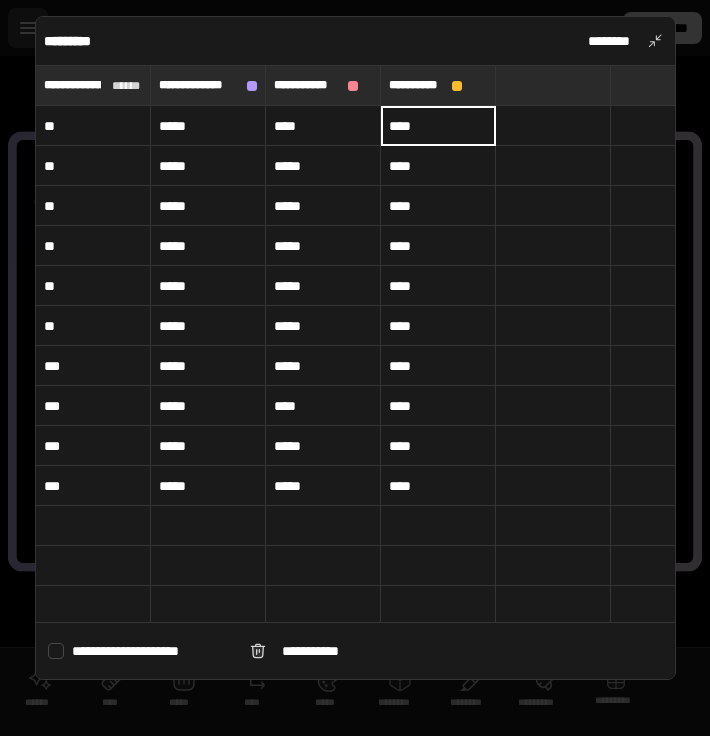 click on "****" at bounding box center (438, 125) 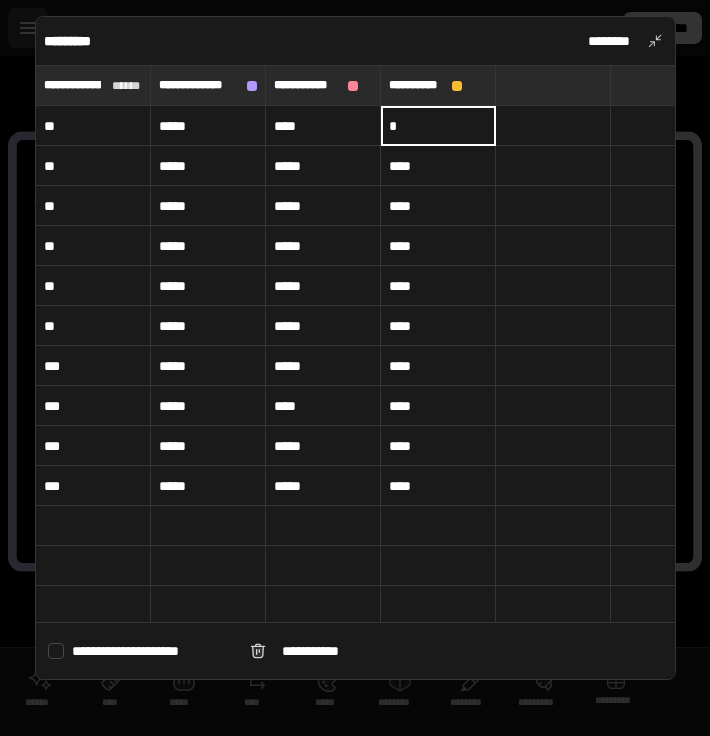 type on "*" 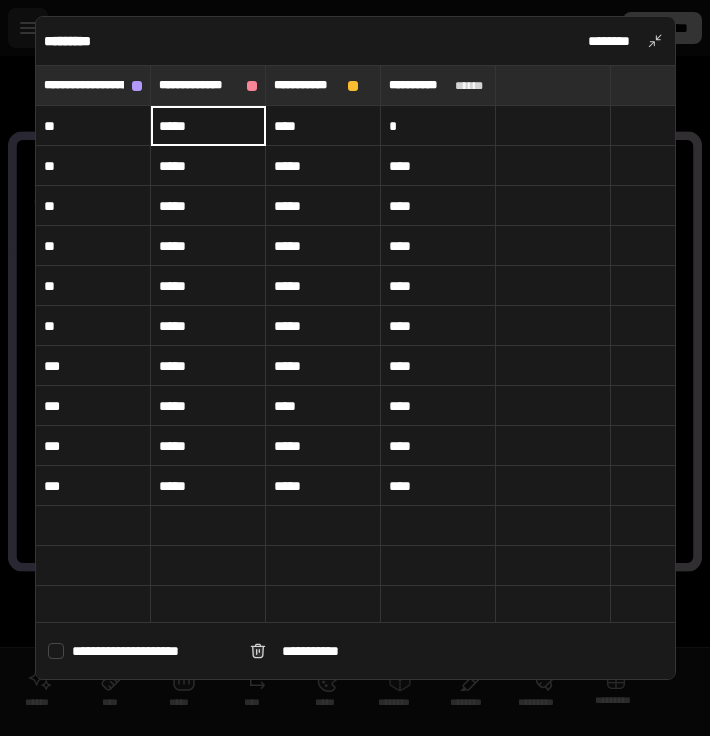 click on "*" at bounding box center (438, 126) 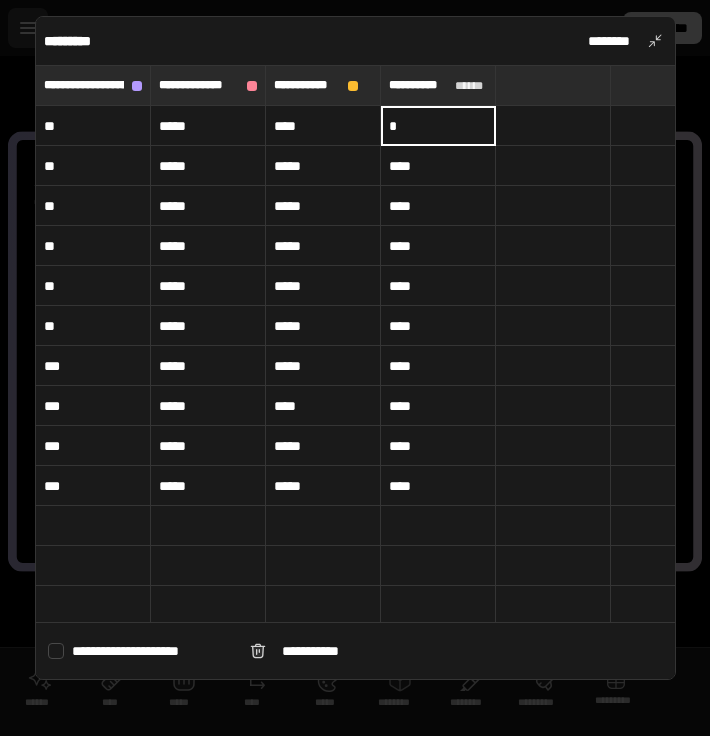 type on "**********" 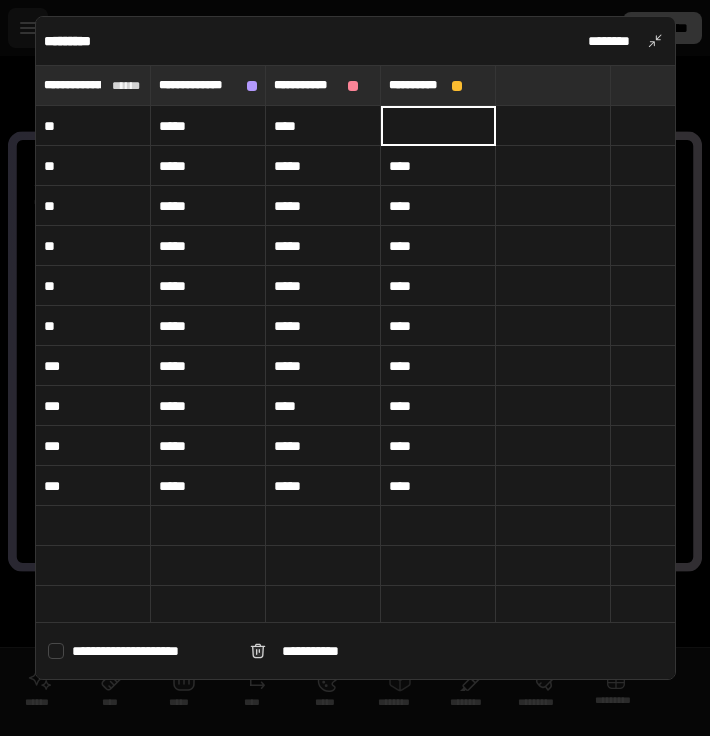 click on "*****" at bounding box center (208, 126) 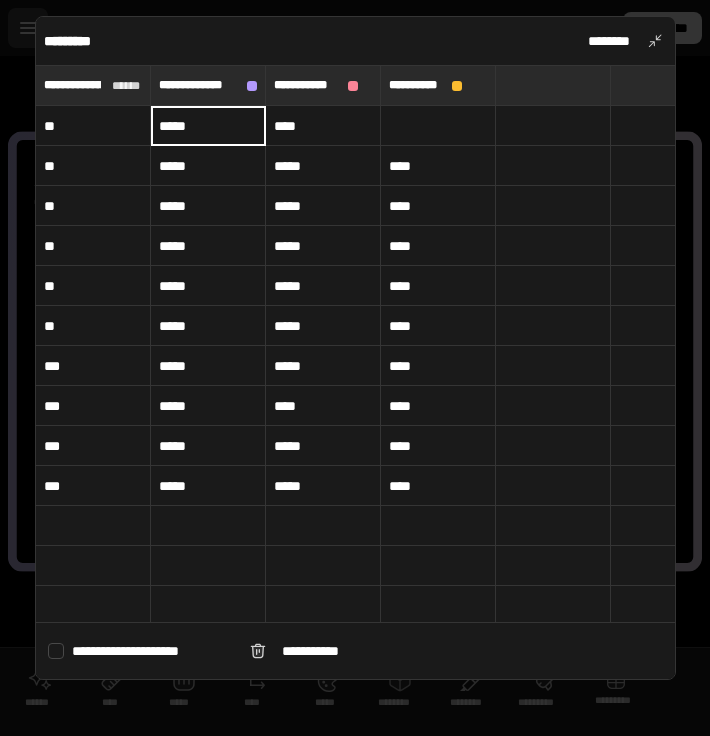 click on "*****" at bounding box center (208, 126) 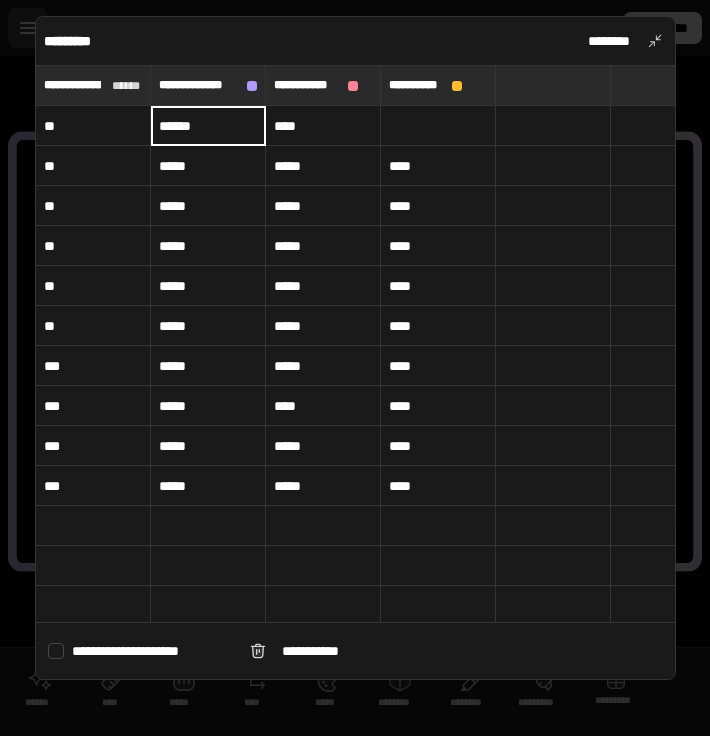 type on "******" 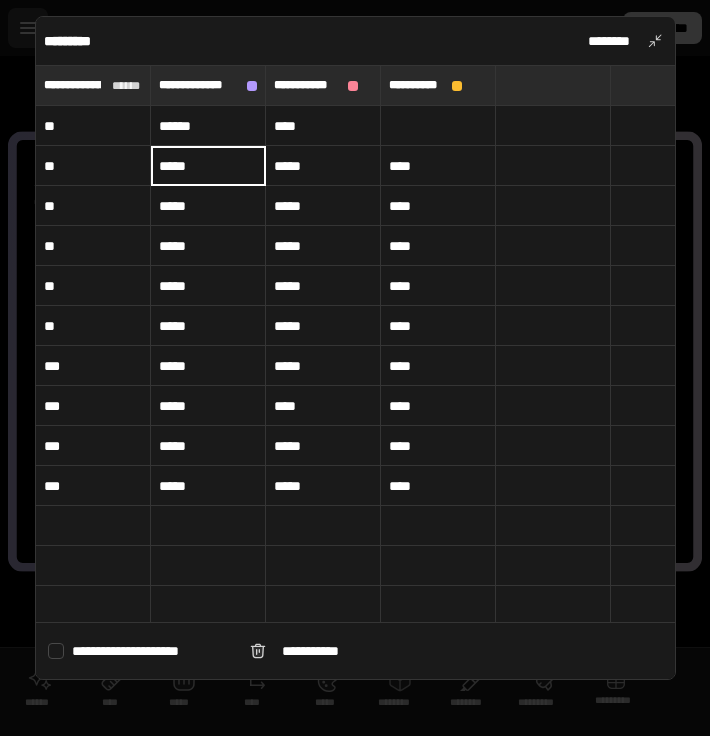 click on "*****" at bounding box center [323, 166] 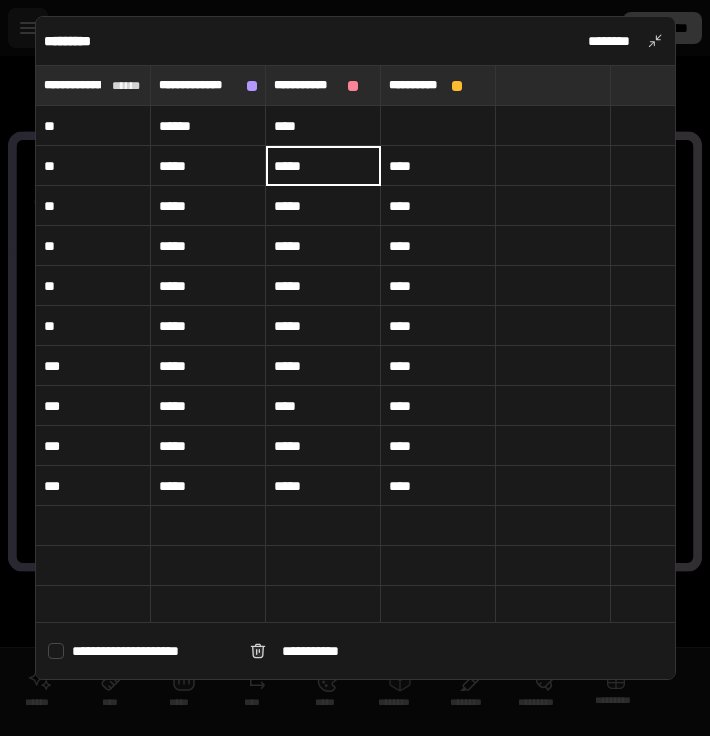 type on "*****" 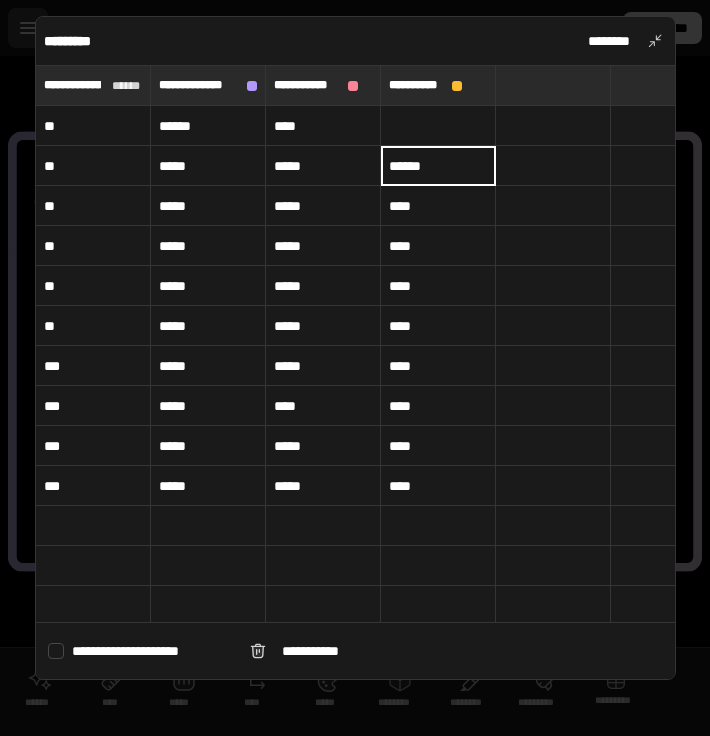type on "******" 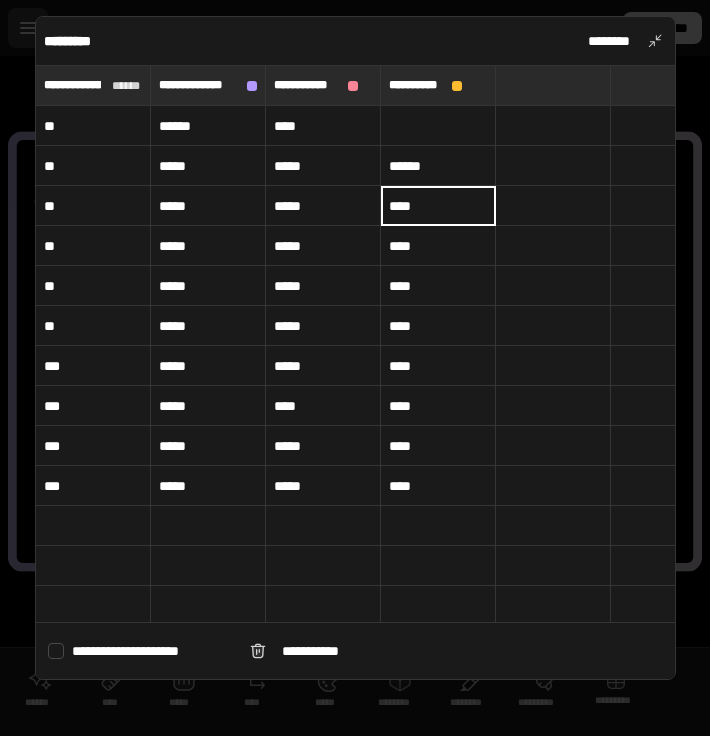 click on "*****" at bounding box center [208, 166] 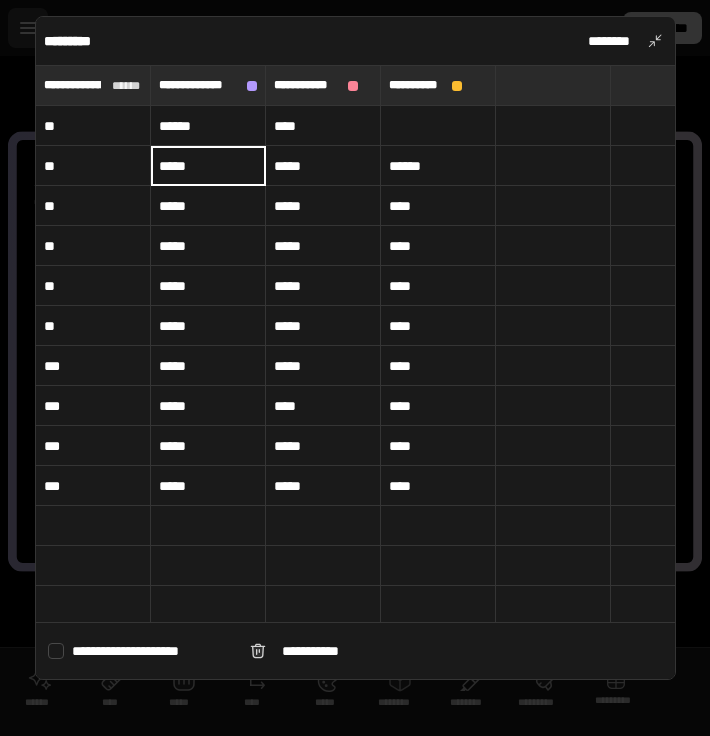 click on "*****" at bounding box center (208, 166) 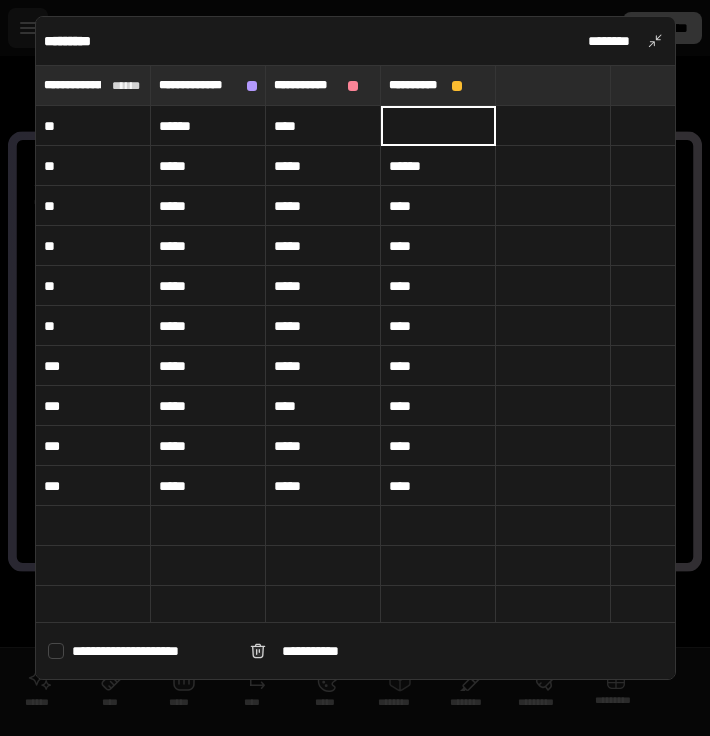 click on "****" at bounding box center (323, 126) 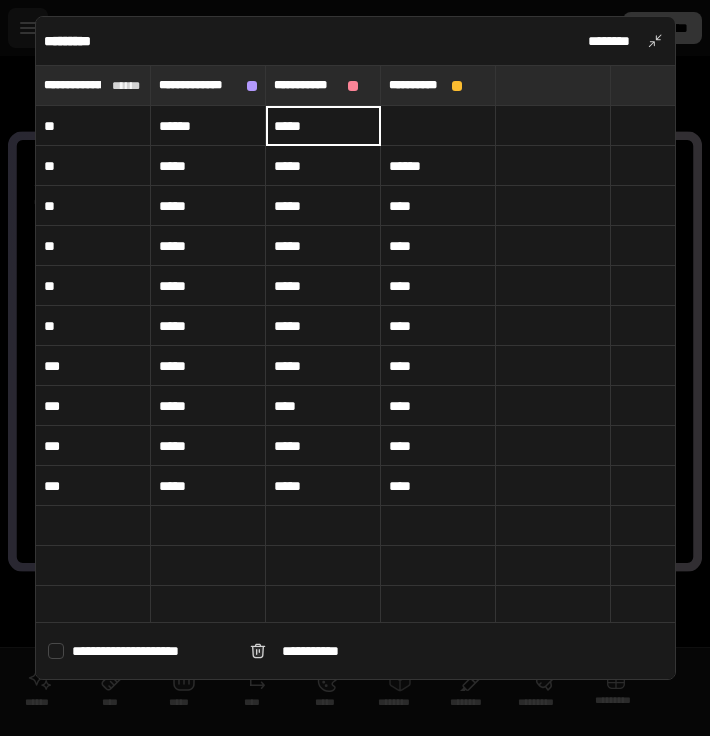 type on "*****" 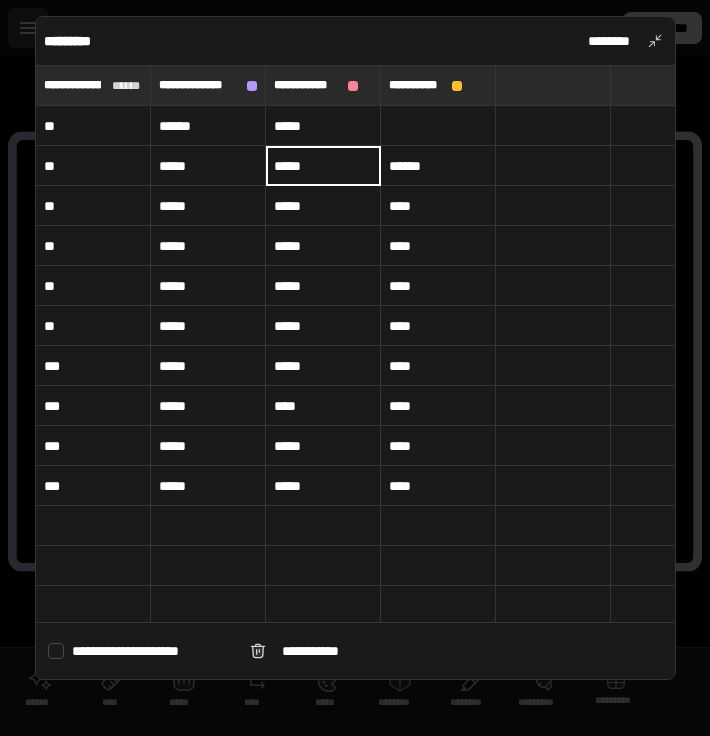 click at bounding box center [438, 126] 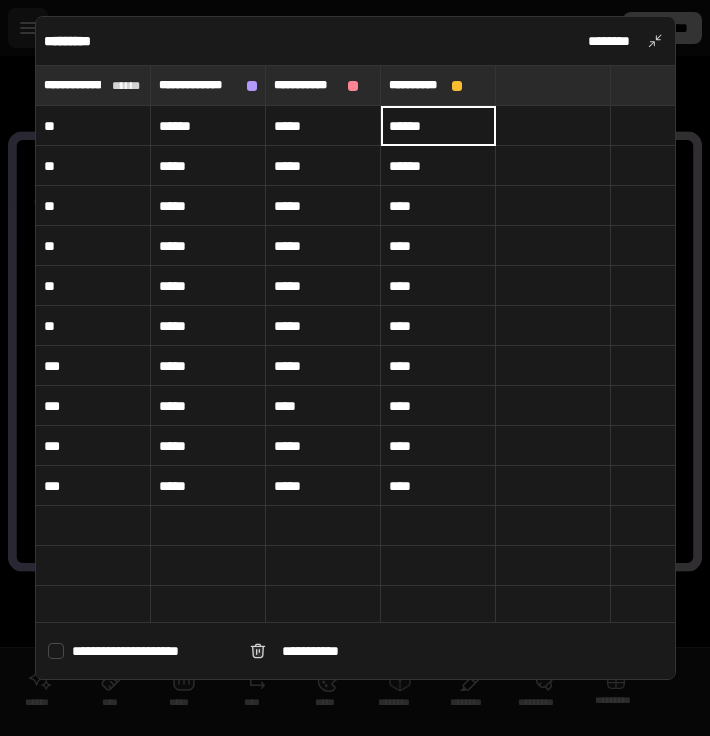 type on "******" 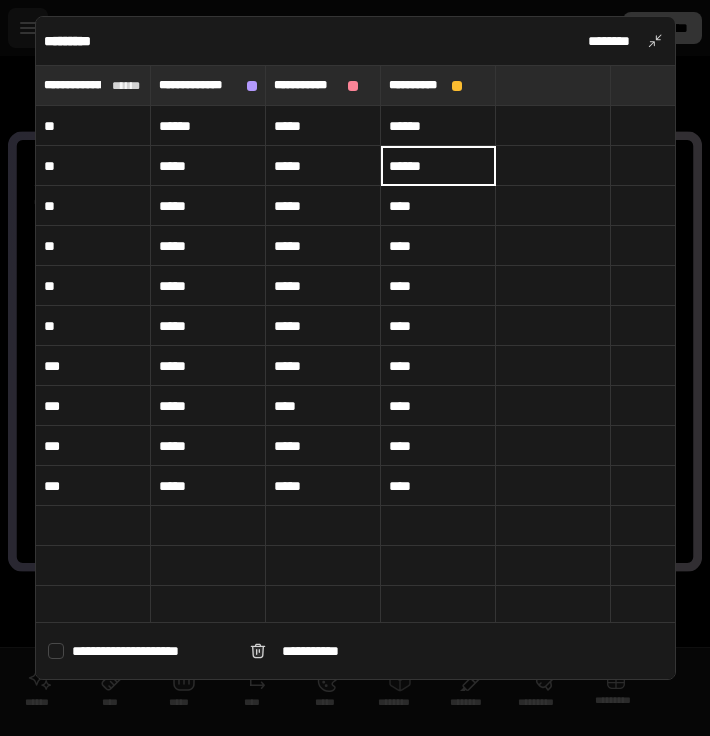 click on "*****" at bounding box center (208, 166) 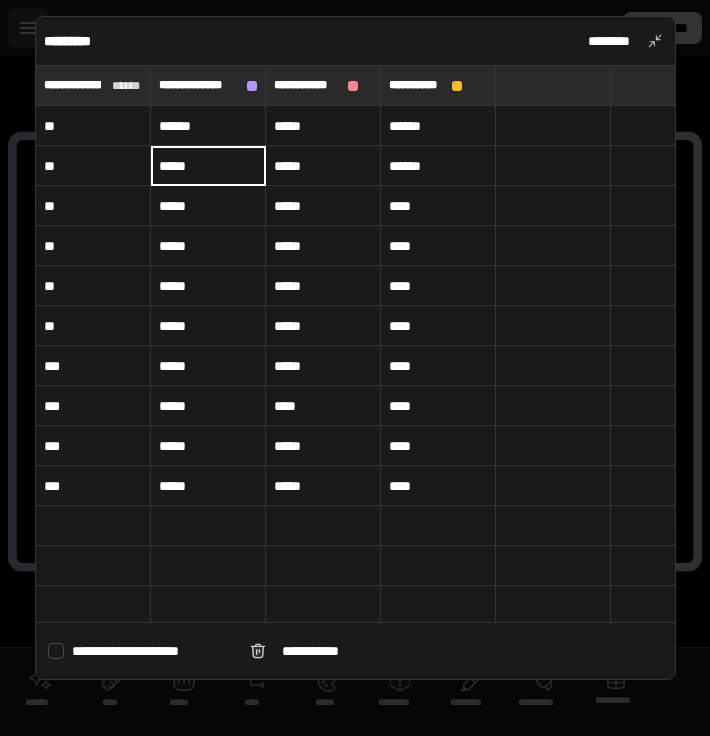 click on "*****" at bounding box center [208, 166] 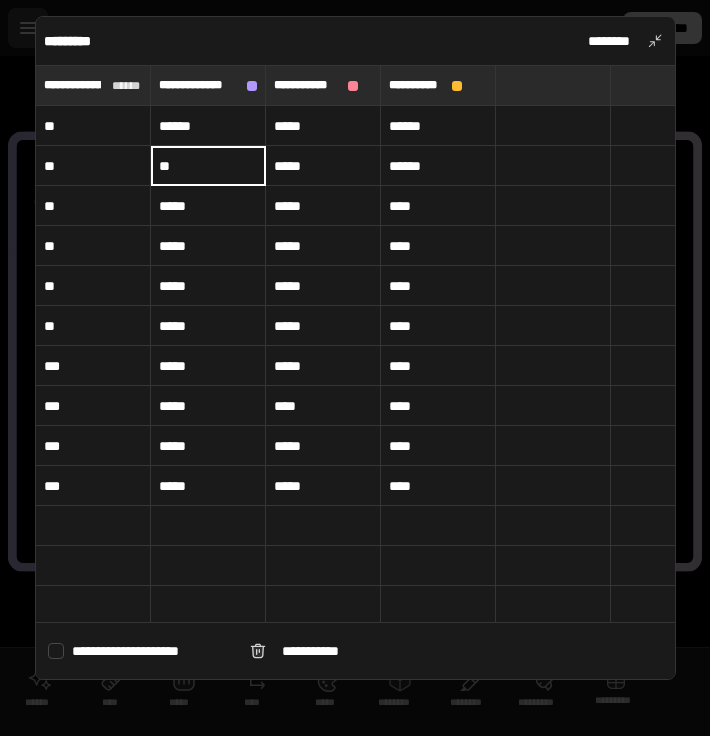type on "*" 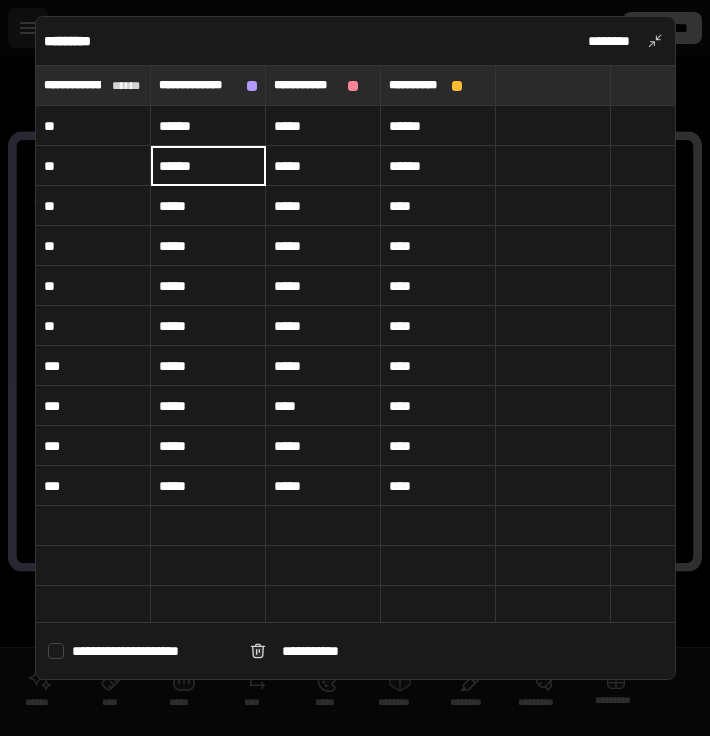 type on "******" 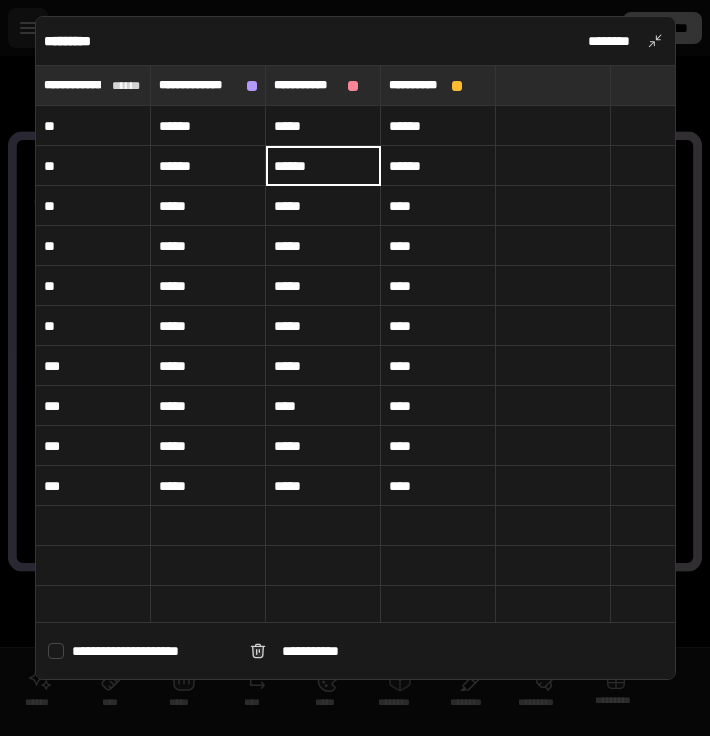 type on "******" 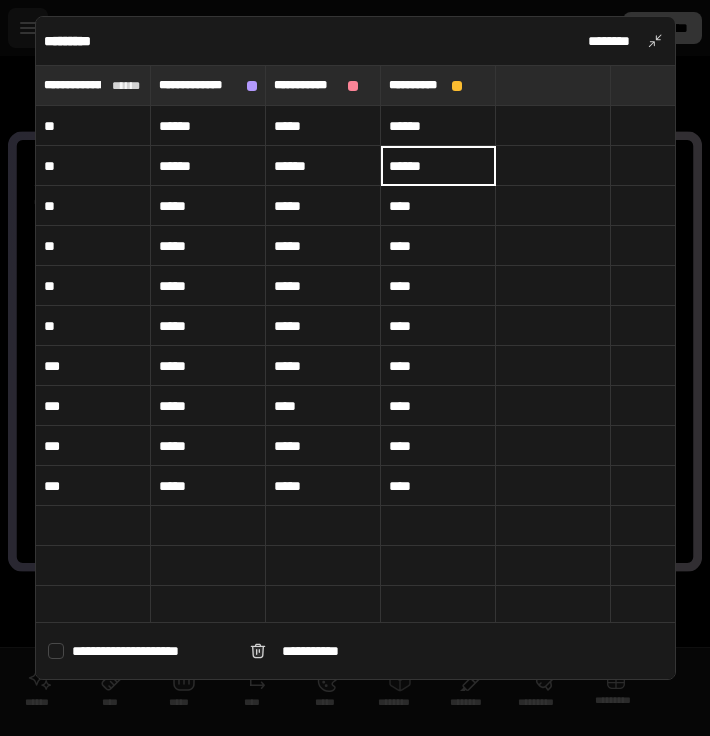 type on "******" 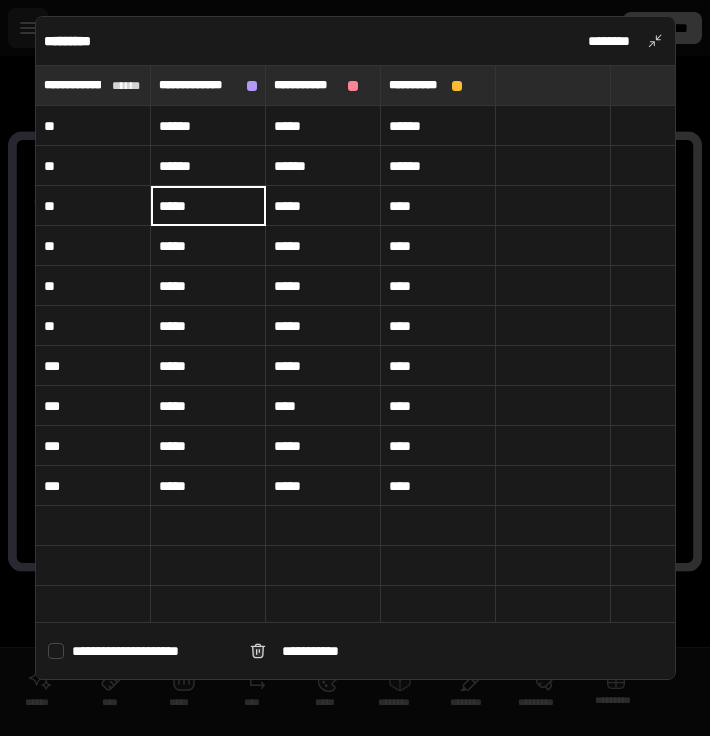 click on "*****" at bounding box center (208, 206) 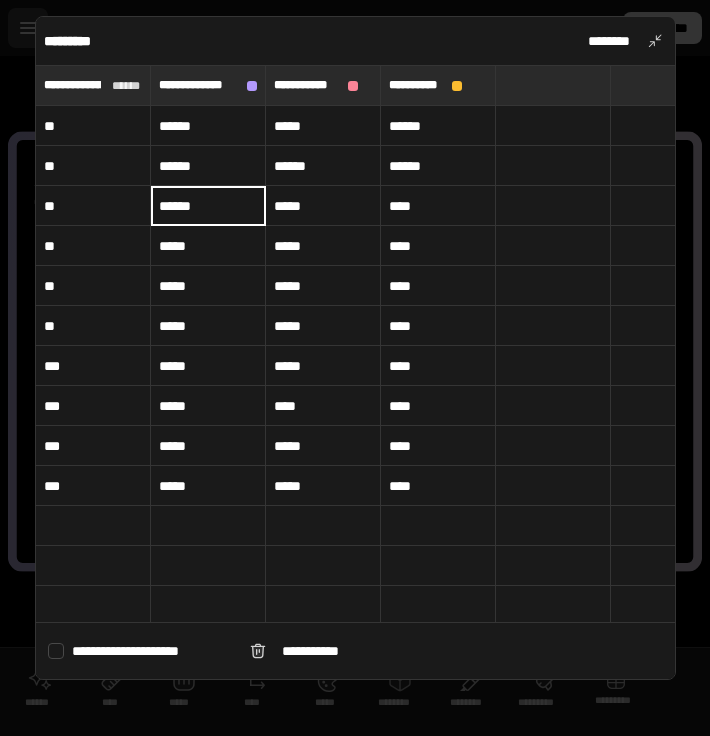 type on "******" 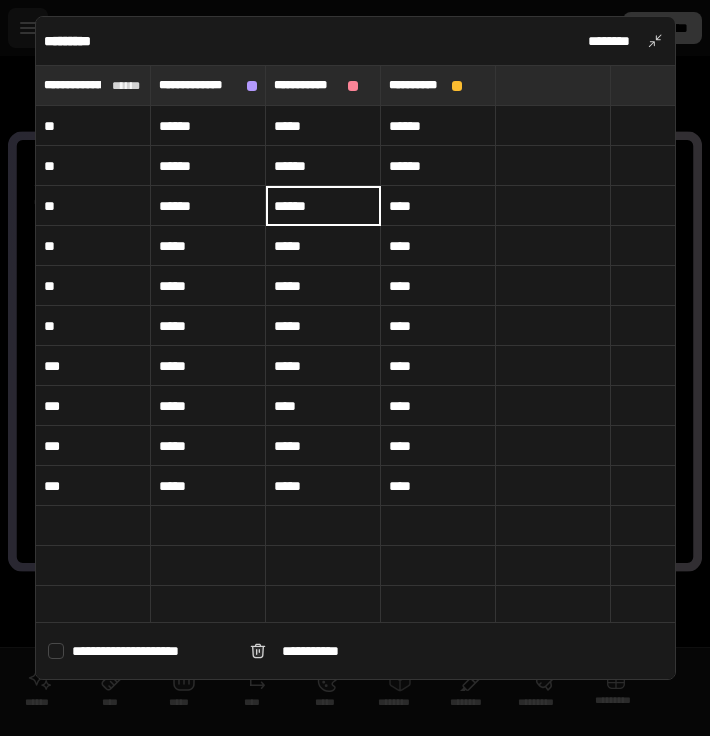 type on "******" 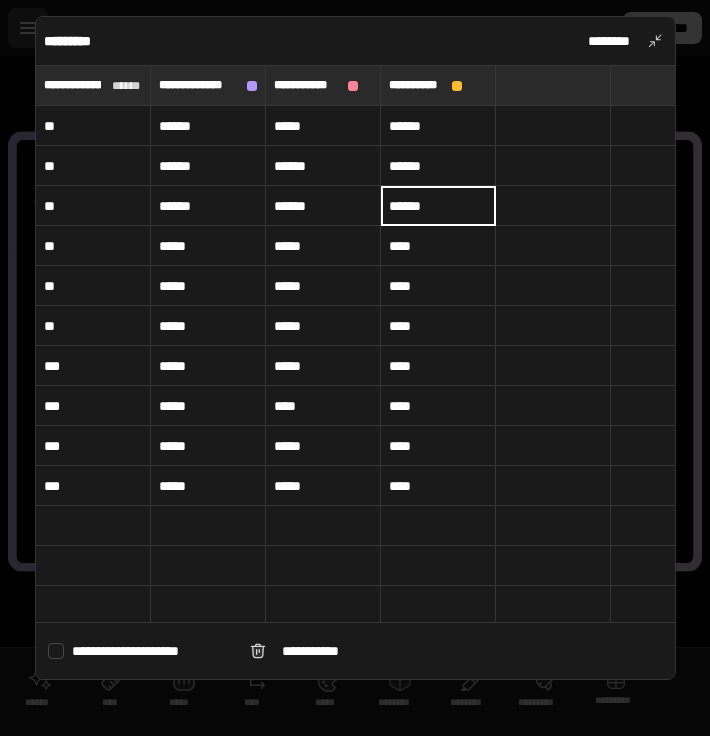 type on "******" 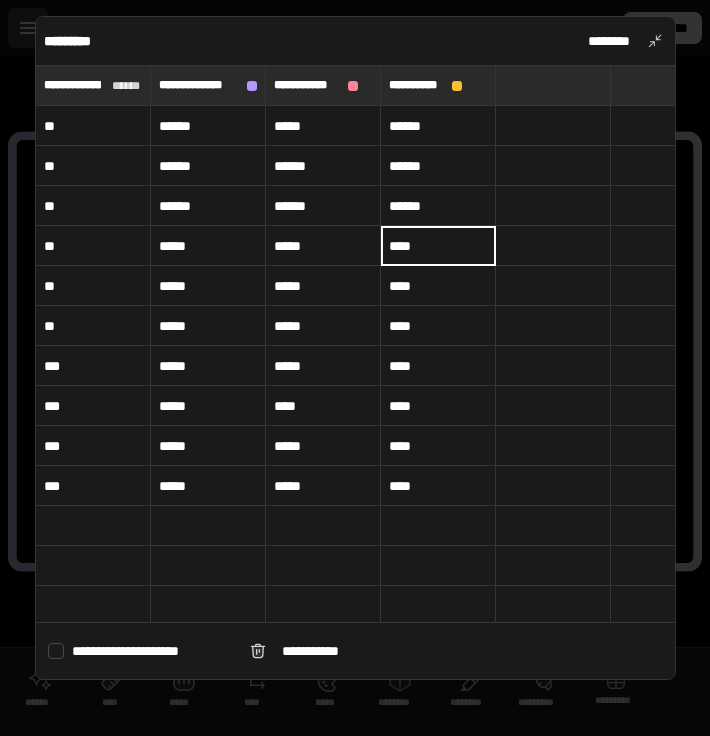 click on "*****" at bounding box center [208, 246] 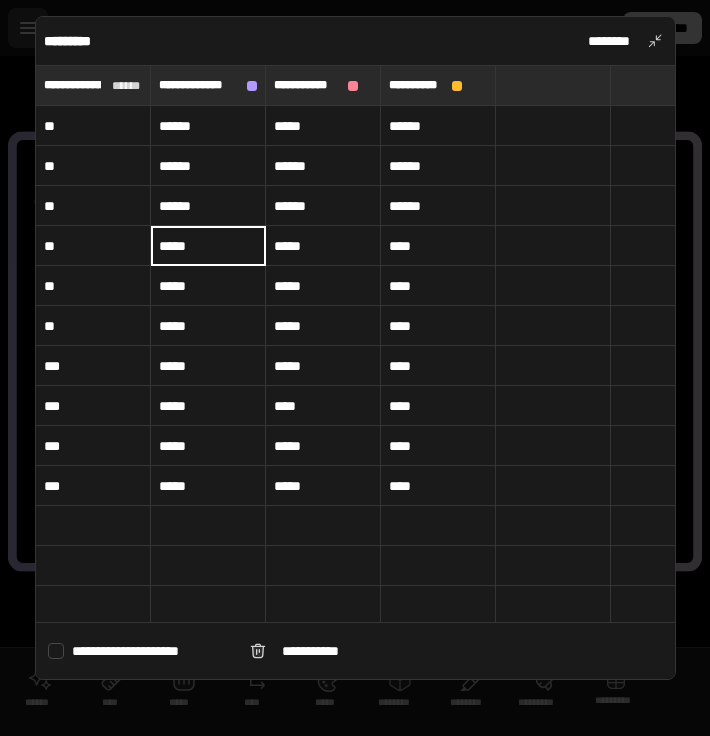 click on "*****" at bounding box center [208, 286] 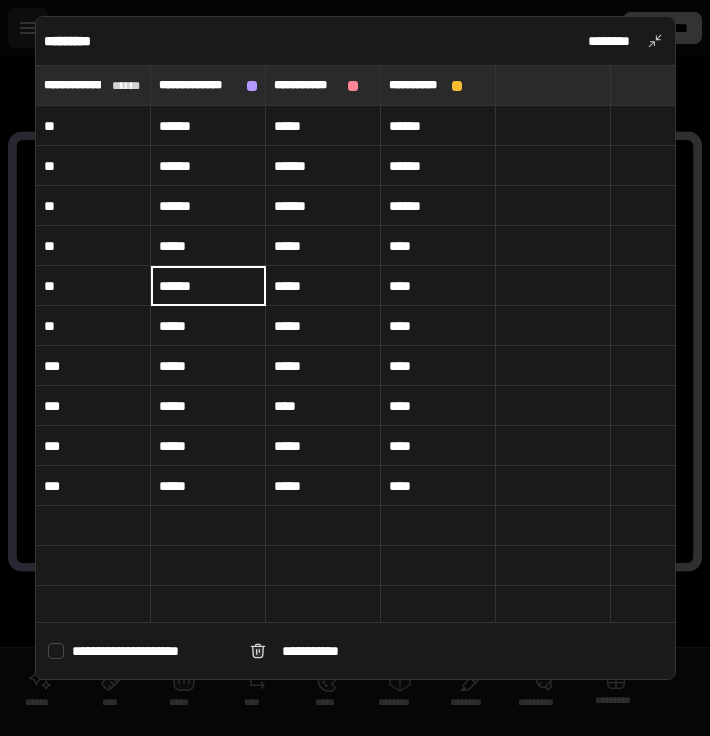 type on "******" 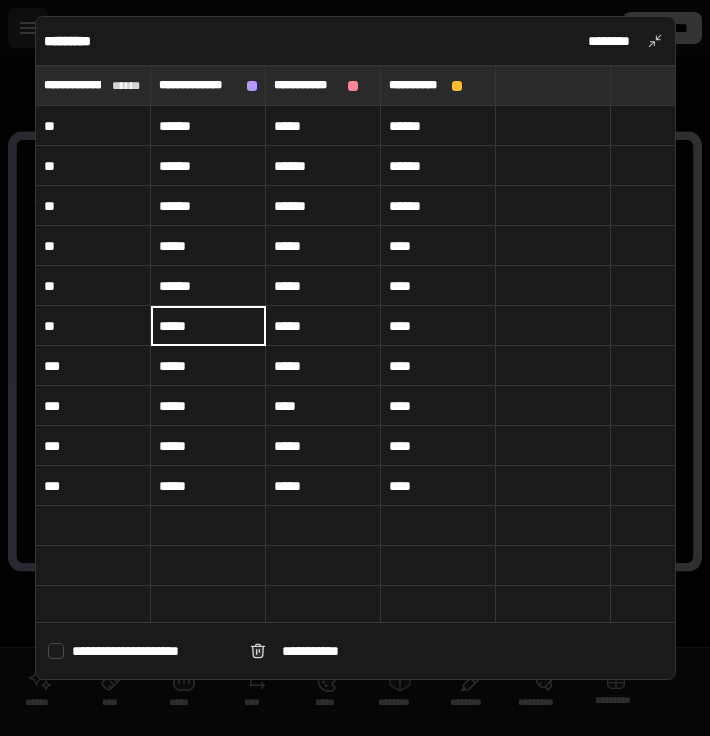 click on "*****" at bounding box center (323, 286) 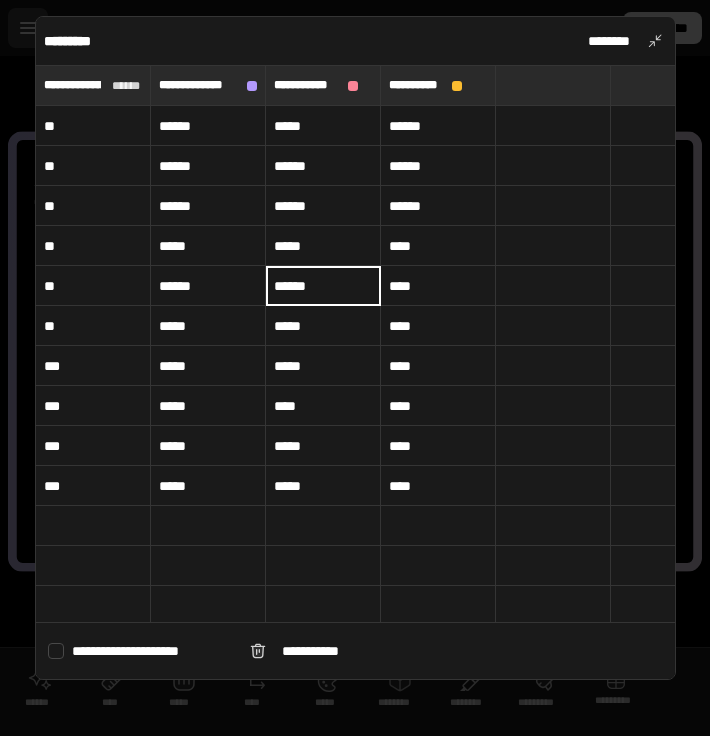 type on "******" 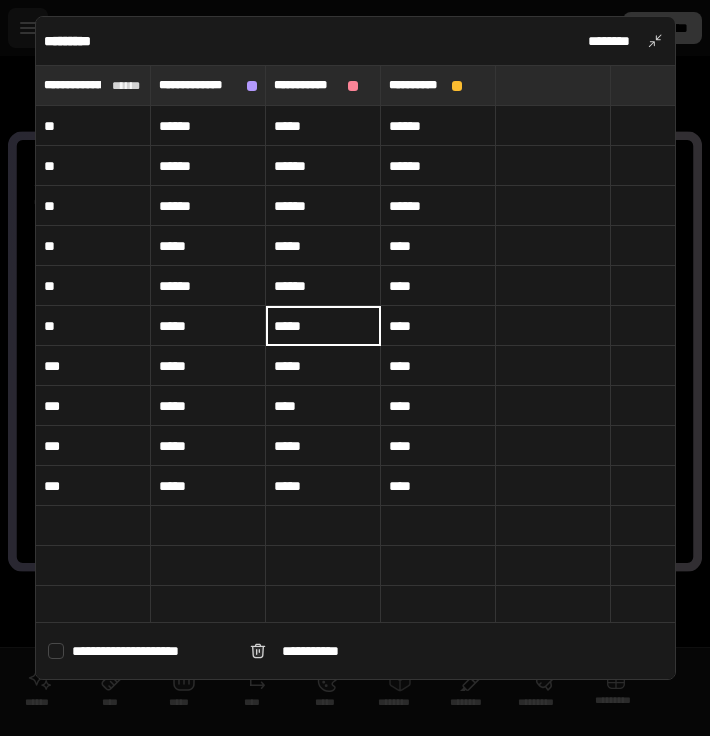 click on "****" at bounding box center [438, 286] 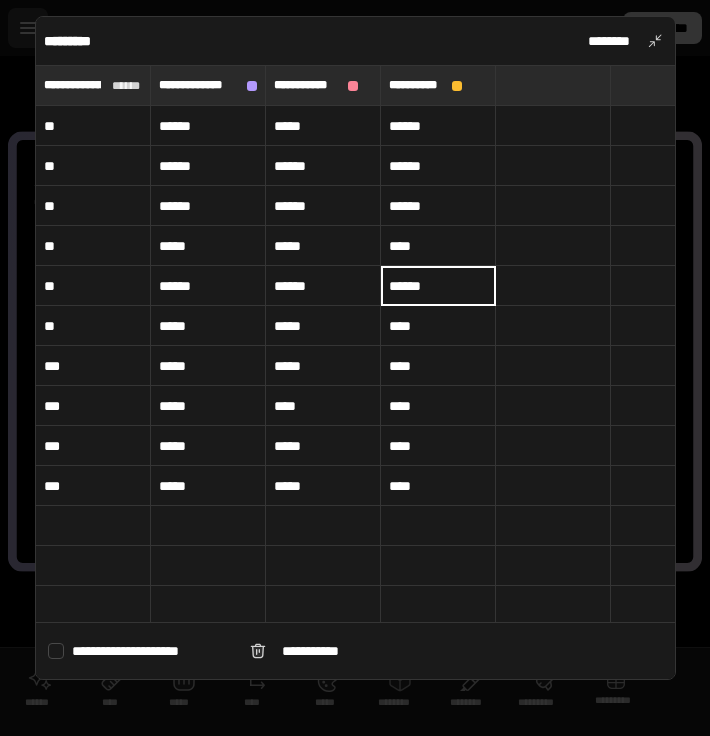 type on "******" 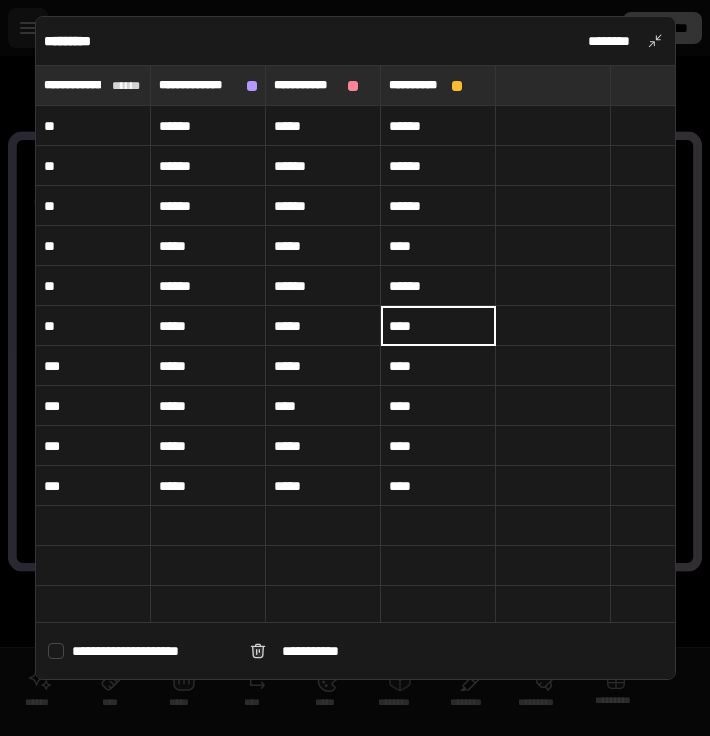 click on "*****" at bounding box center (208, 326) 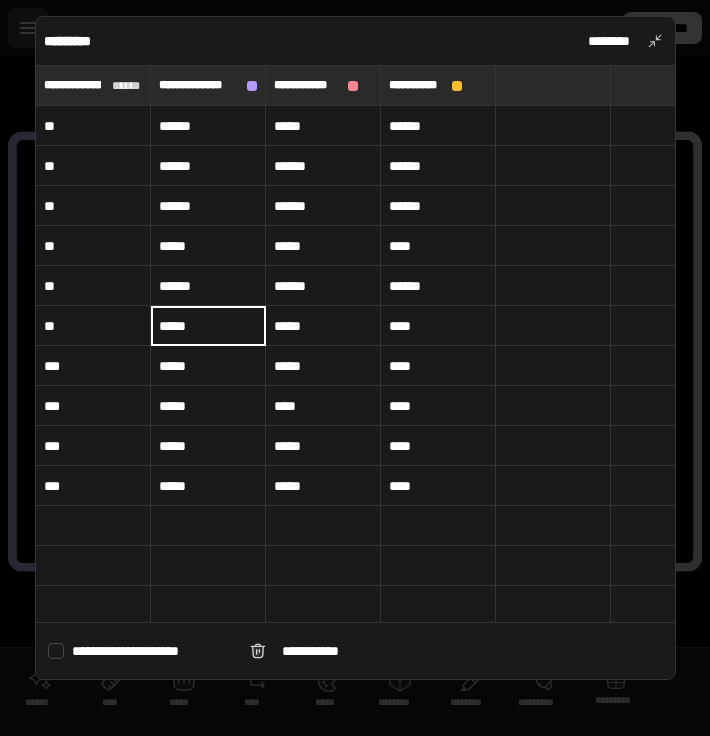 click on "*****" at bounding box center [208, 326] 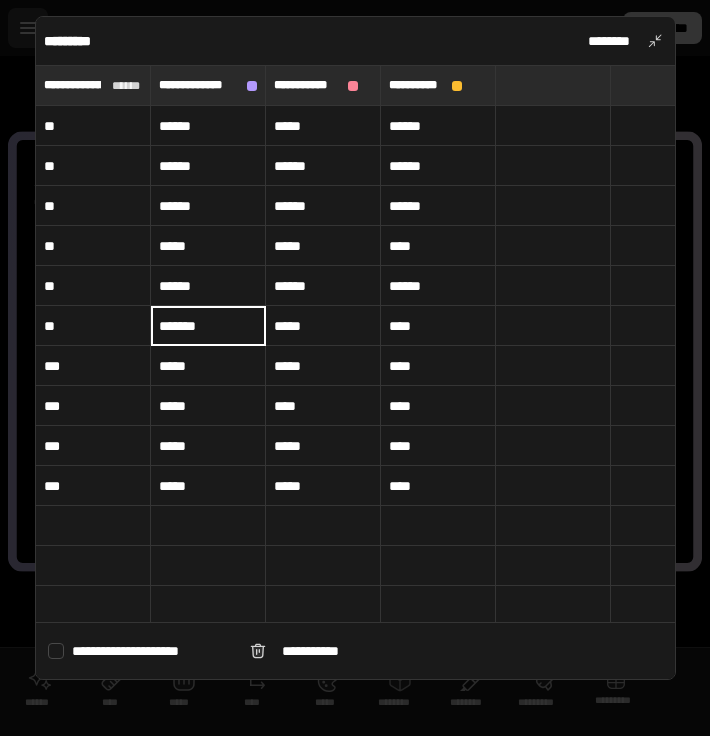 type on "*******" 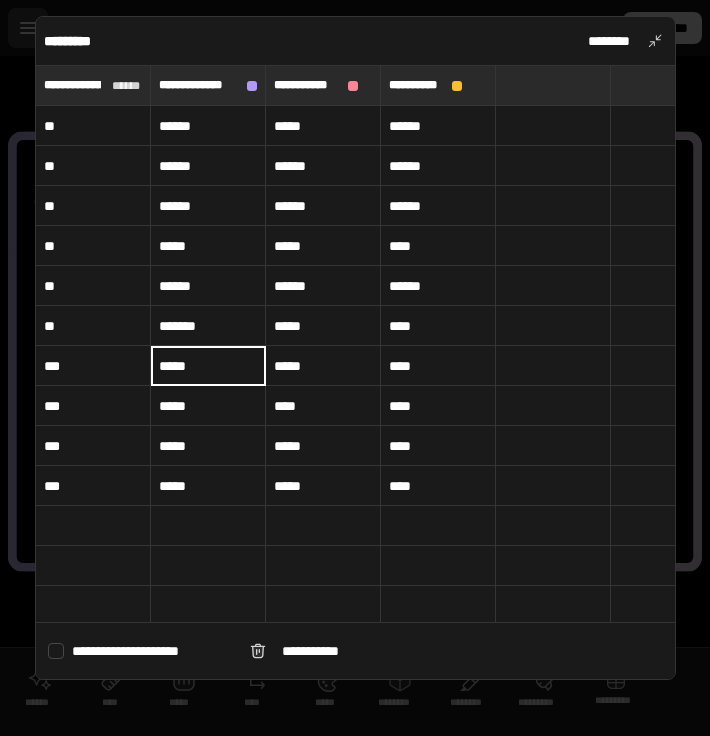click on "*****" at bounding box center (323, 326) 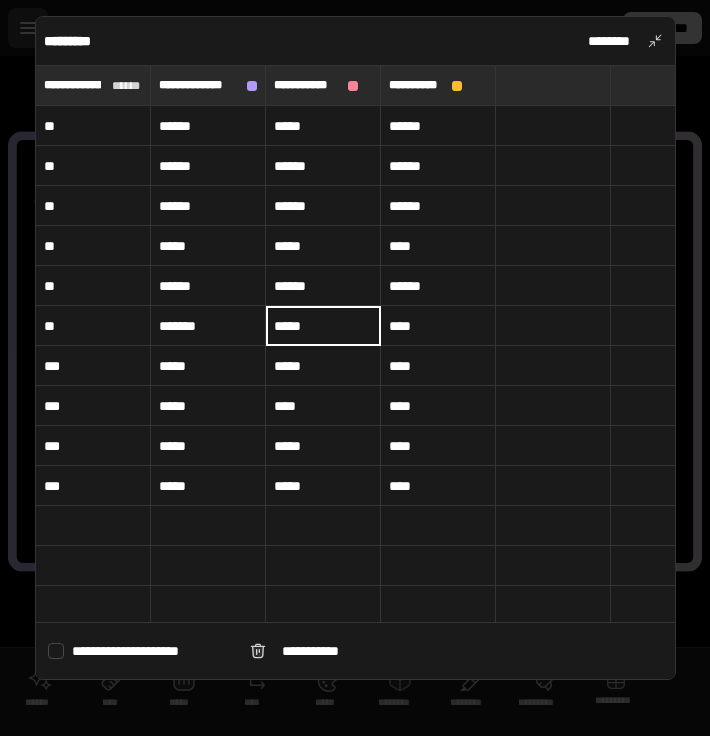 click on "*****" at bounding box center [323, 326] 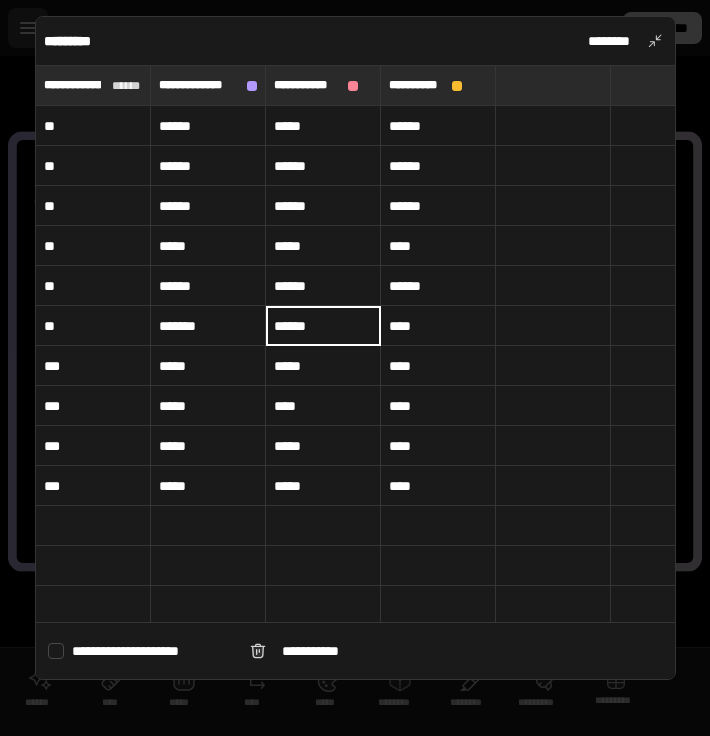 type on "******" 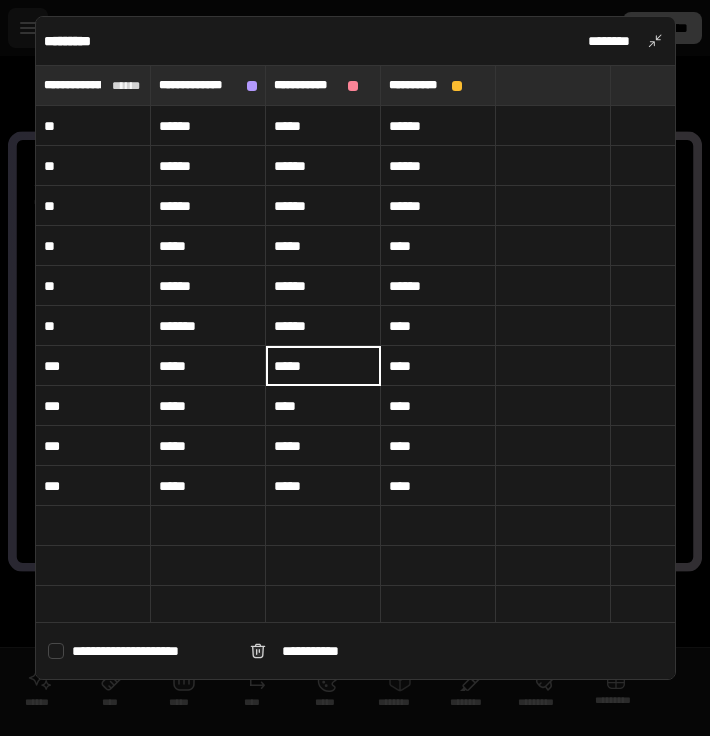 click on "****" at bounding box center [438, 326] 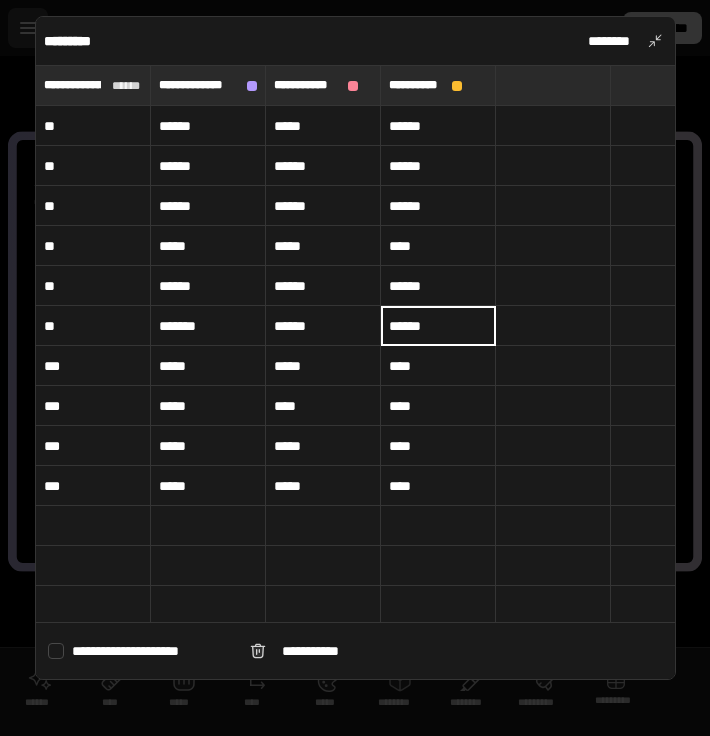type on "******" 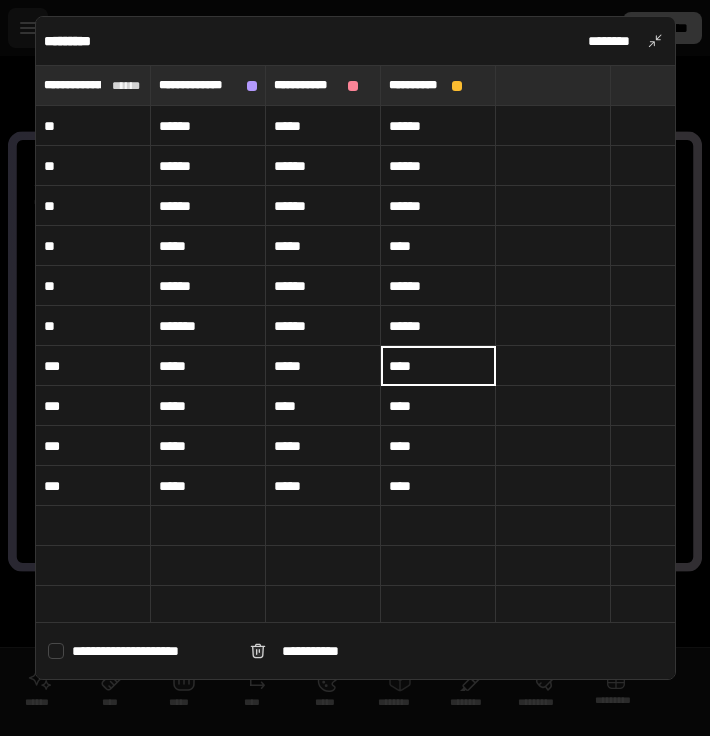 click on "*****" at bounding box center [208, 366] 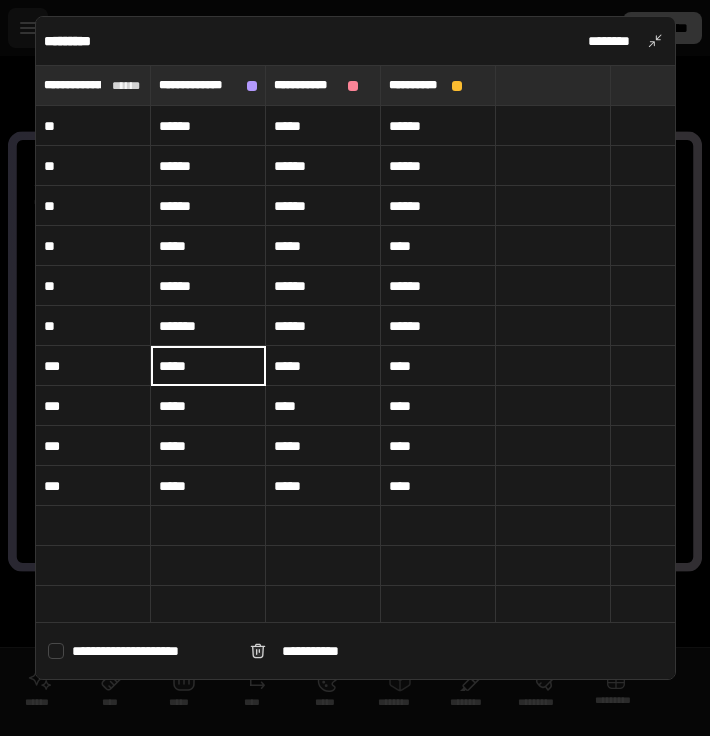 click on "*****" at bounding box center [208, 366] 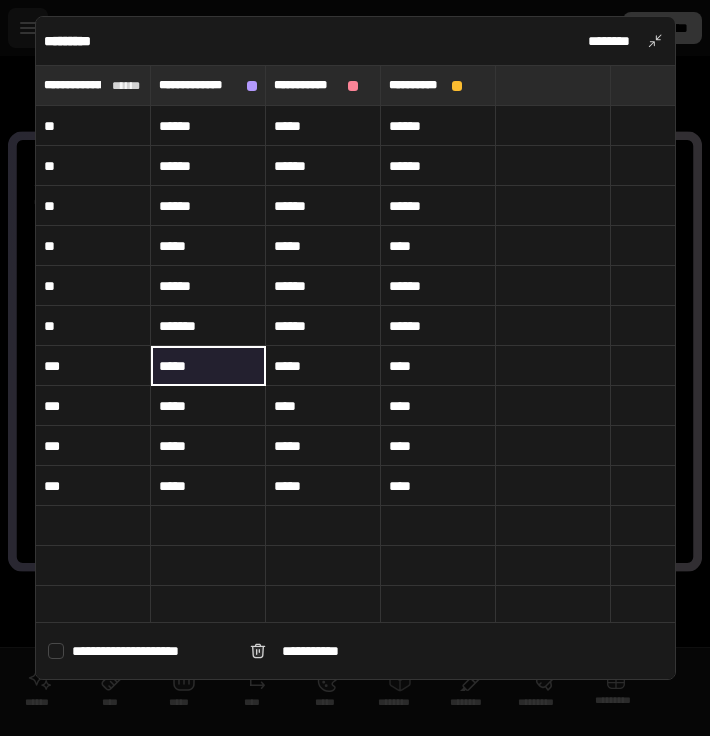 drag, startPoint x: 213, startPoint y: 353, endPoint x: 160, endPoint y: 369, distance: 55.362442 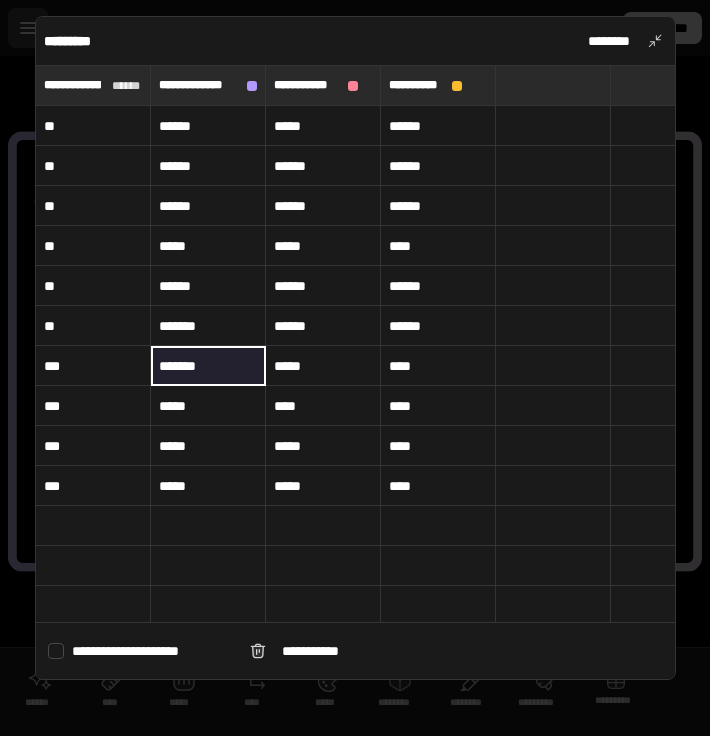 type on "*******" 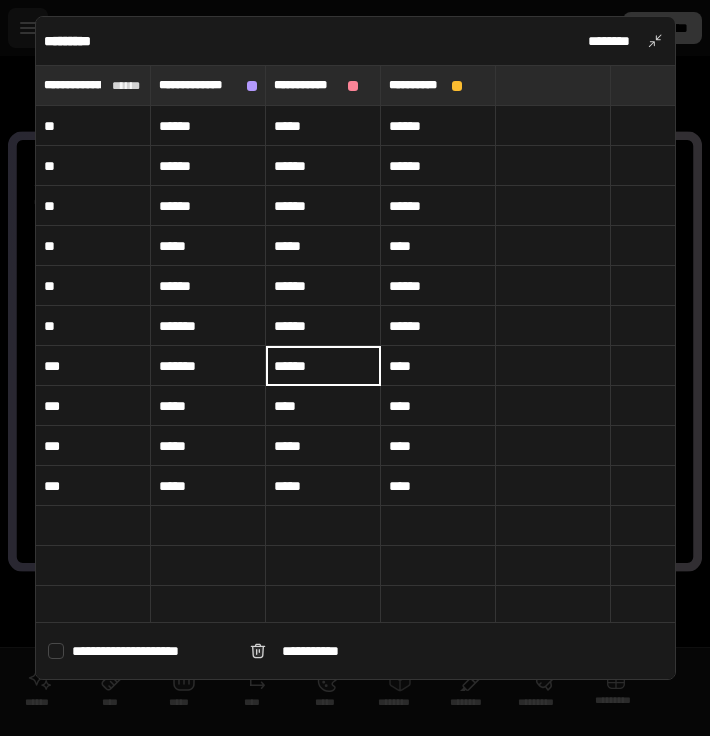 type on "******" 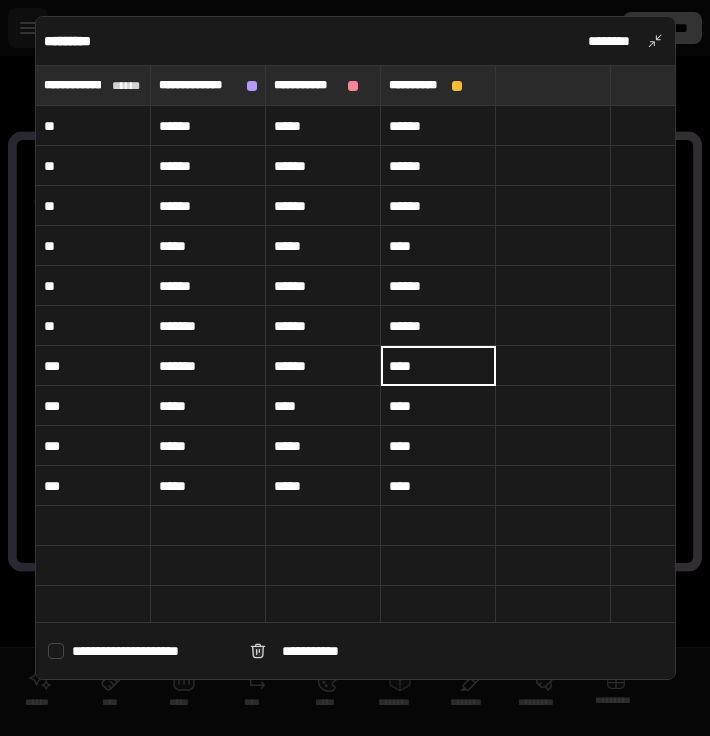 click on "****" at bounding box center [438, 366] 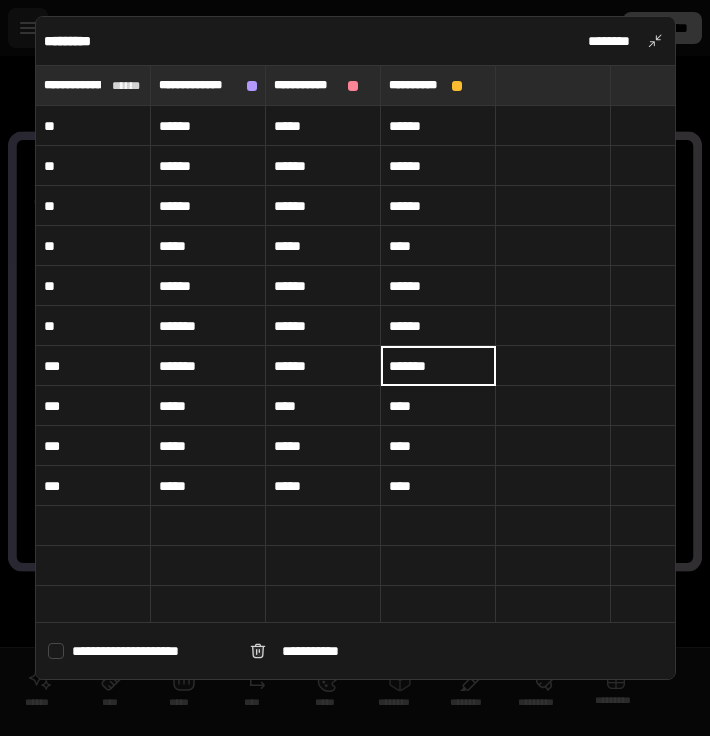 type on "*******" 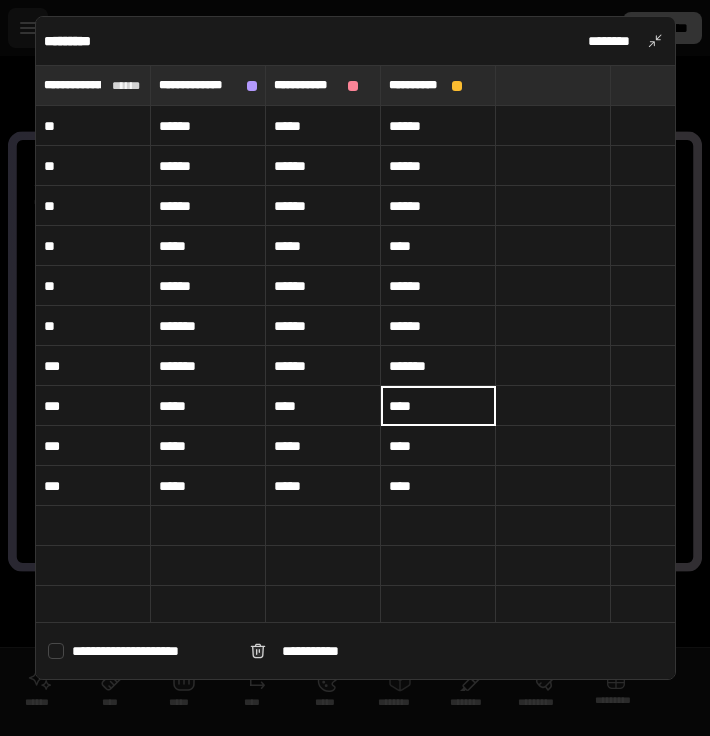 click on "*****" at bounding box center (208, 406) 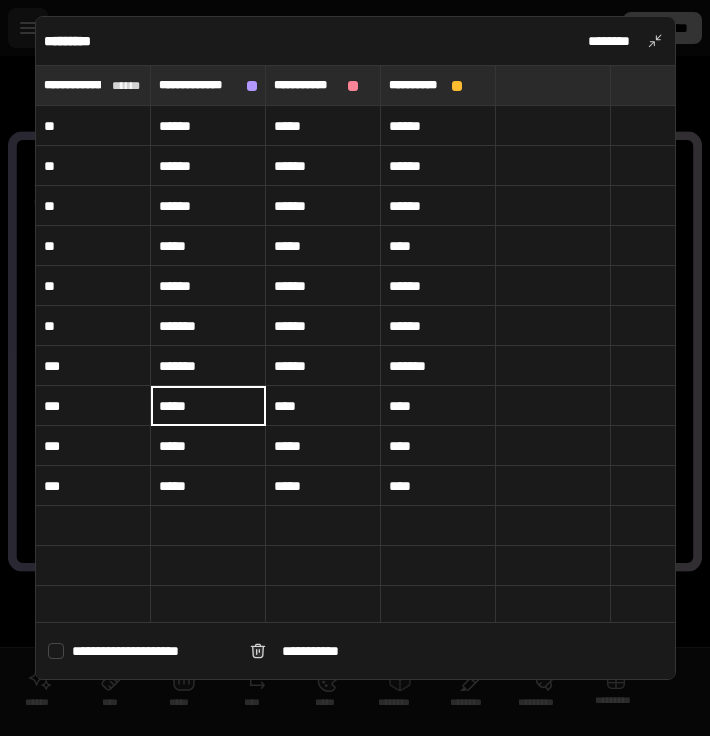 click on "*****" at bounding box center (208, 406) 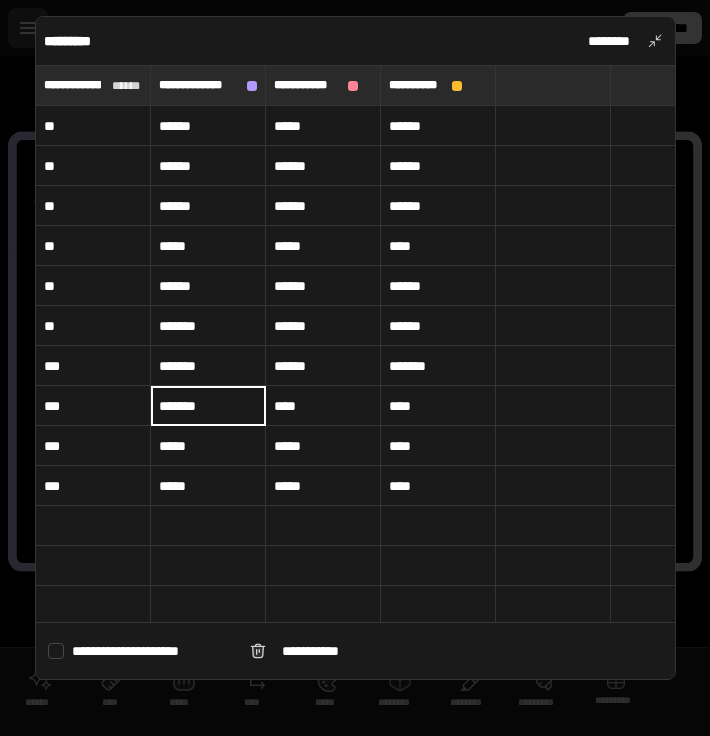 type on "*******" 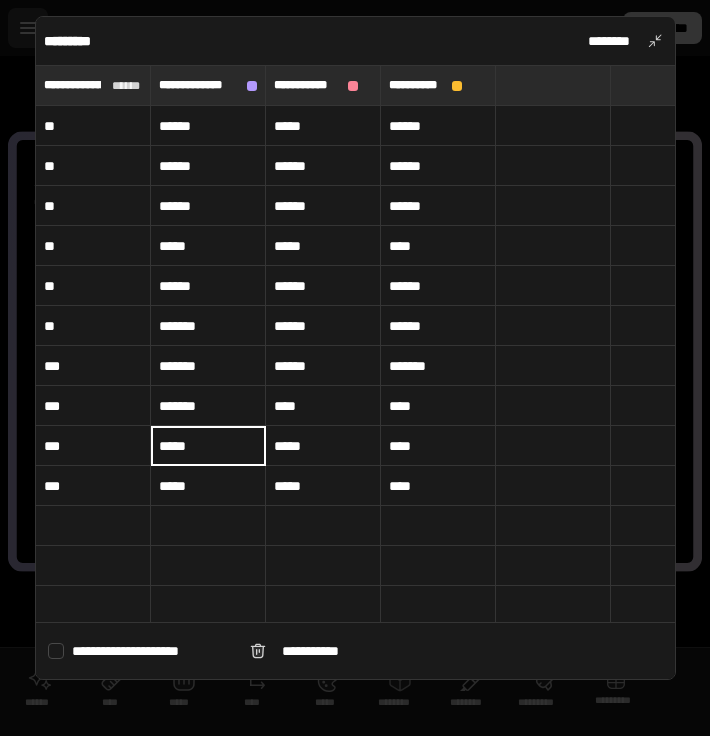click on "****" at bounding box center (323, 406) 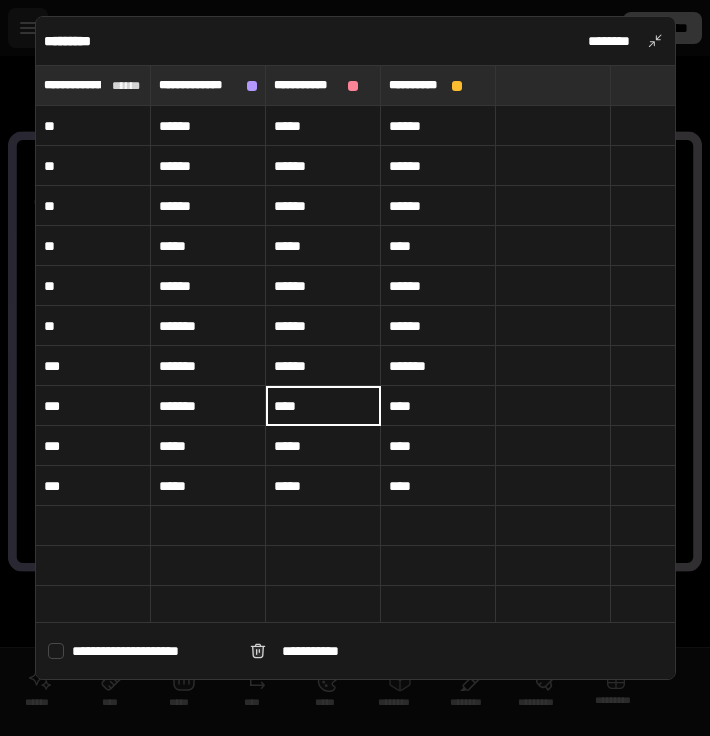 click on "****" at bounding box center (323, 406) 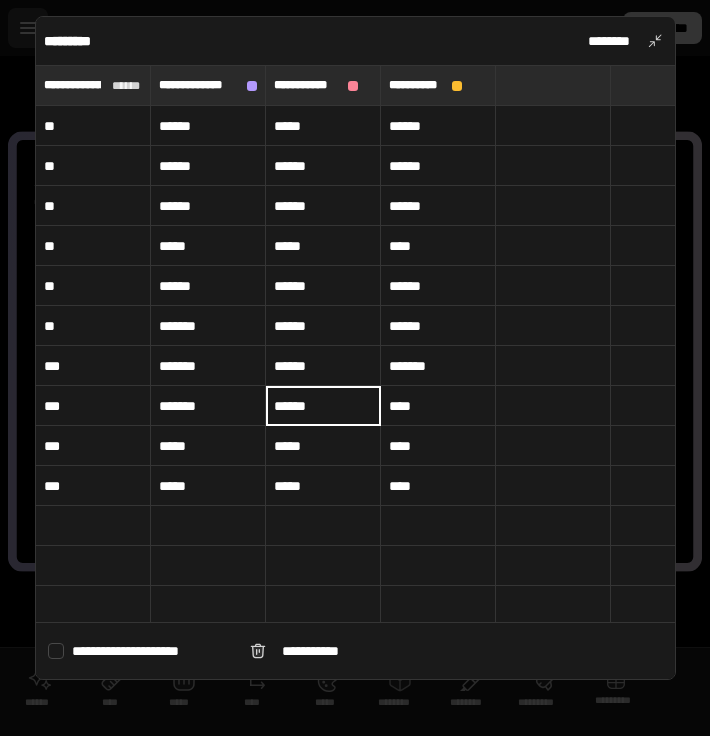 type on "******" 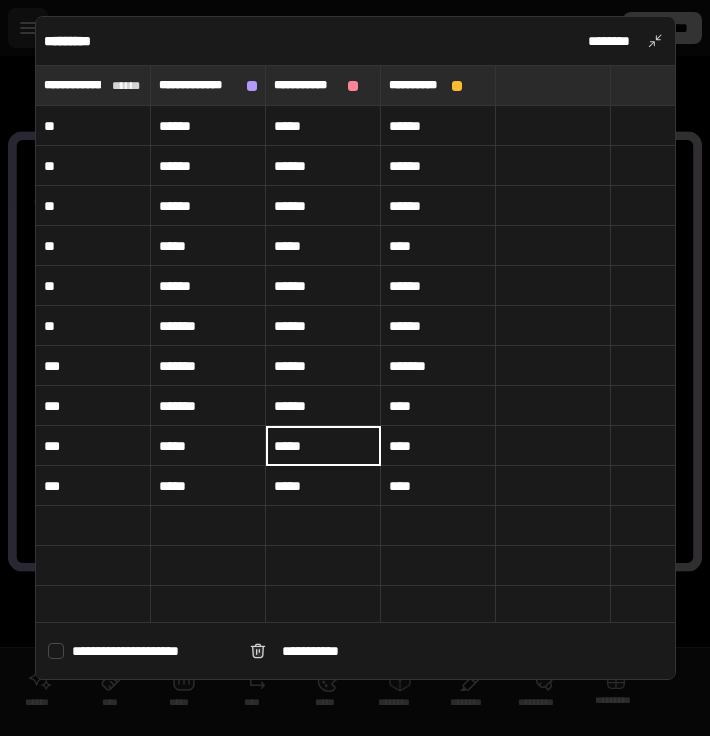 click on "****" at bounding box center (438, 406) 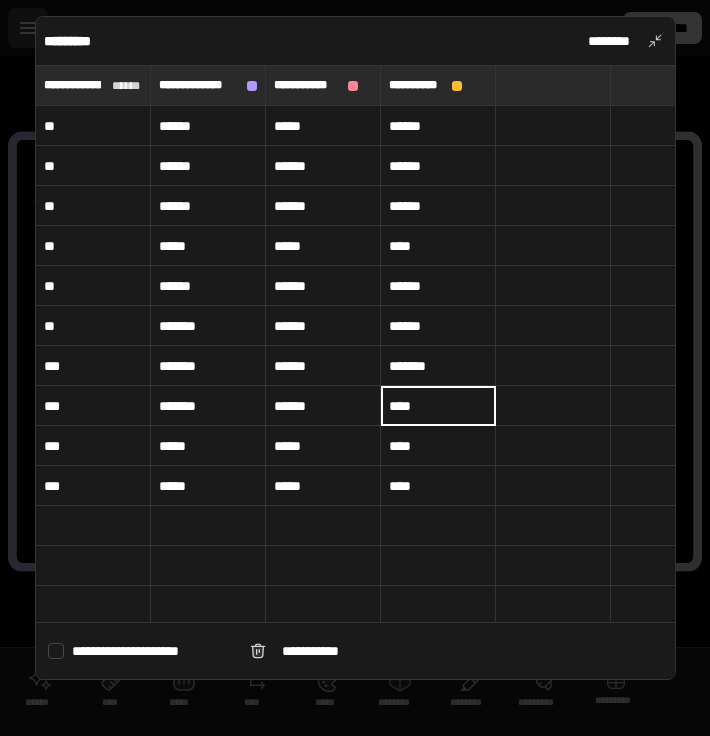 click on "****" at bounding box center (438, 406) 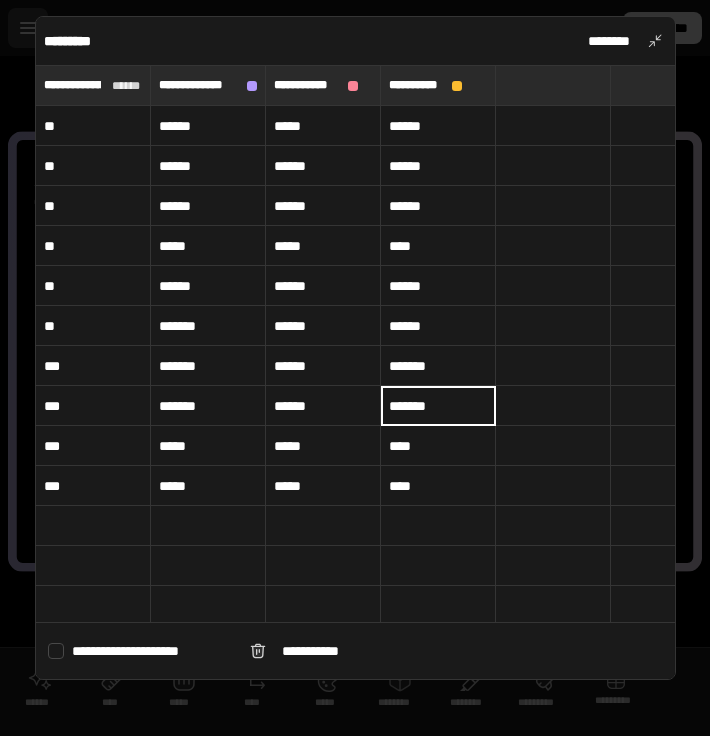 type on "*******" 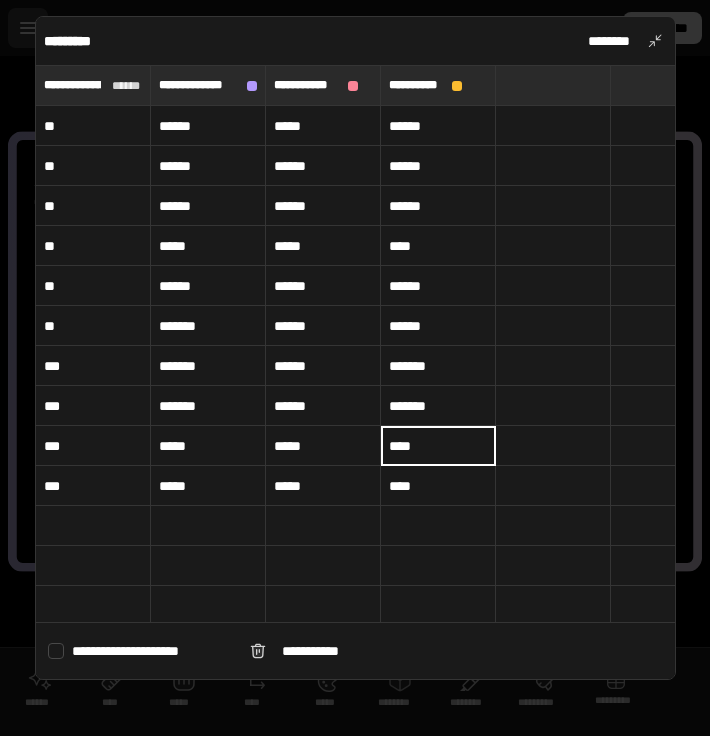 click on "*****" at bounding box center [208, 446] 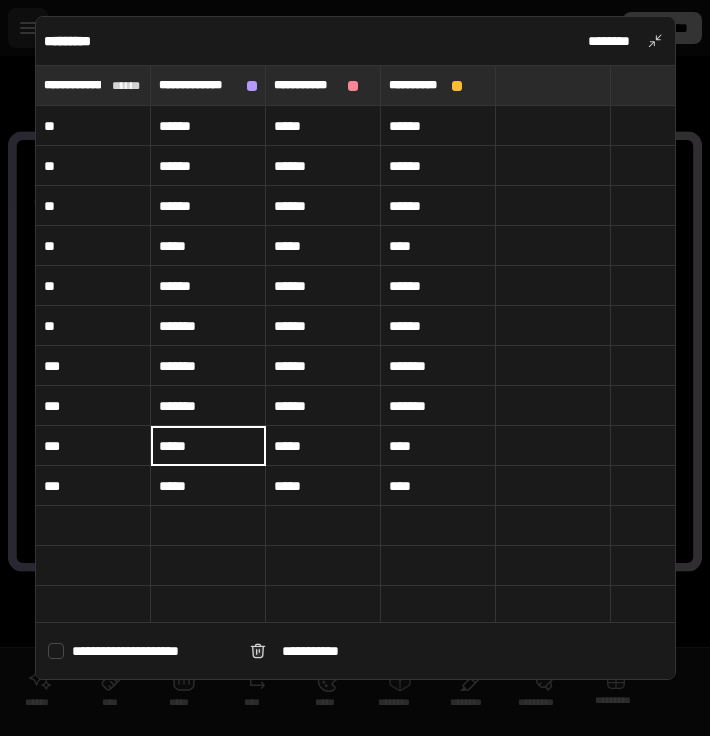click on "*****" at bounding box center (208, 446) 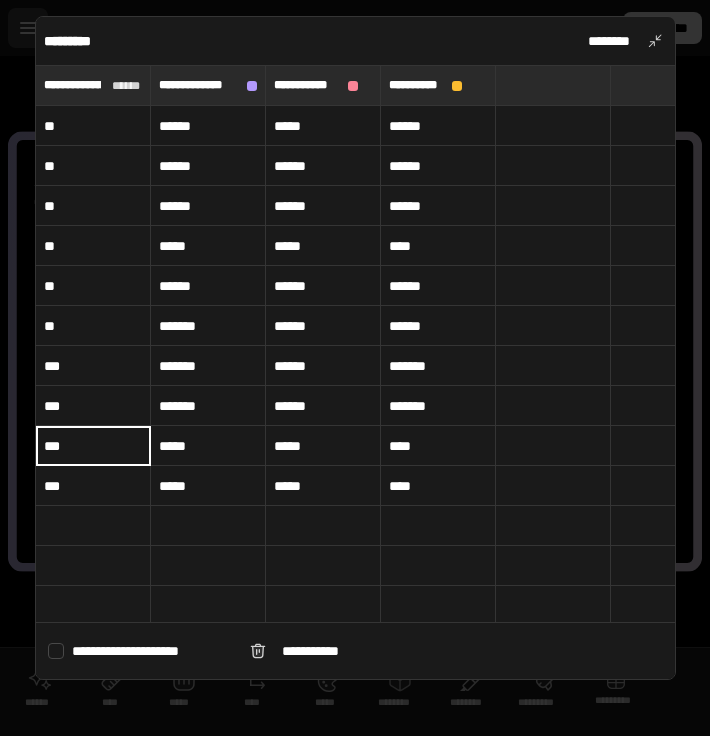 click on "***" at bounding box center (93, 446) 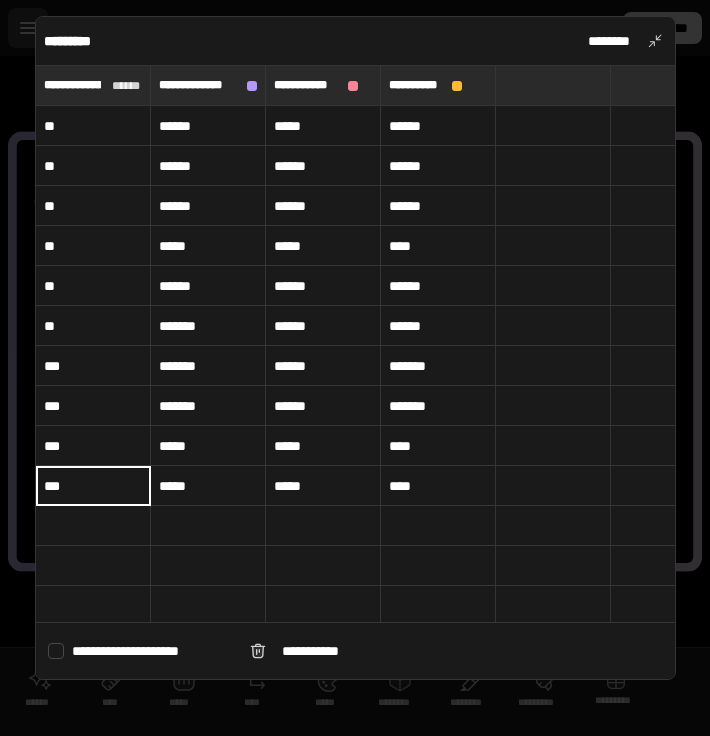 click on "*****" at bounding box center (208, 446) 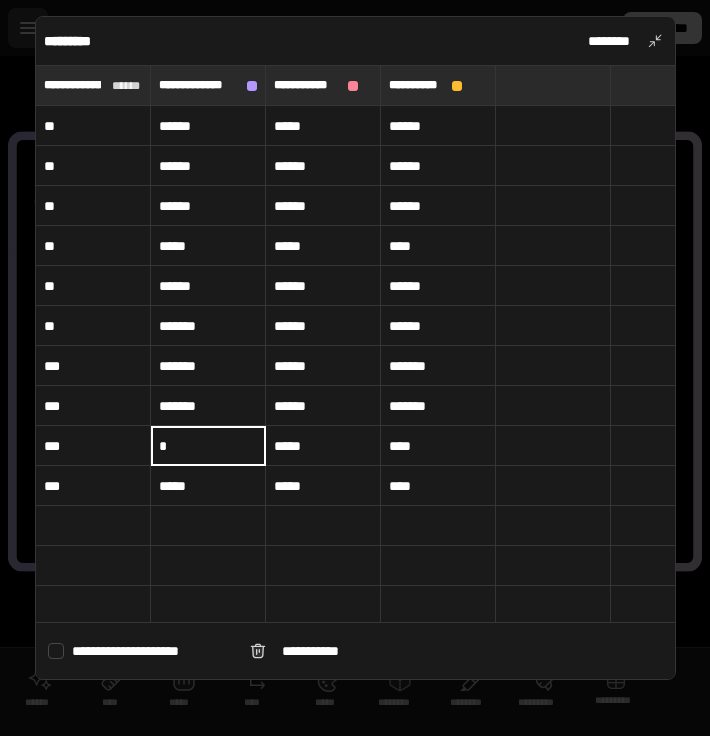 click on "*" at bounding box center [208, 445] 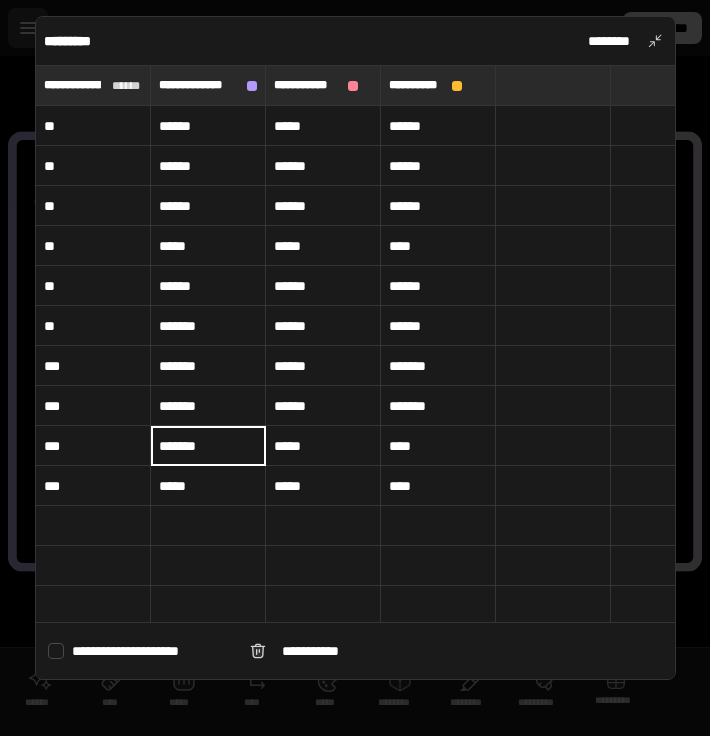 type on "*******" 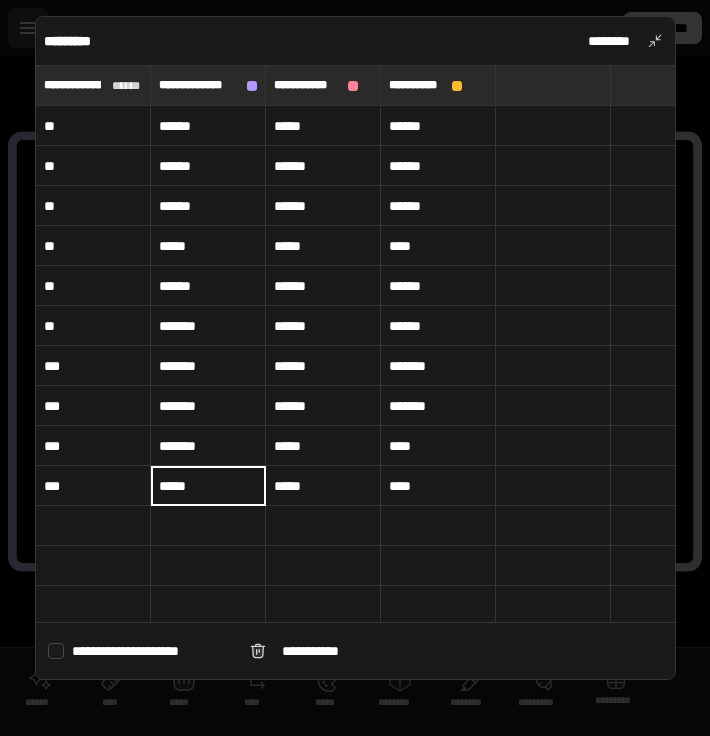 click on "*****" at bounding box center (323, 446) 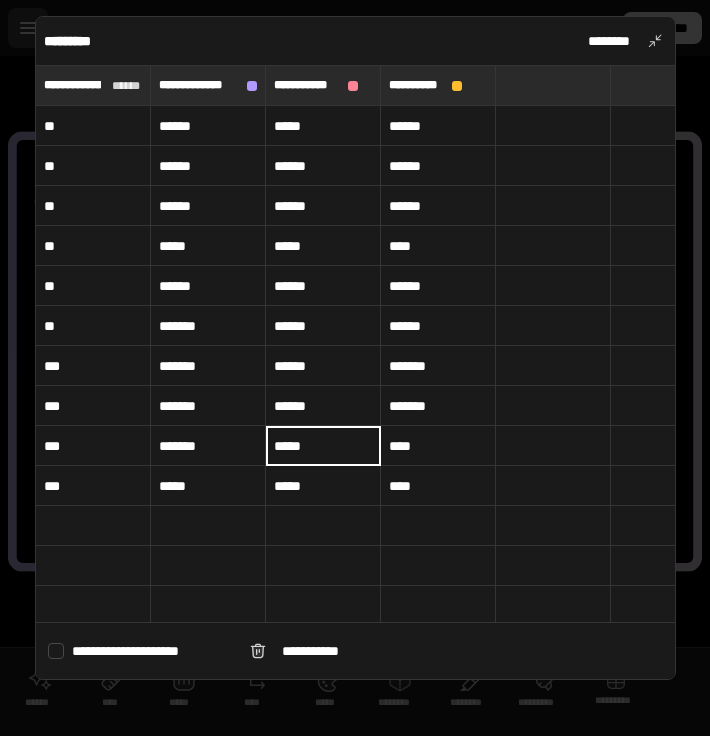 click on "*****" at bounding box center [323, 446] 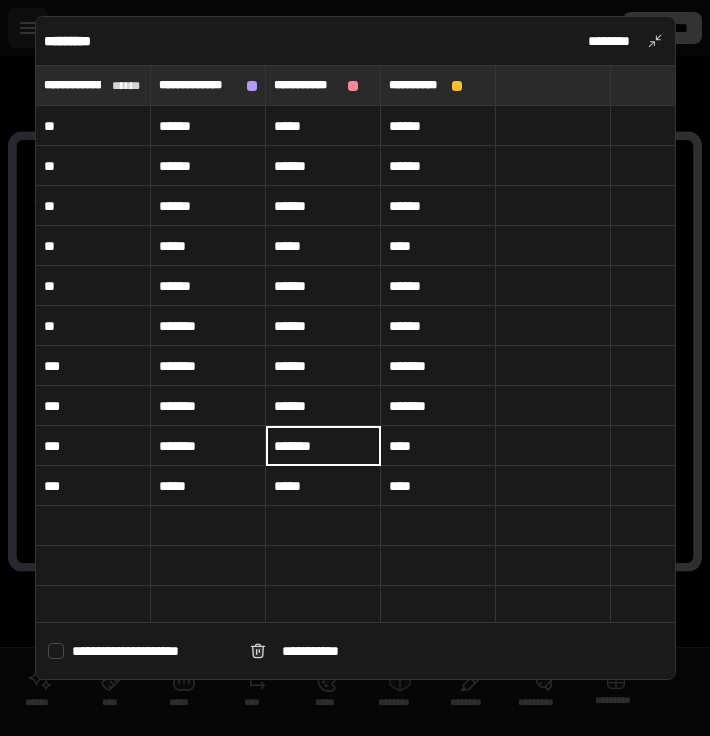 type on "*******" 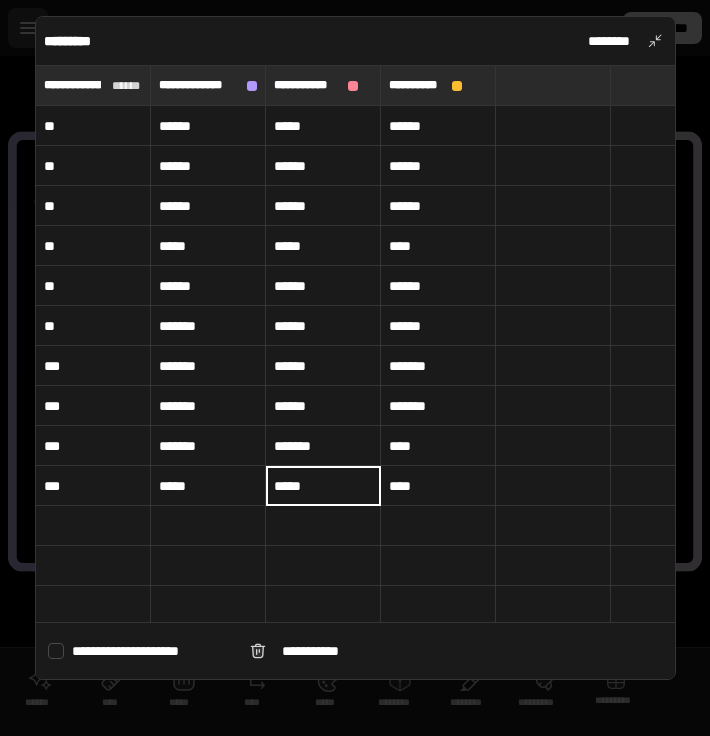 click on "****" at bounding box center (438, 446) 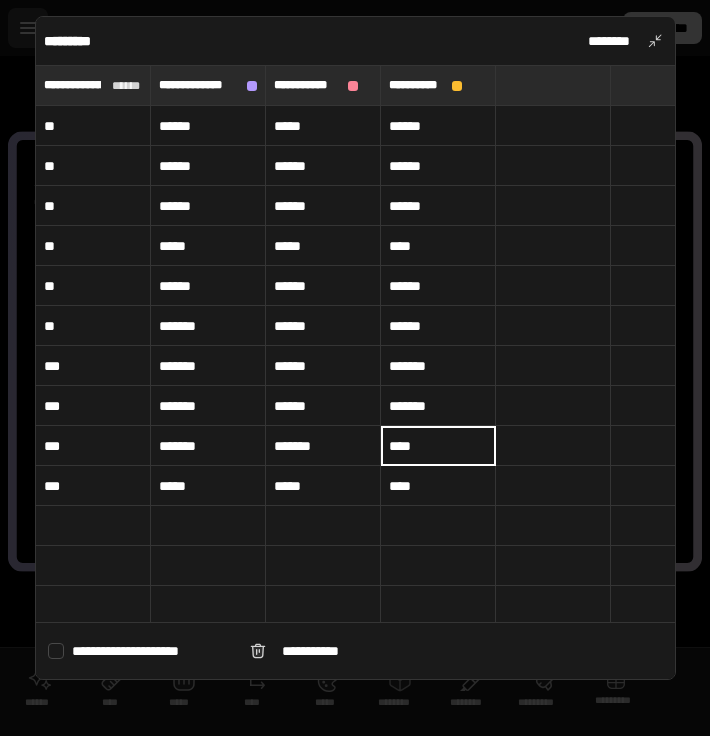 click on "****" at bounding box center (438, 446) 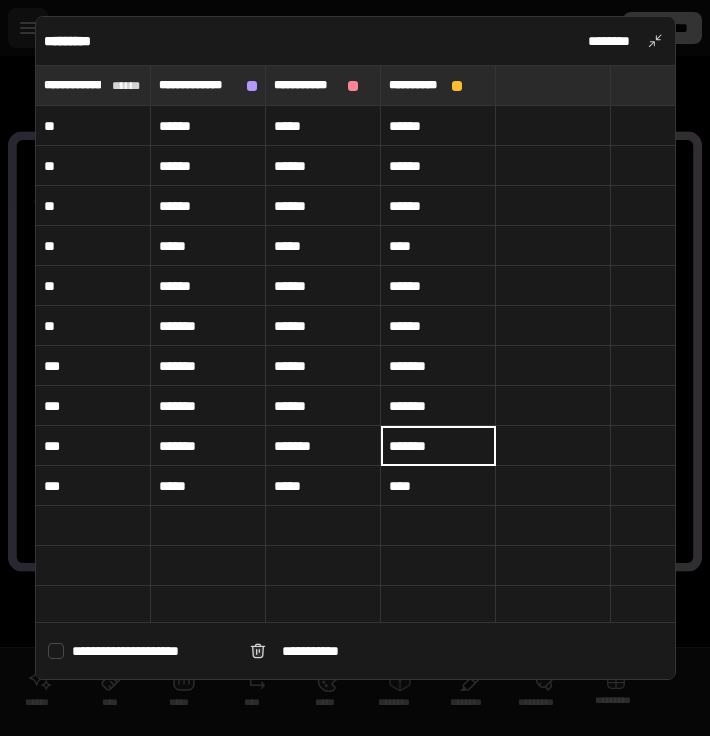 type on "*******" 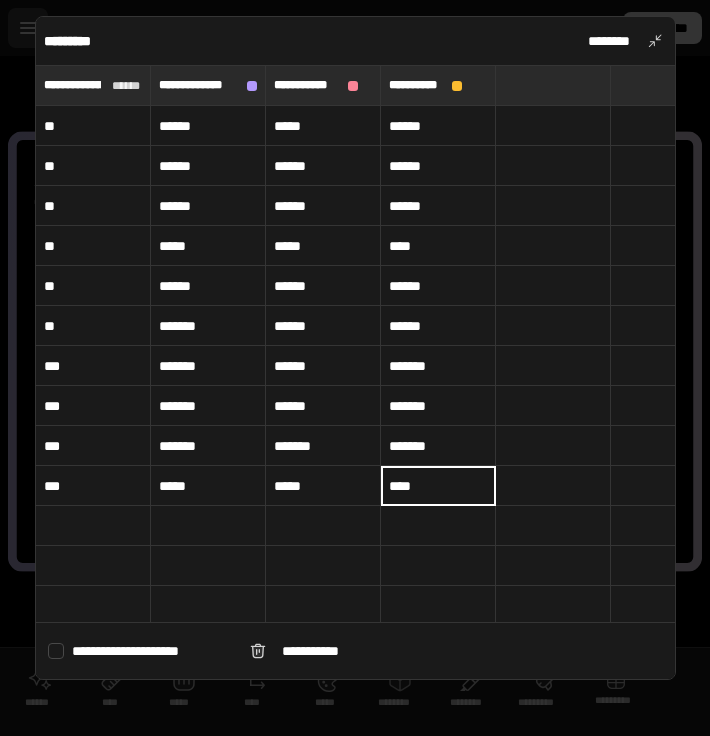 click on "*****" at bounding box center (208, 486) 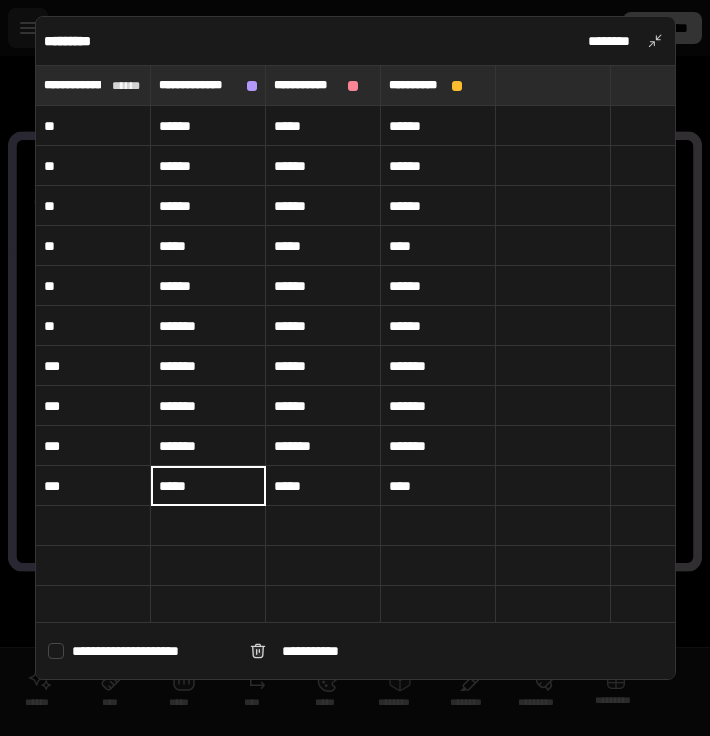 click on "*****" at bounding box center [208, 485] 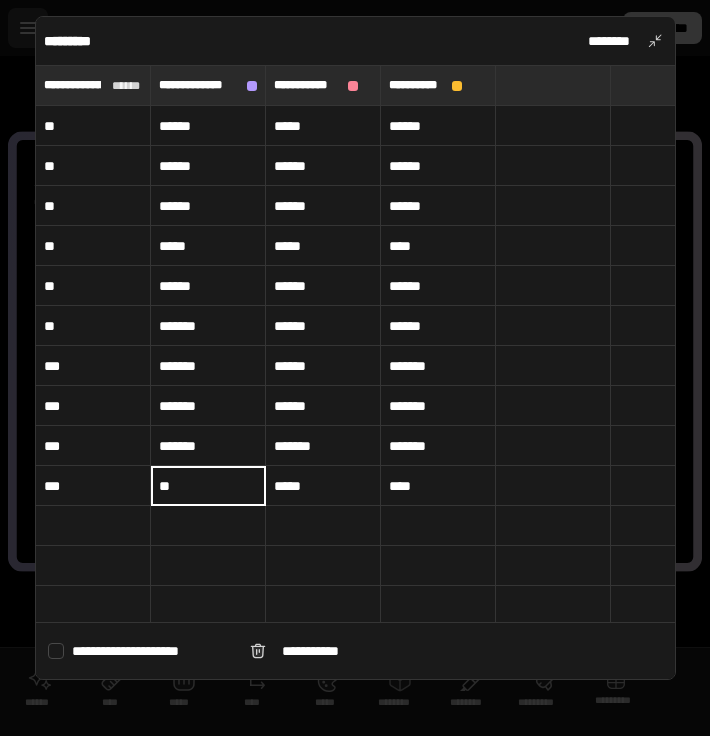 type on "*" 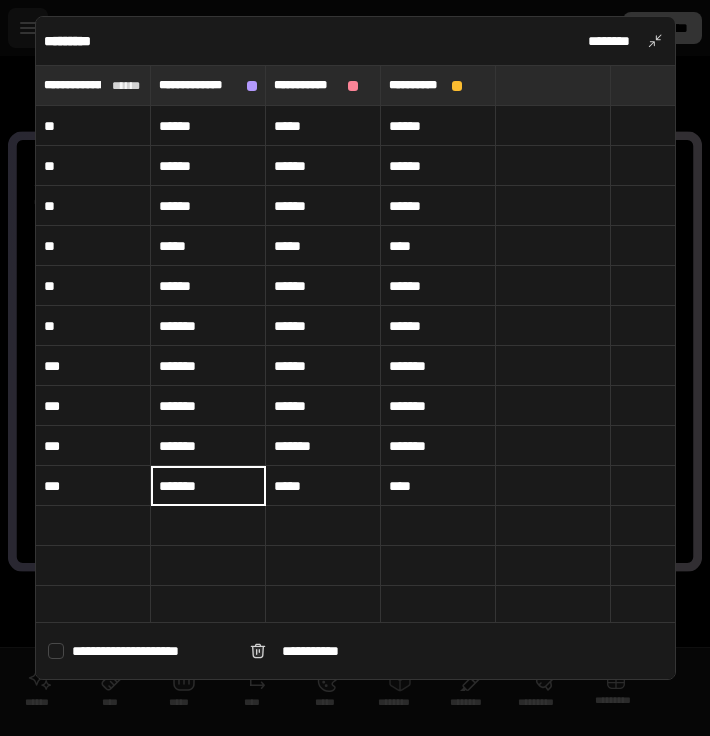 type on "*******" 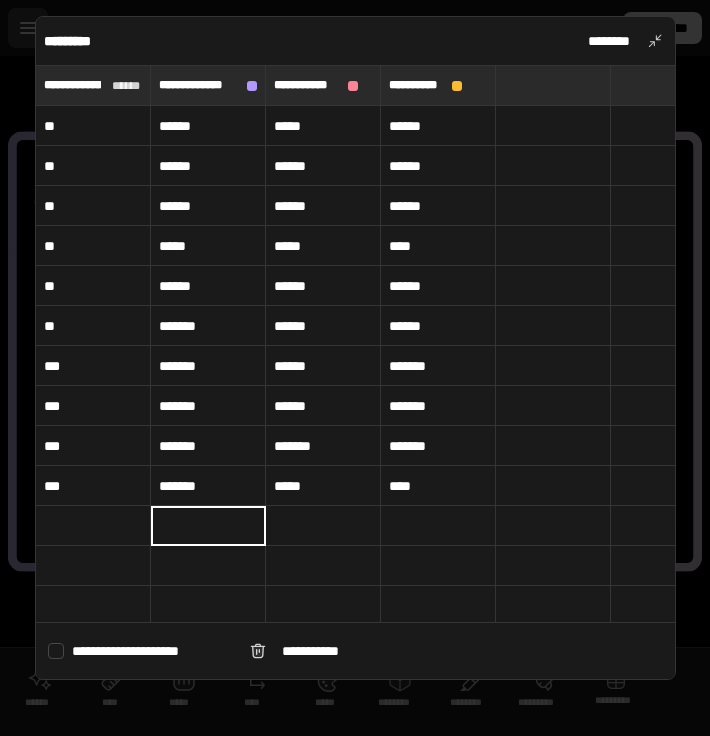 click on "*****" at bounding box center [323, 486] 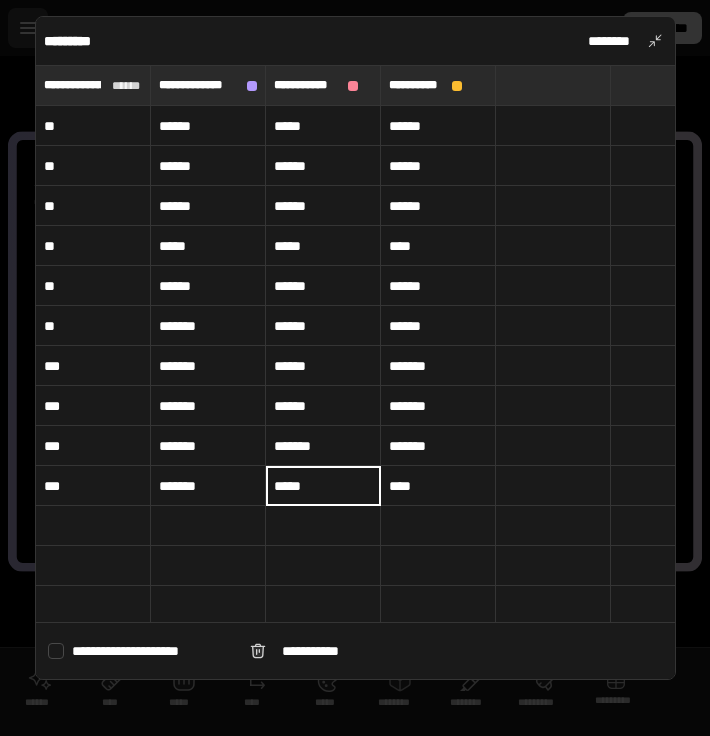 click on "*****" at bounding box center [323, 486] 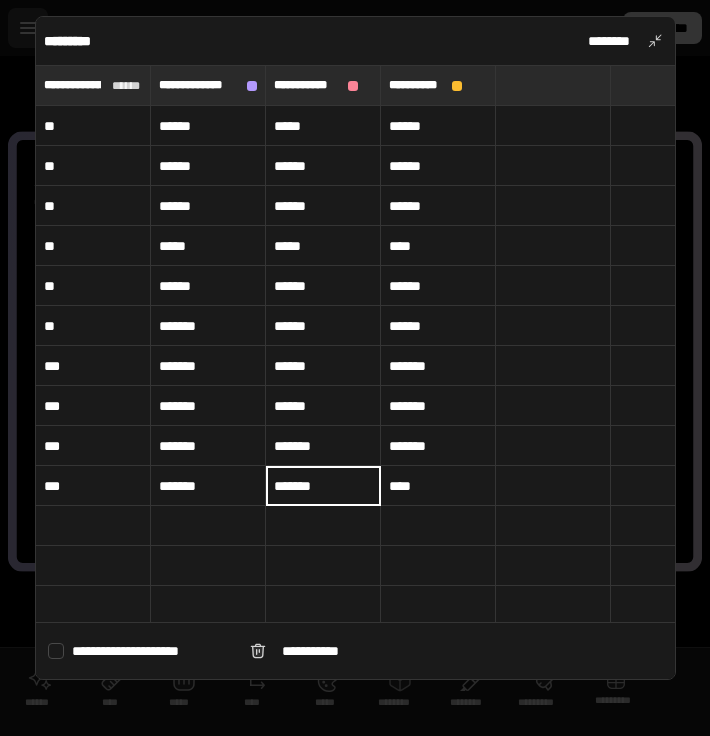 type on "*******" 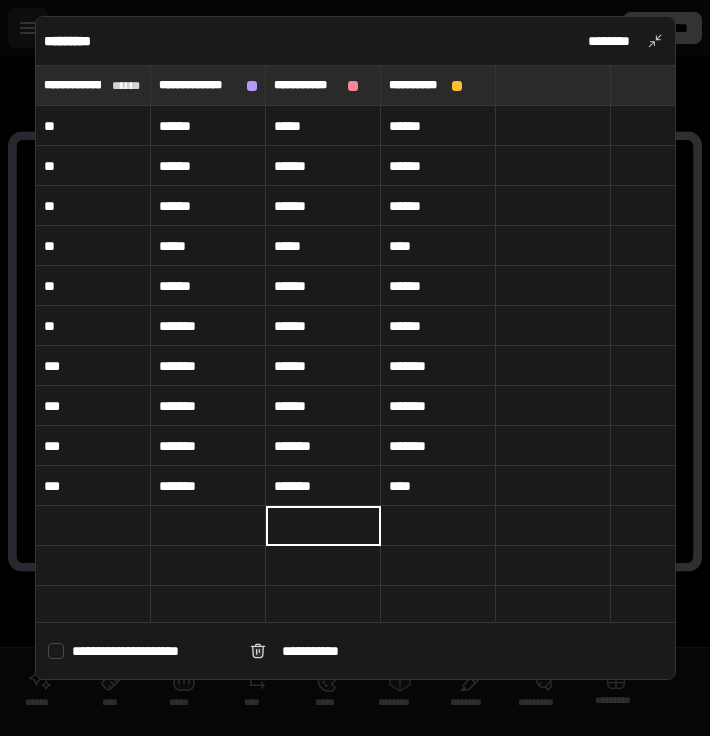 click on "****" at bounding box center [438, 486] 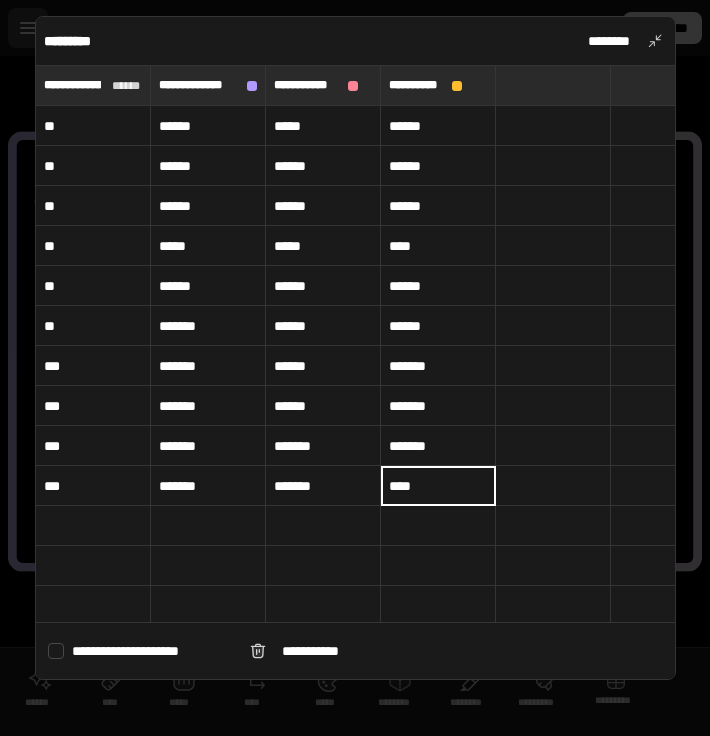 click on "****" at bounding box center (438, 486) 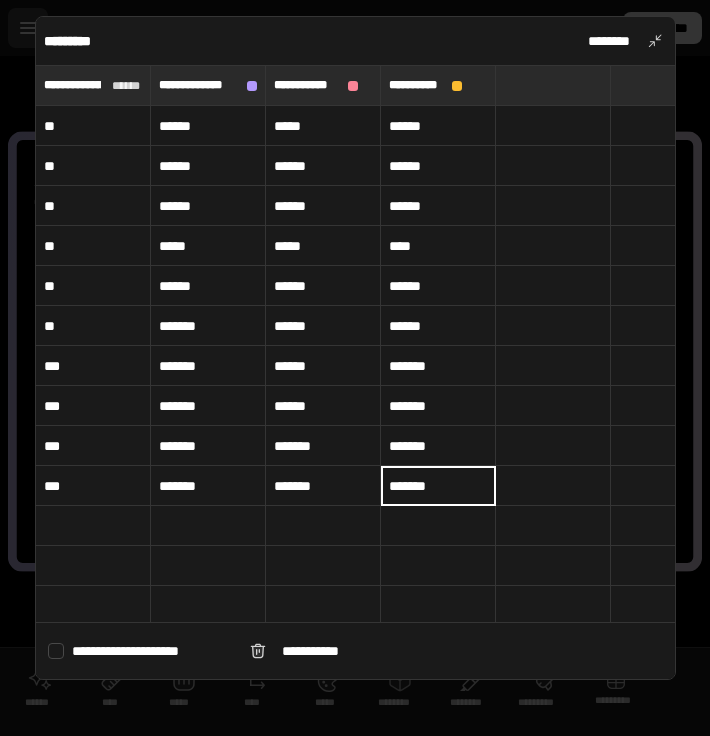 type on "*******" 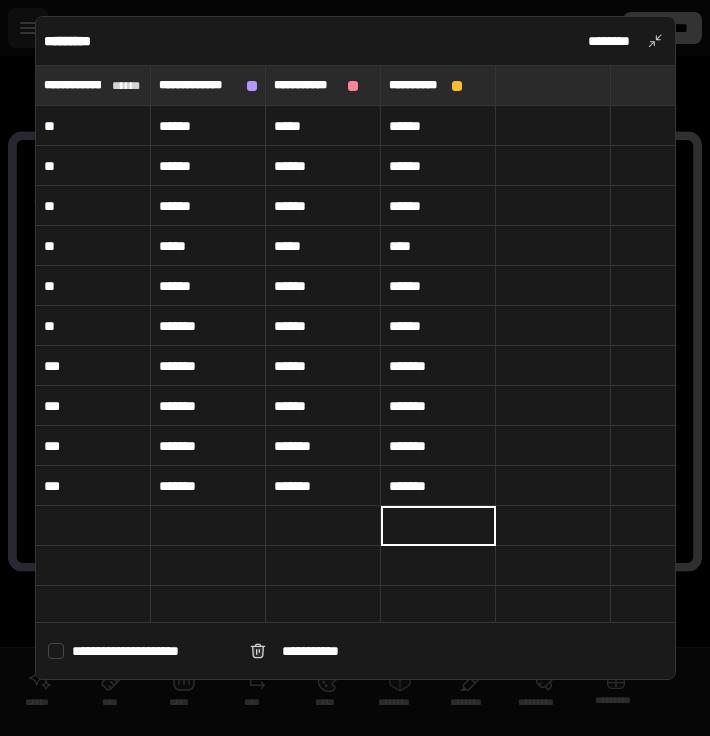 click at bounding box center [553, 566] 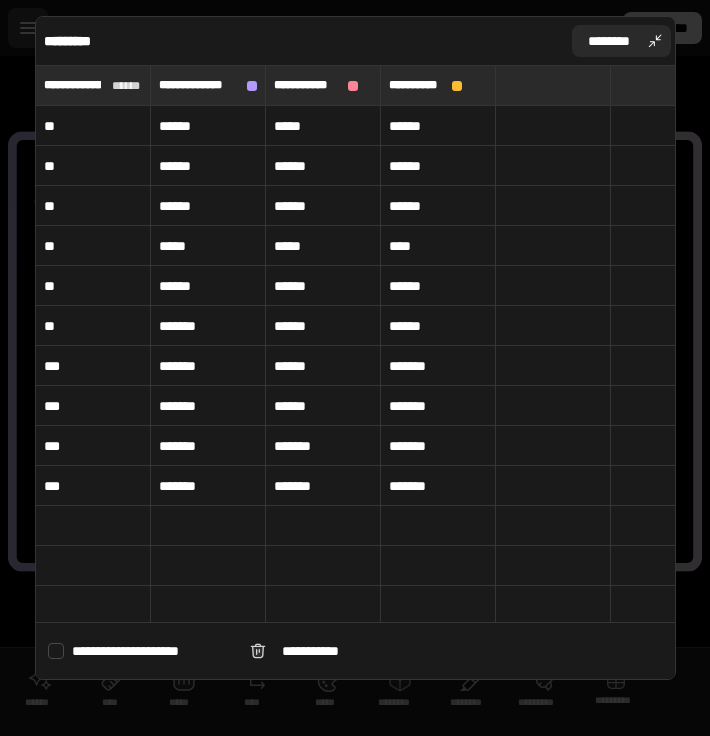 click on "********" at bounding box center [621, 41] 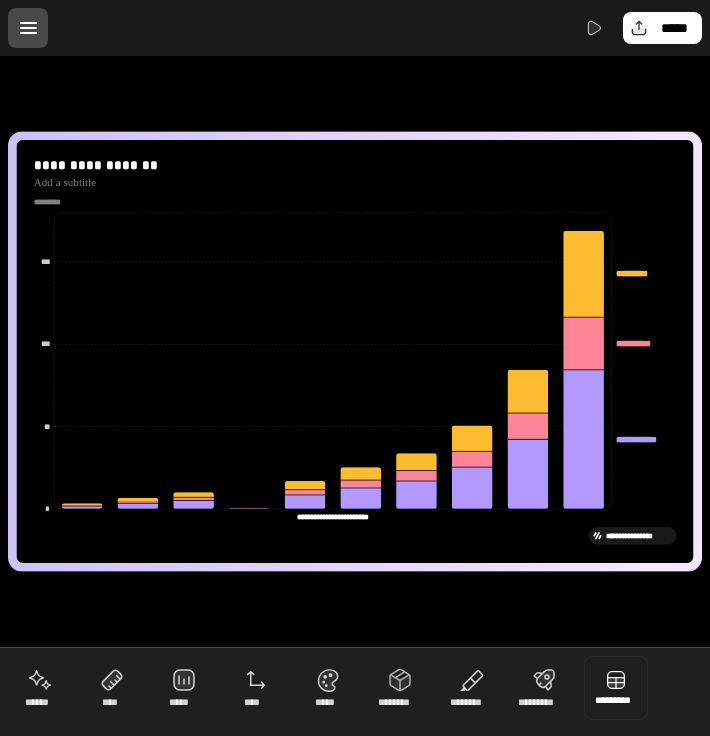 click at bounding box center [616, 688] 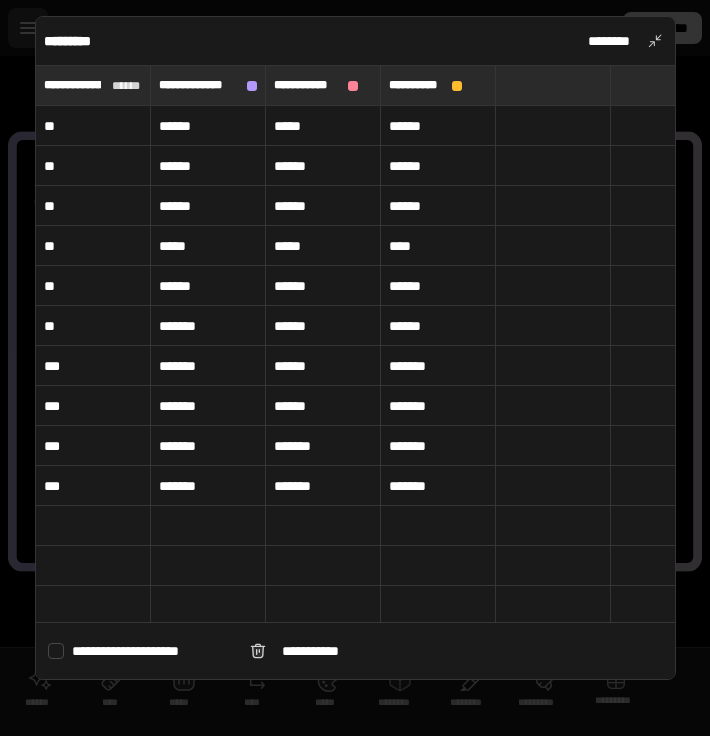 click on "****" at bounding box center [438, 246] 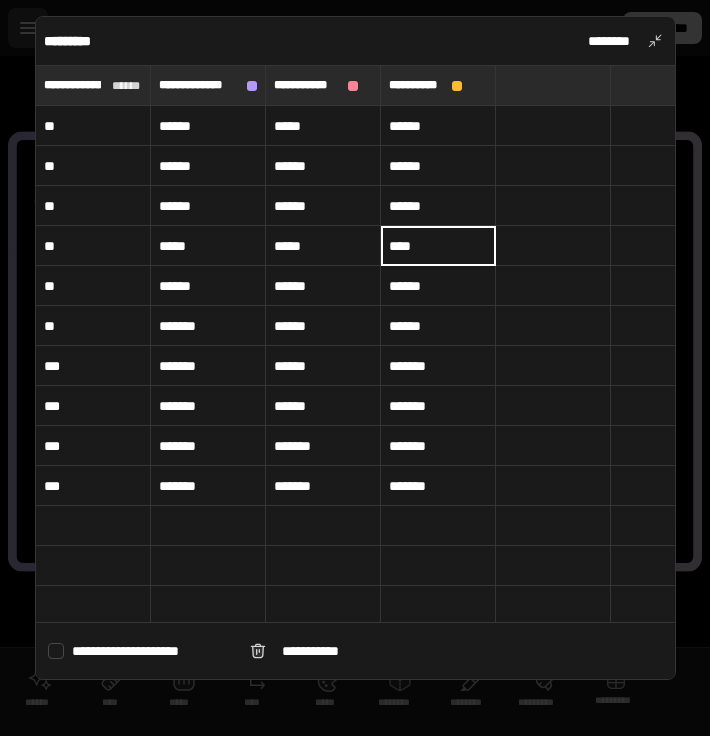 click on "****" at bounding box center [438, 246] 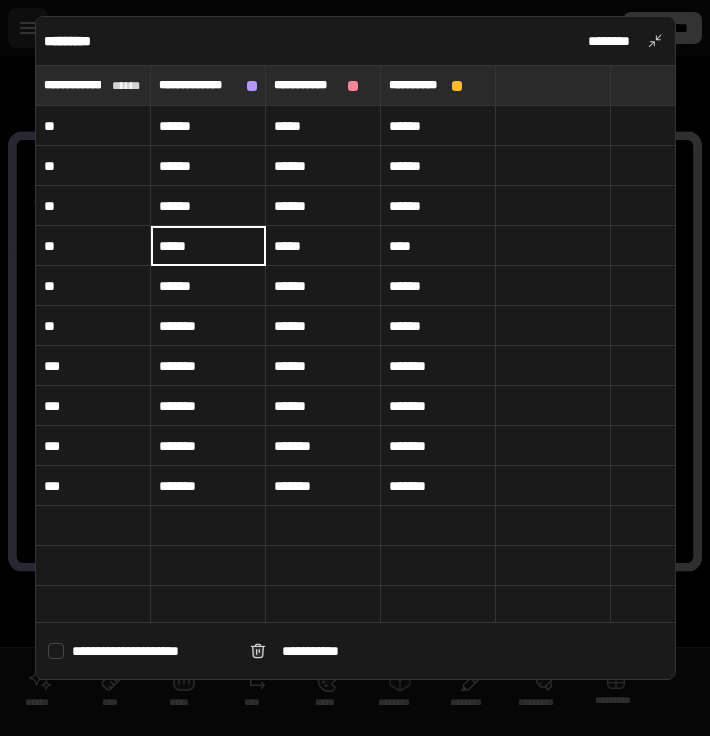 click on "*****" at bounding box center [208, 246] 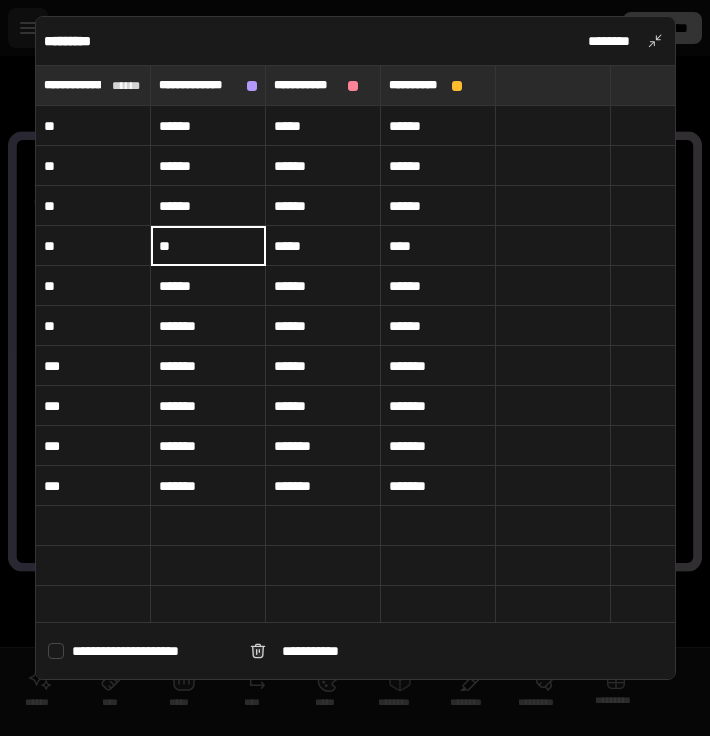 type on "*" 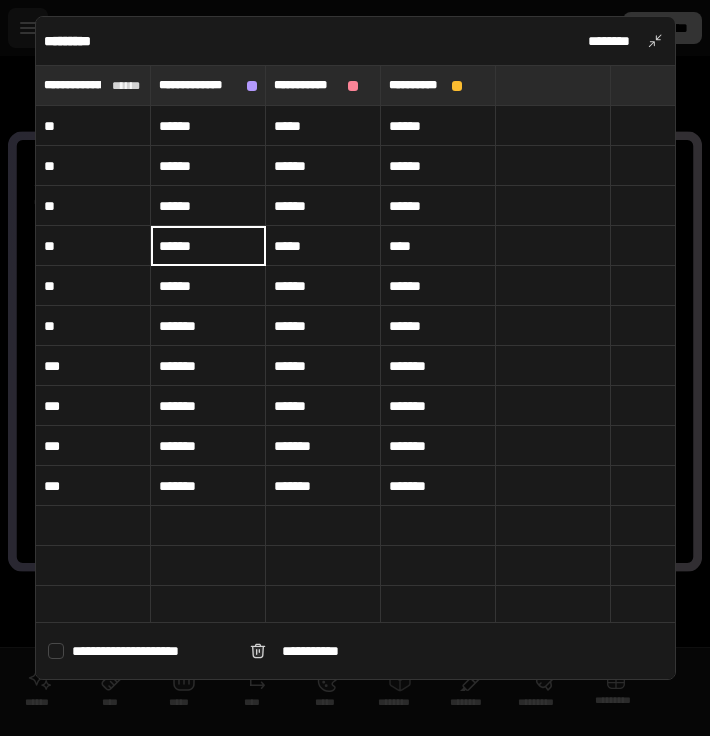 type on "******" 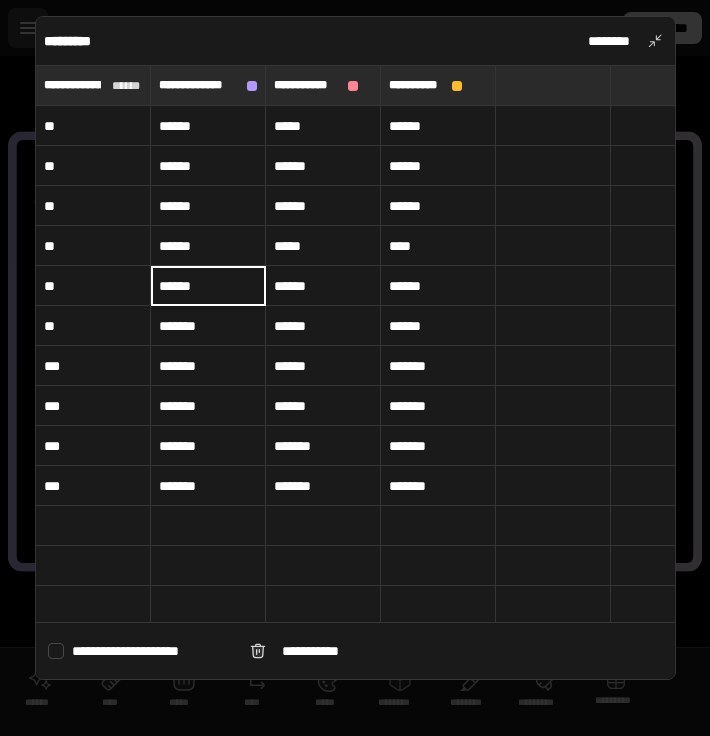 click on "*****" at bounding box center (323, 246) 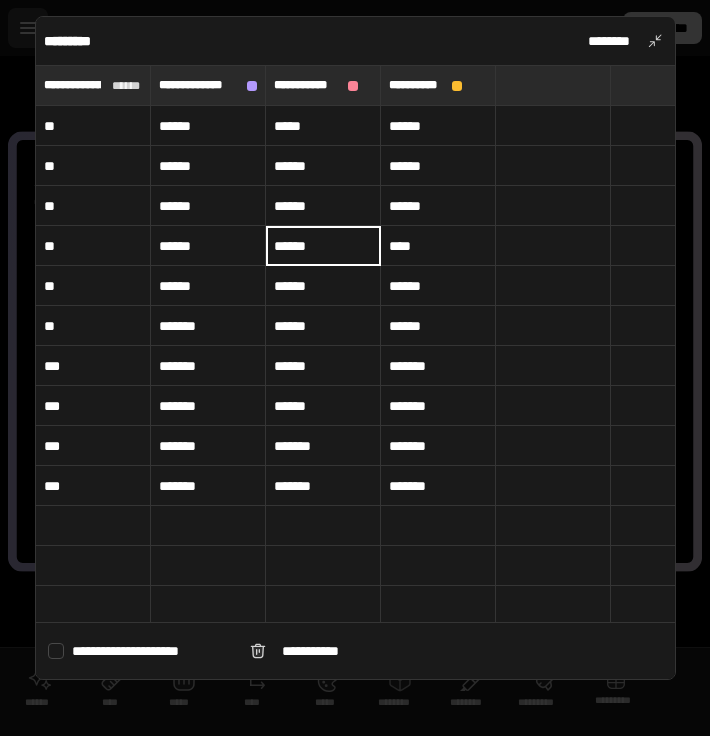 type on "******" 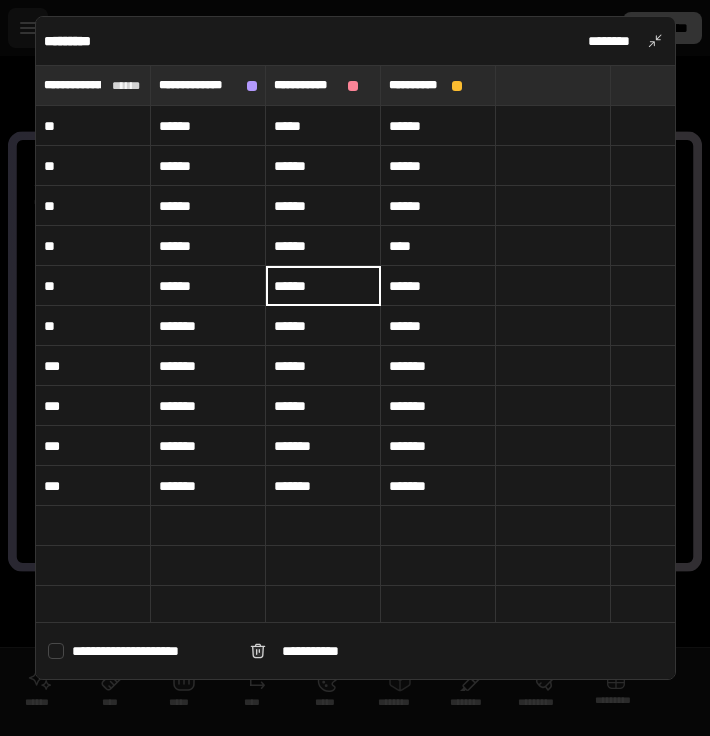 click on "****" at bounding box center (438, 246) 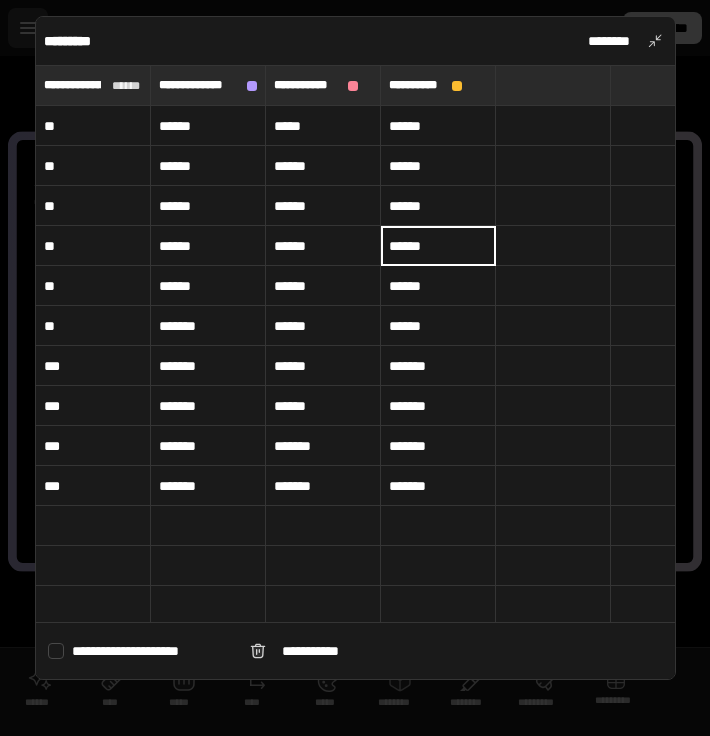 type on "******" 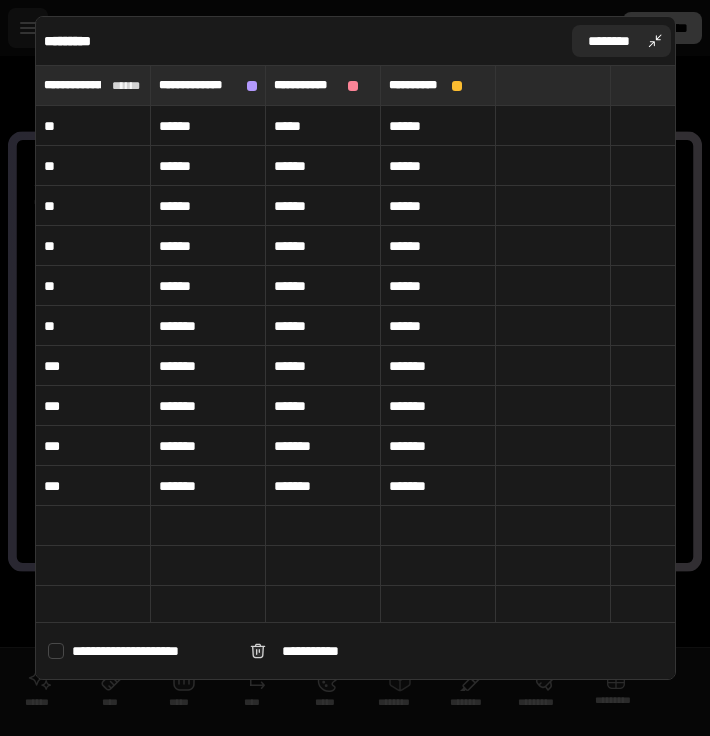 click on "********" at bounding box center (621, 41) 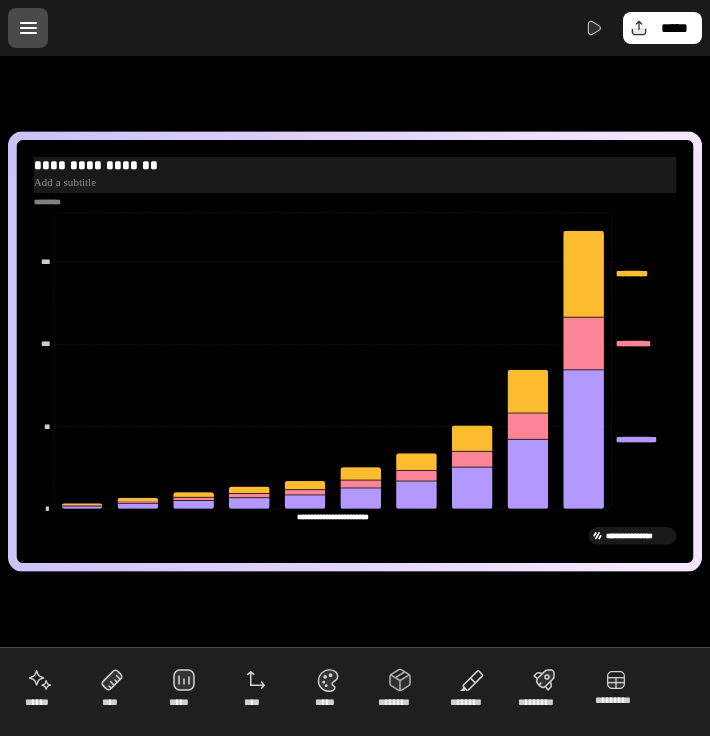 click on "**********" at bounding box center [355, 165] 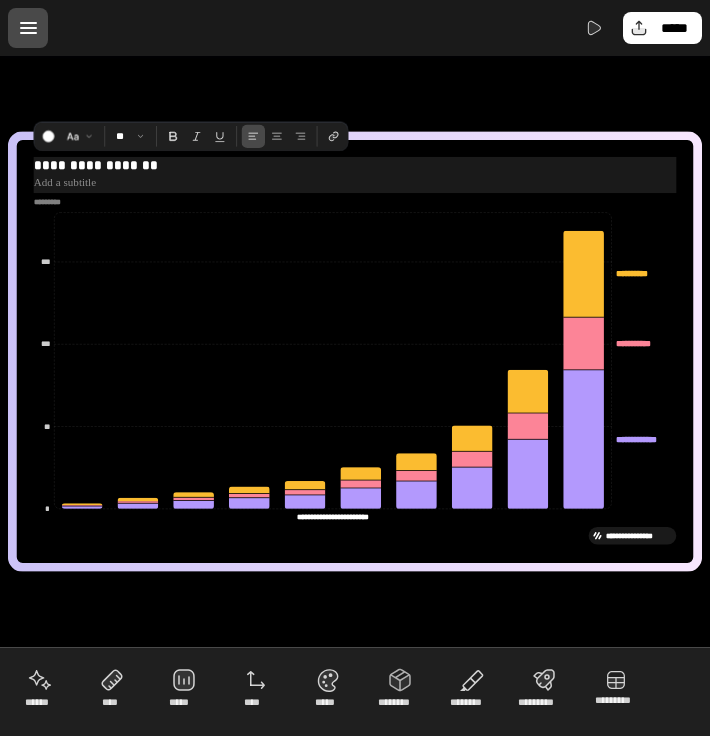 click at bounding box center [355, 182] 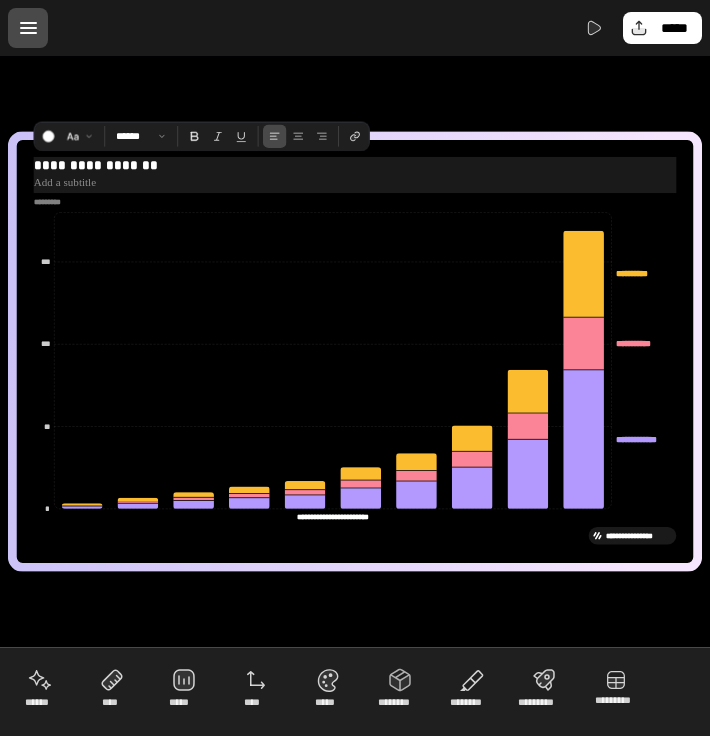click at bounding box center [355, 182] 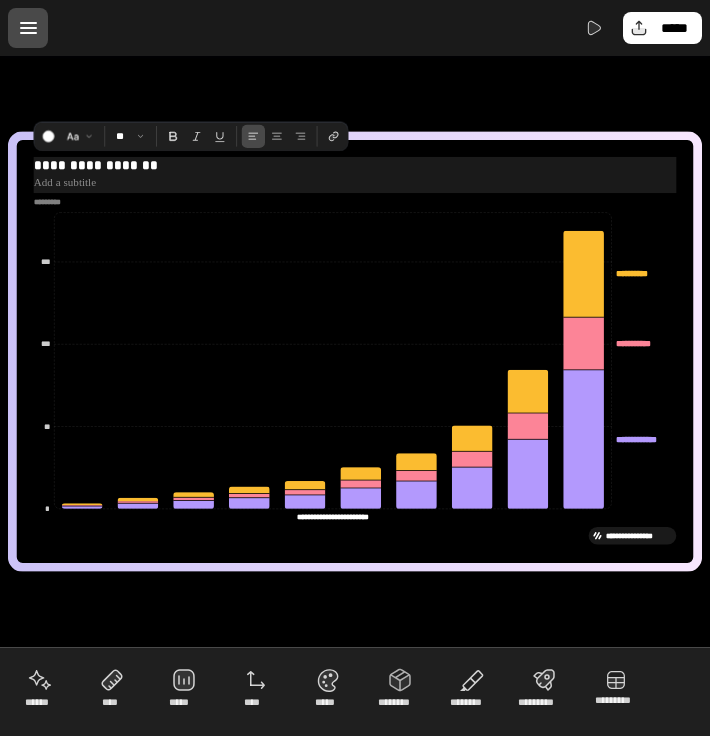 select on "****" 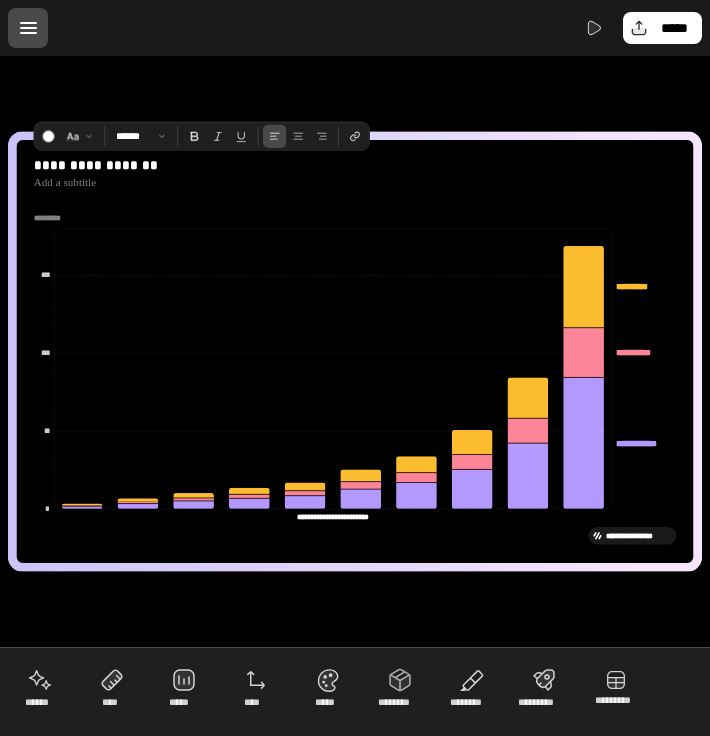 click on "**********" 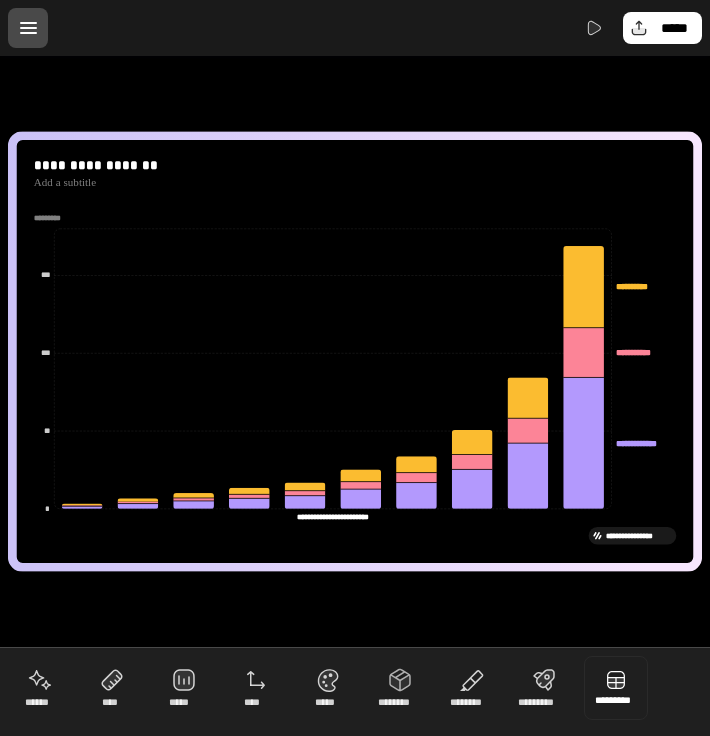 click at bounding box center [616, 688] 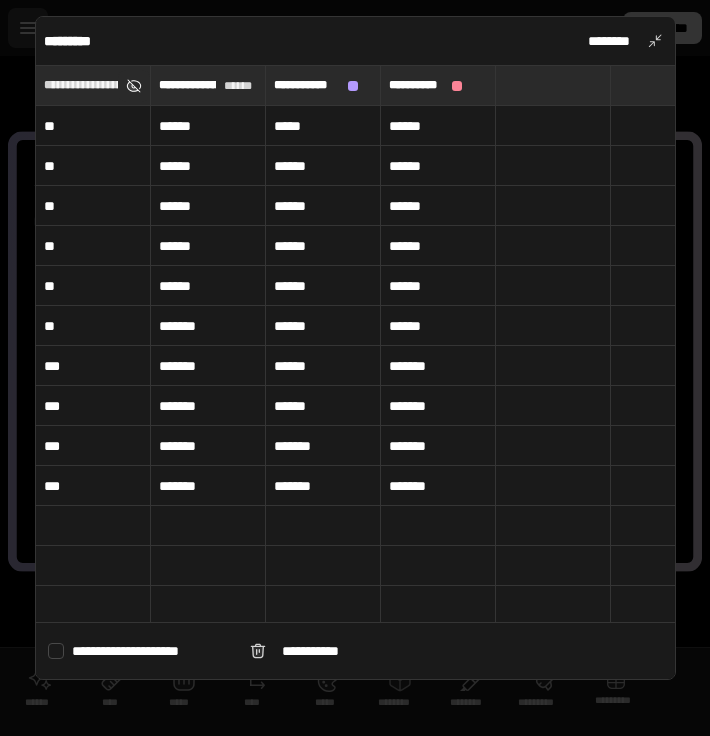 click at bounding box center [134, 86] 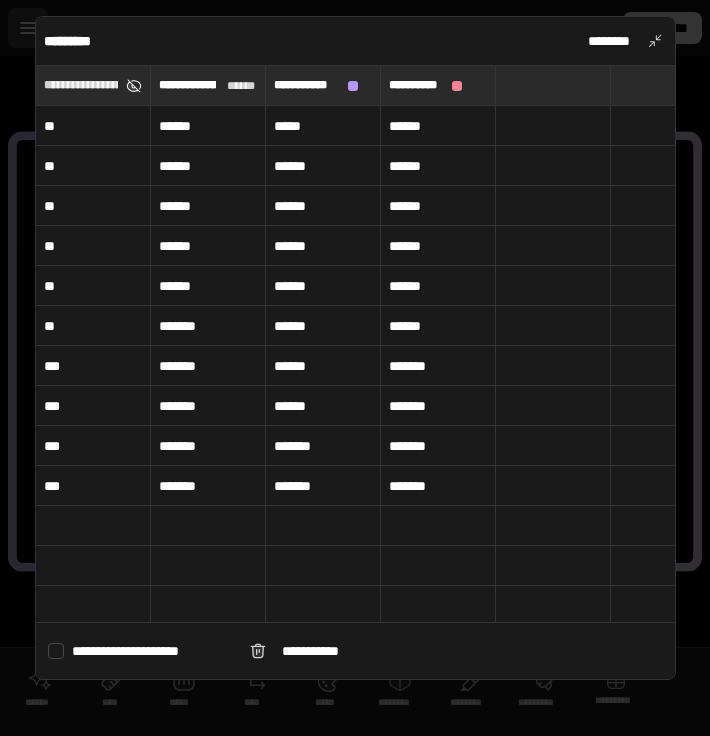 type on "**********" 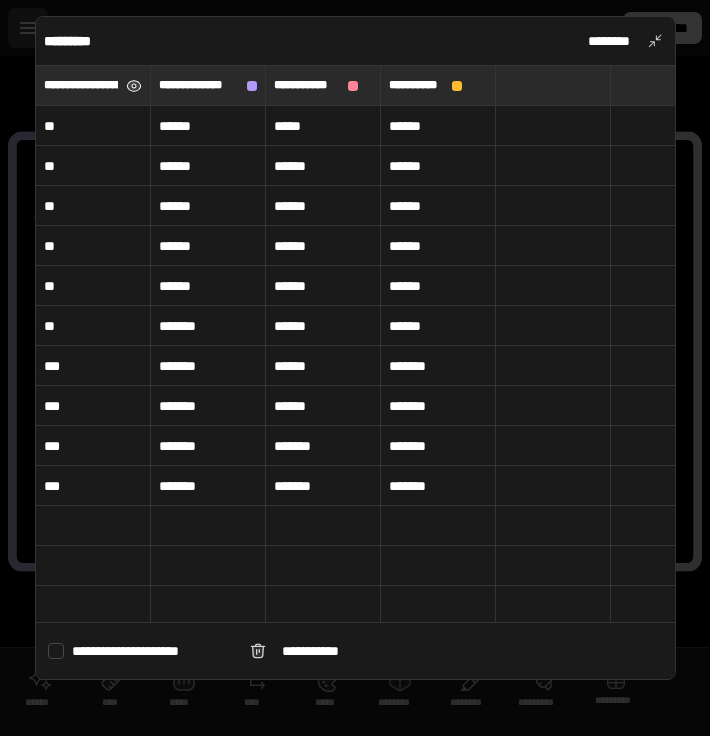 click at bounding box center (134, 86) 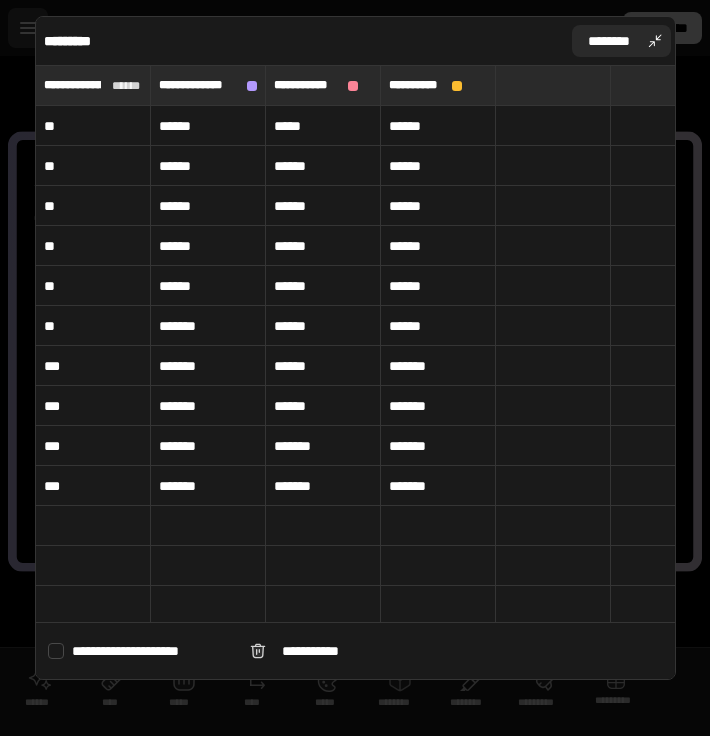 click on "********" at bounding box center [621, 41] 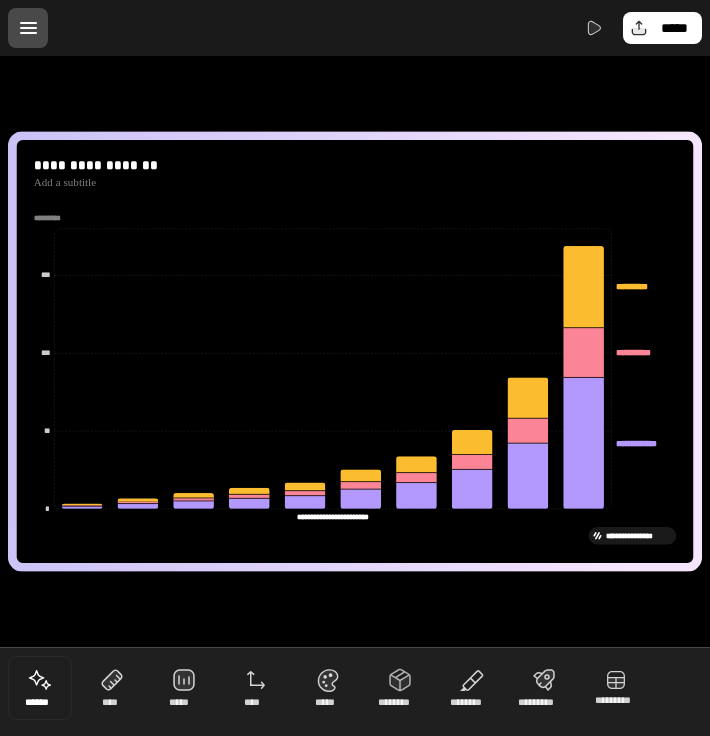 click at bounding box center (40, 688) 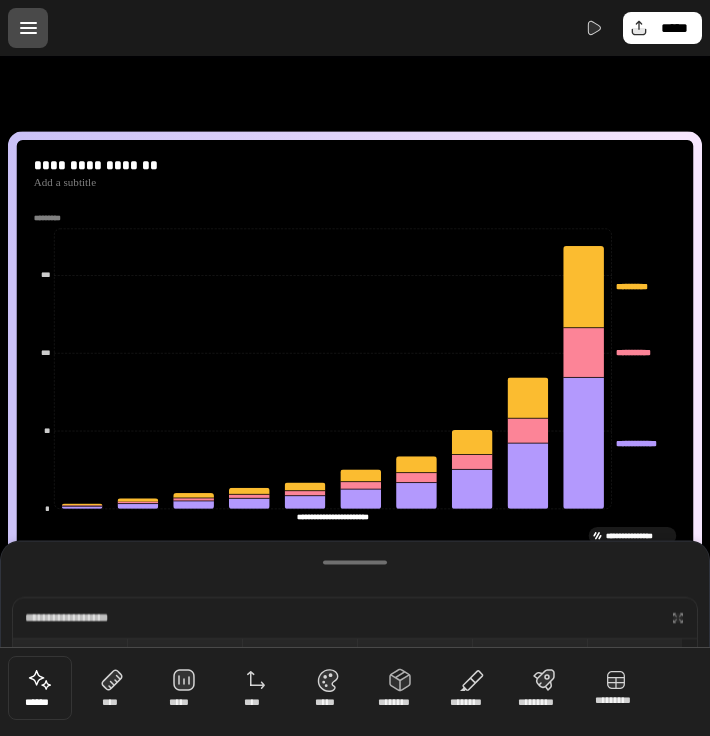 scroll, scrollTop: 149, scrollLeft: 0, axis: vertical 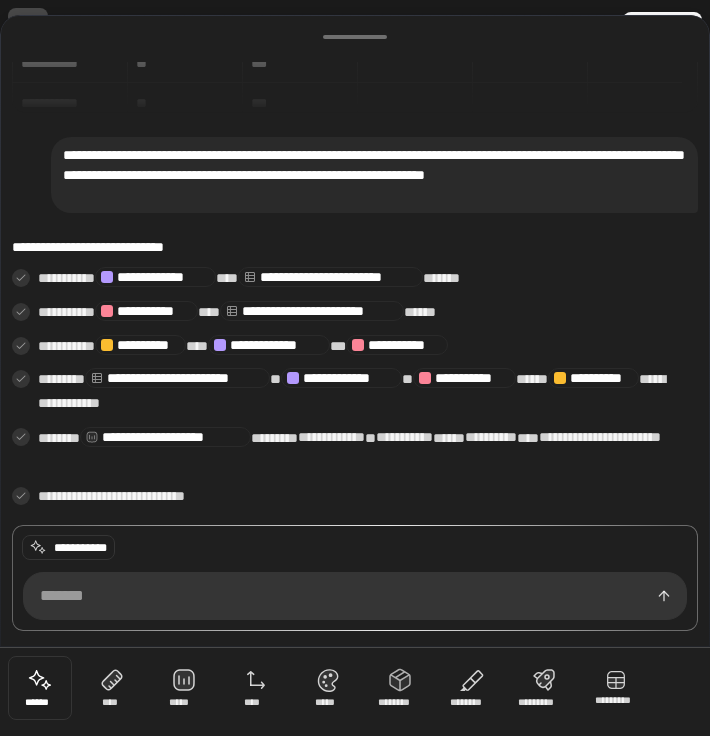 type on "*" 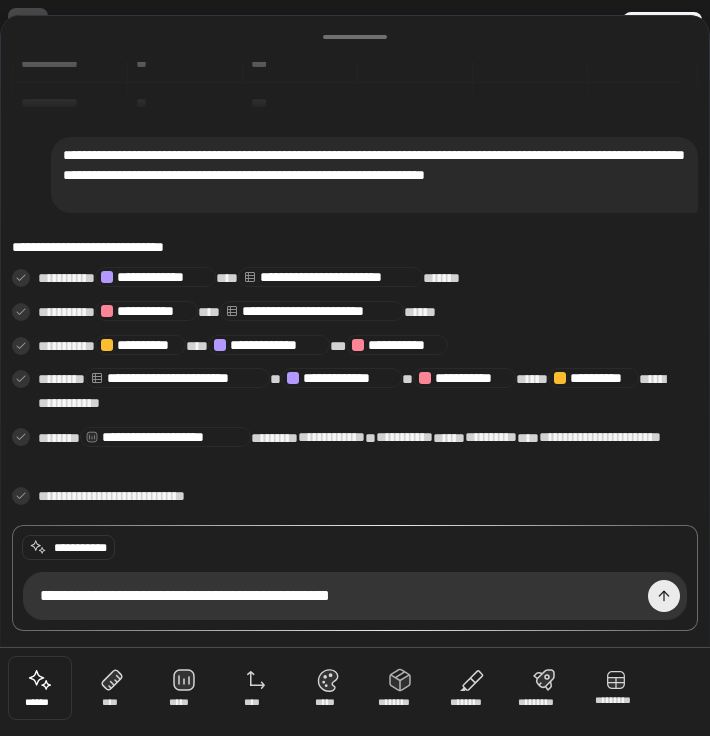 type on "**********" 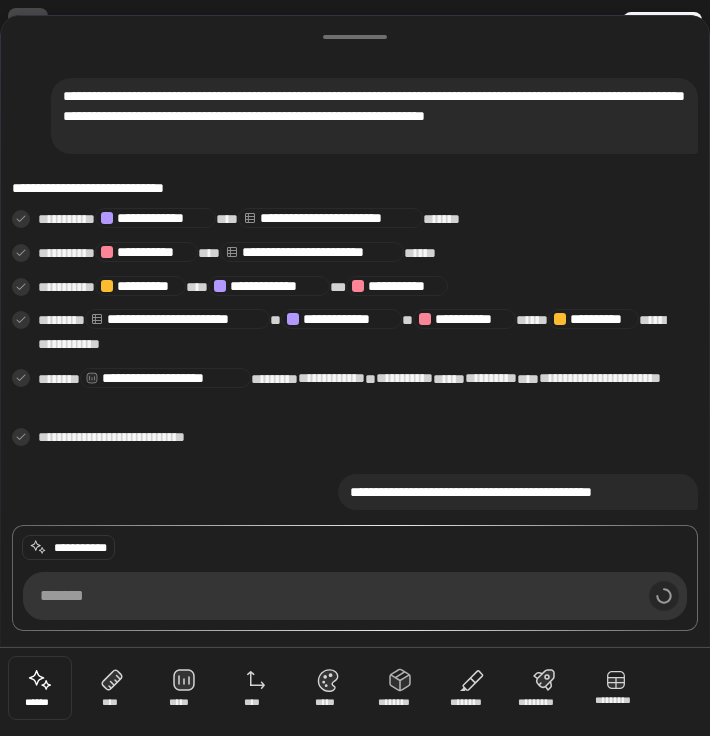 scroll, scrollTop: 209, scrollLeft: 0, axis: vertical 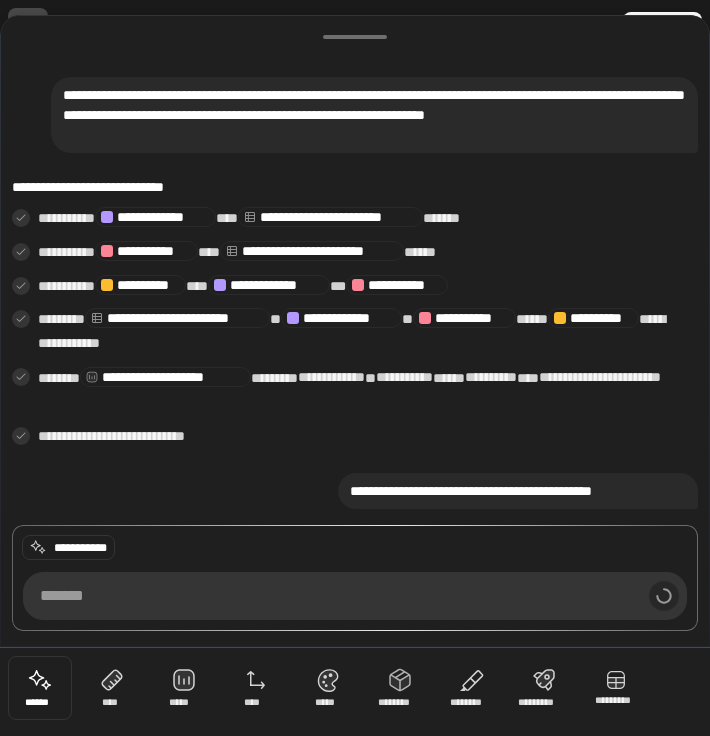 drag, startPoint x: 483, startPoint y: 33, endPoint x: 440, endPoint y: -38, distance: 83.00603 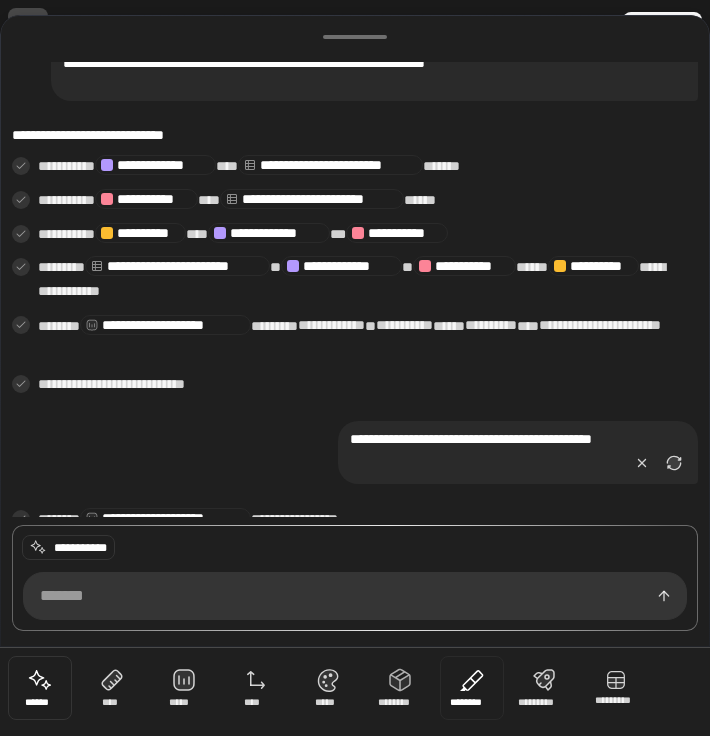 scroll, scrollTop: 284, scrollLeft: 0, axis: vertical 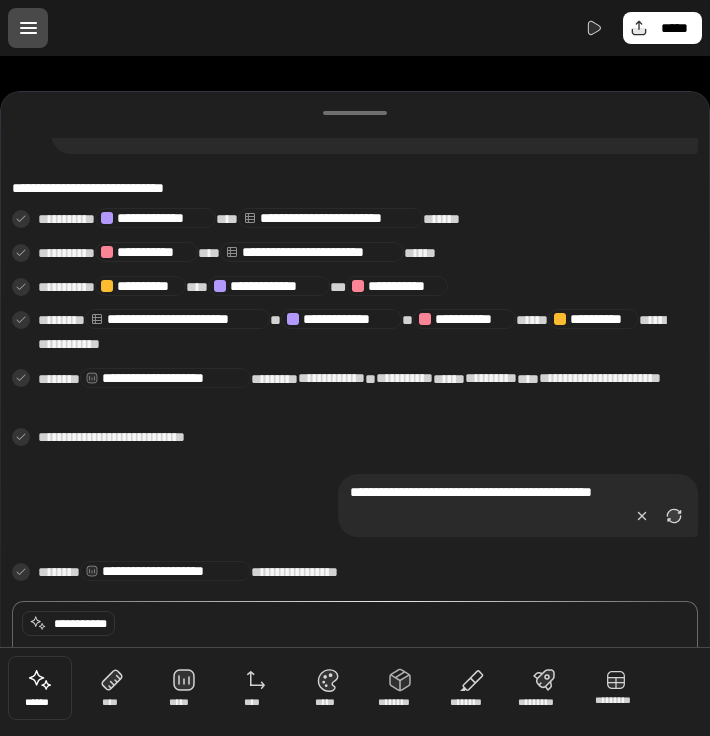 drag, startPoint x: 637, startPoint y: 48, endPoint x: 617, endPoint y: 116, distance: 70.88018 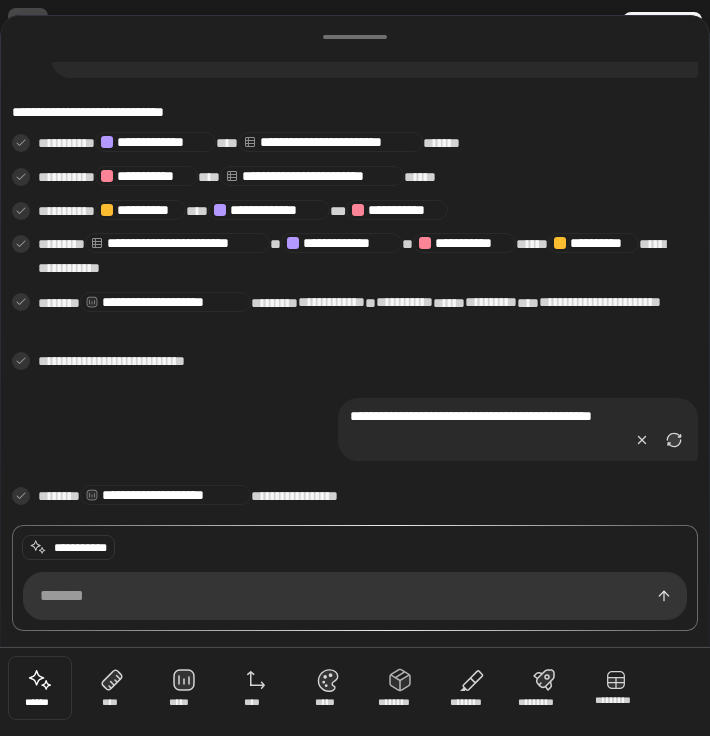 click on "**********" at bounding box center (165, 495) 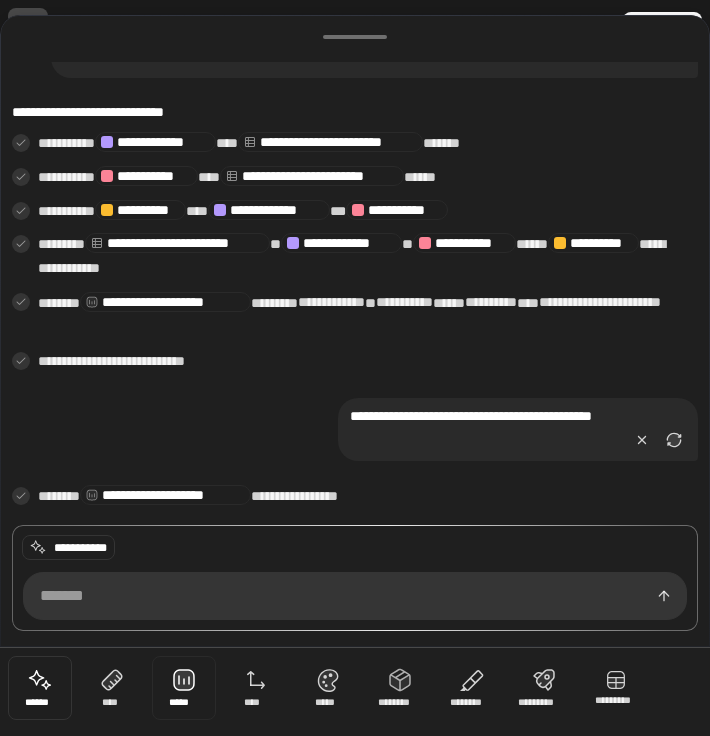 click at bounding box center (184, 688) 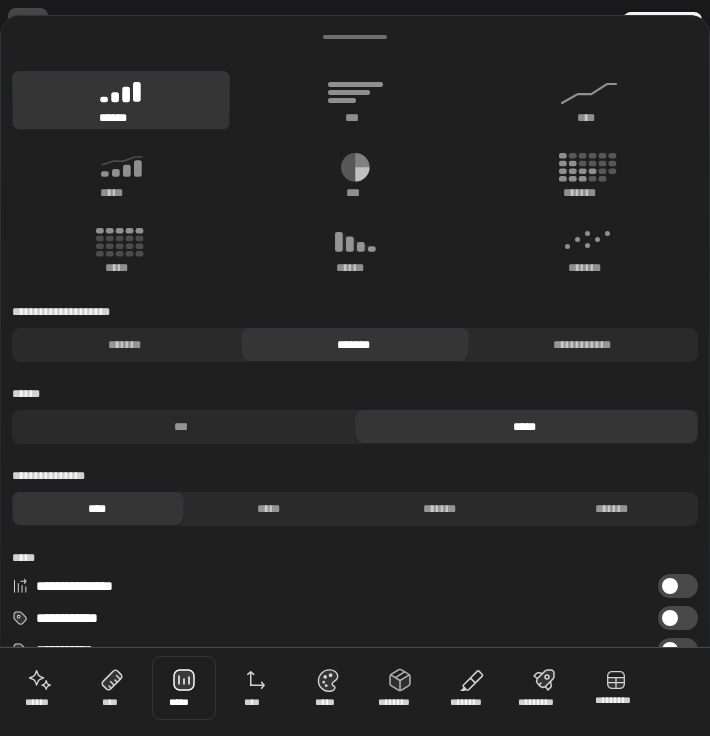 scroll, scrollTop: 185, scrollLeft: 0, axis: vertical 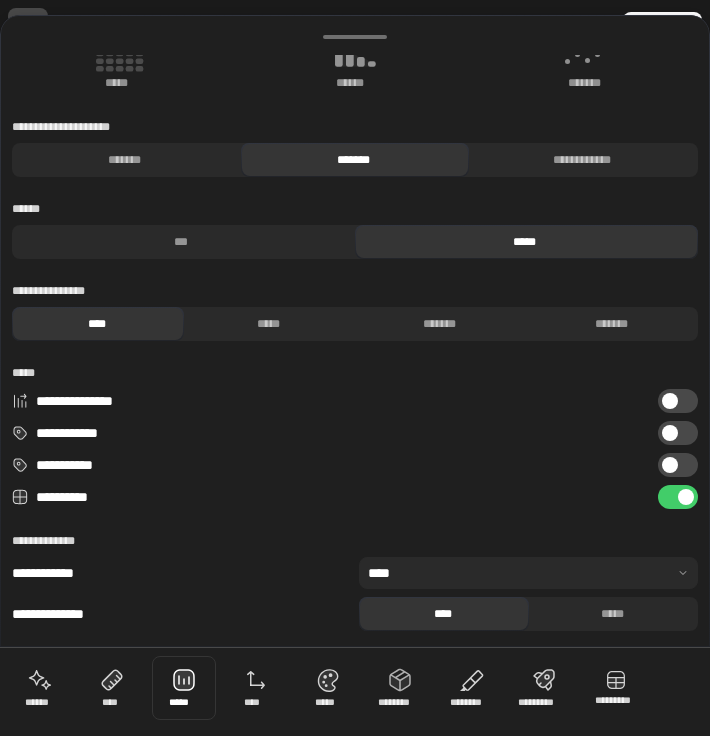 click on "**********" at bounding box center (336, 465) 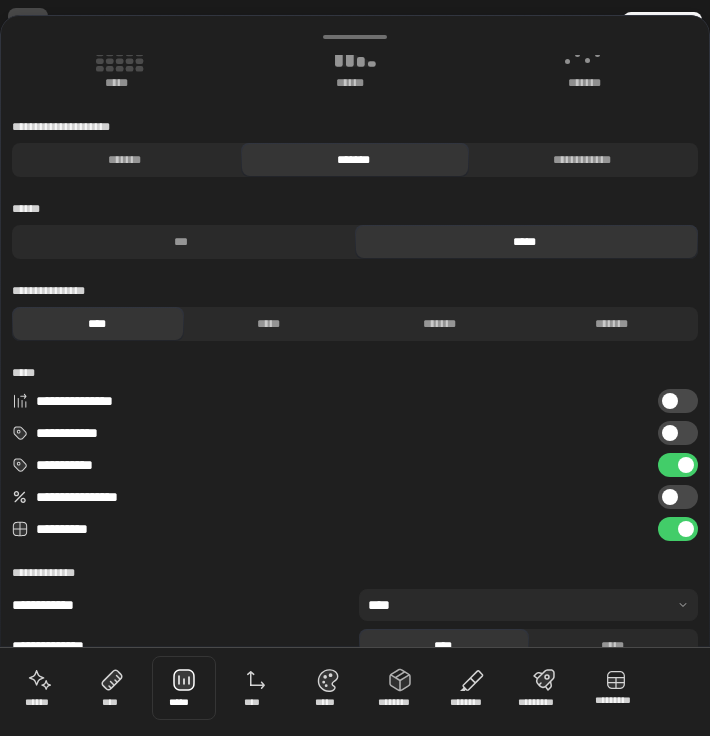click on "**********" at bounding box center (678, 497) 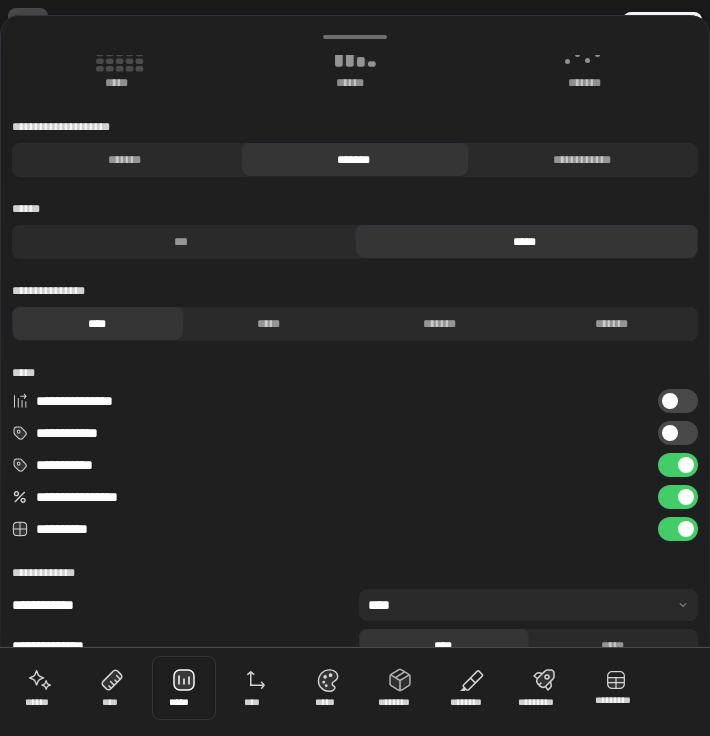 drag, startPoint x: 643, startPoint y: 74, endPoint x: 713, endPoint y: 788, distance: 717.42316 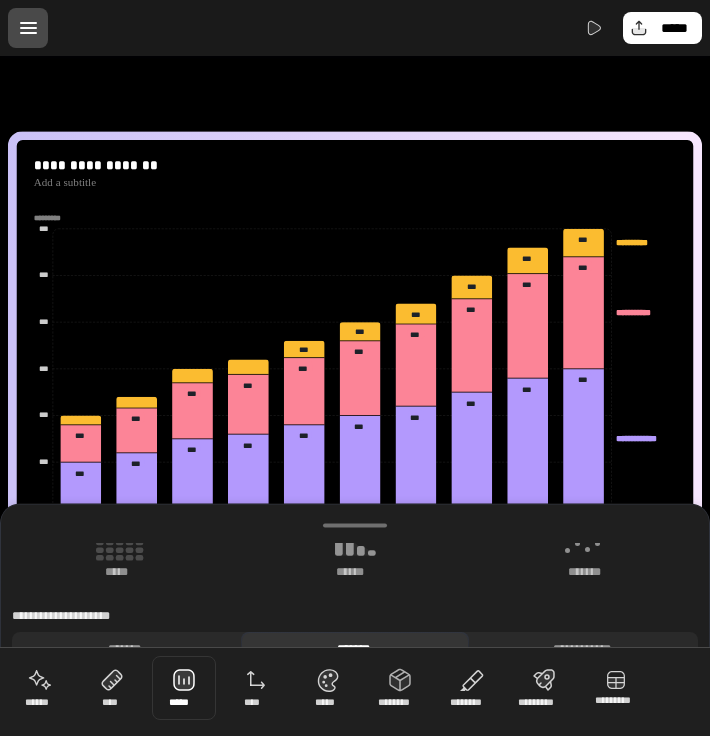 drag, startPoint x: 362, startPoint y: 37, endPoint x: 515, endPoint y: 565, distance: 549.7208 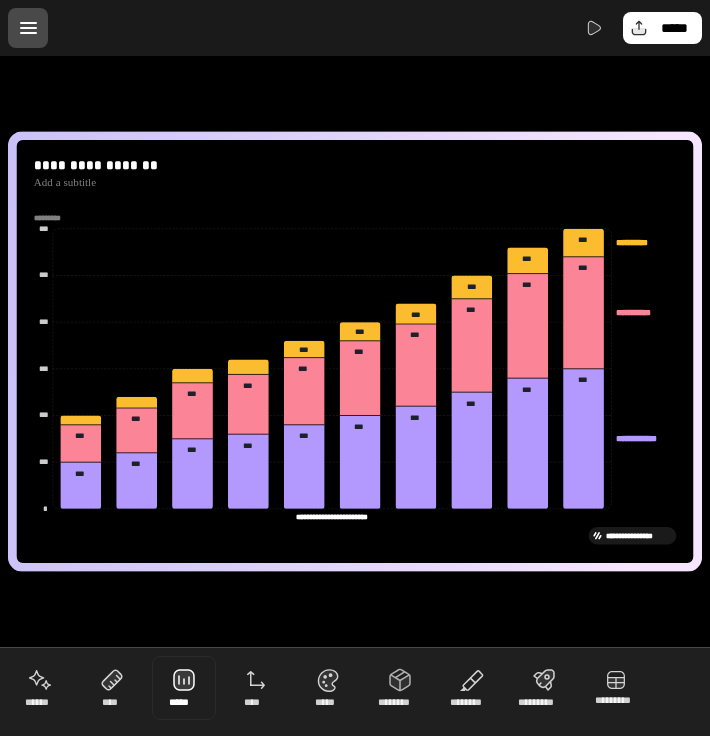 click at bounding box center [184, 688] 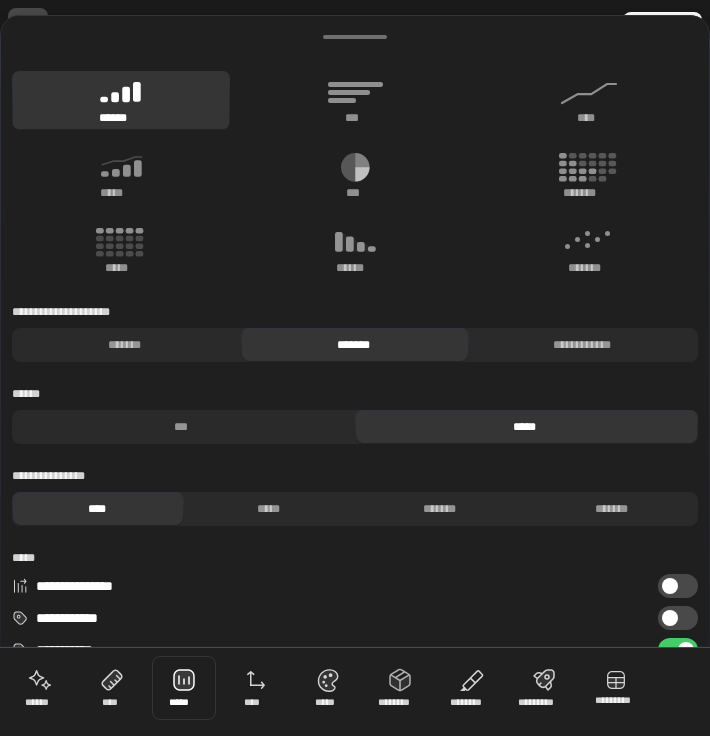 scroll, scrollTop: 217, scrollLeft: 0, axis: vertical 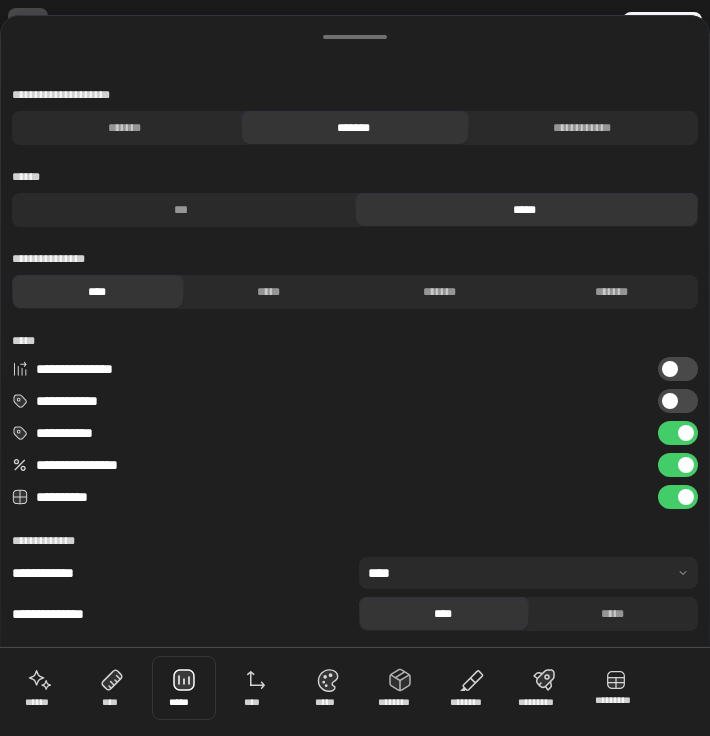 click on "**********" at bounding box center [678, 465] 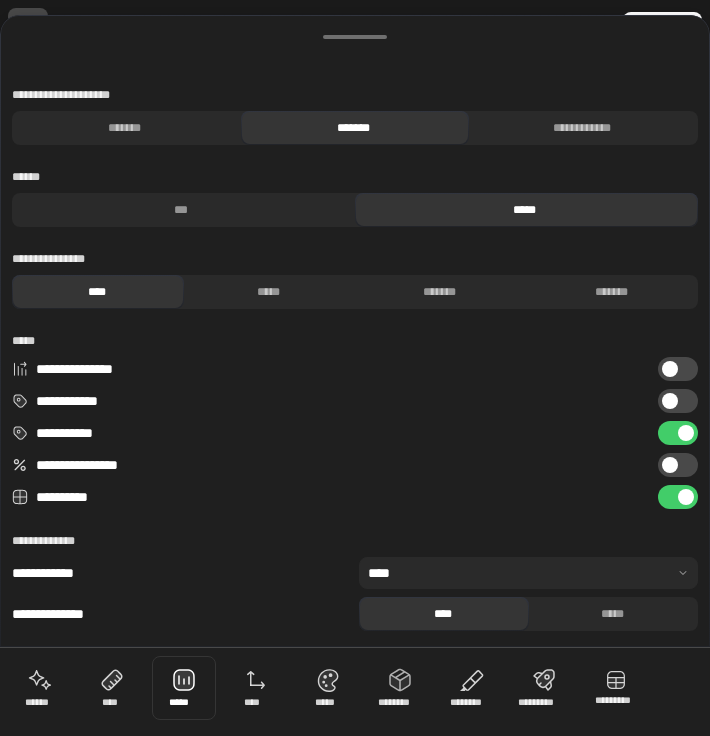 click on "**********" at bounding box center (528, 573) 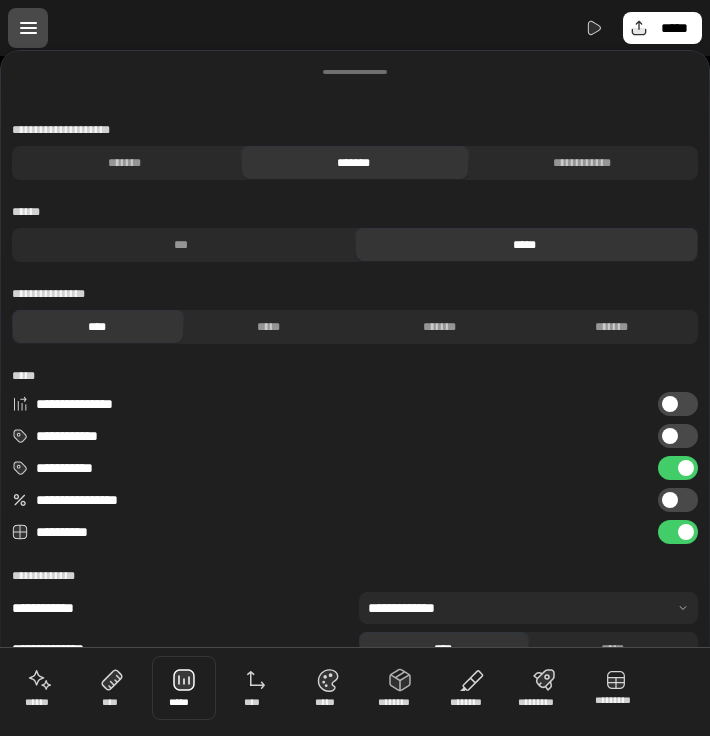 drag, startPoint x: 498, startPoint y: 51, endPoint x: 645, endPoint y: 621, distance: 588.65015 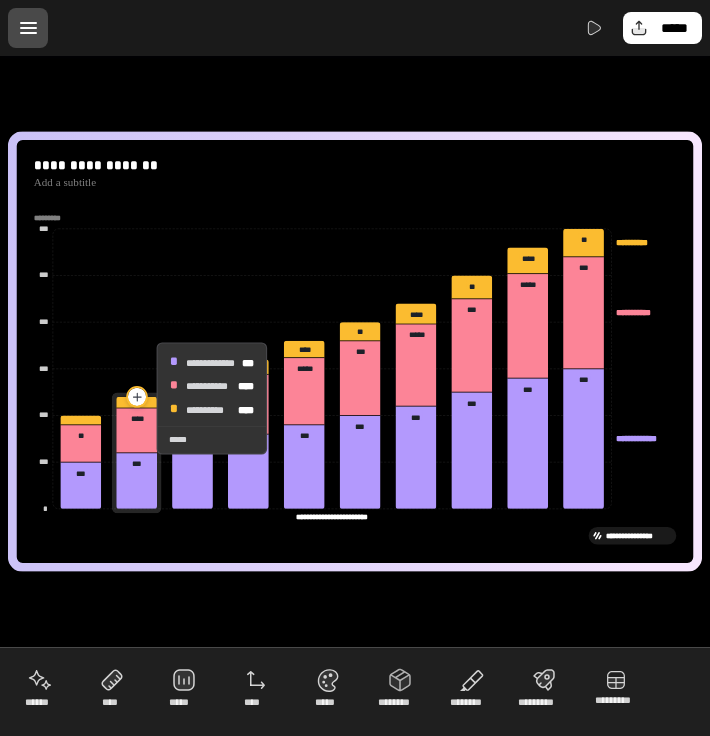 click 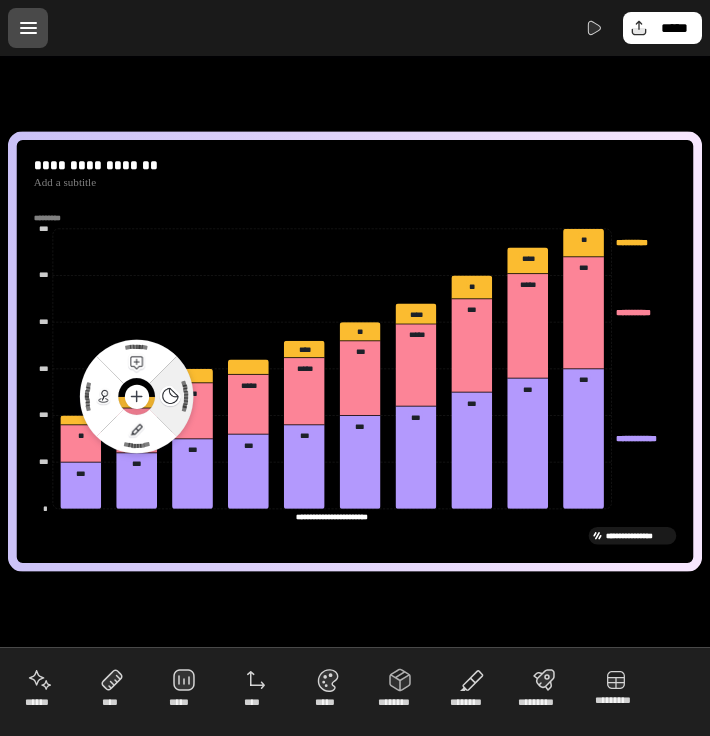 click 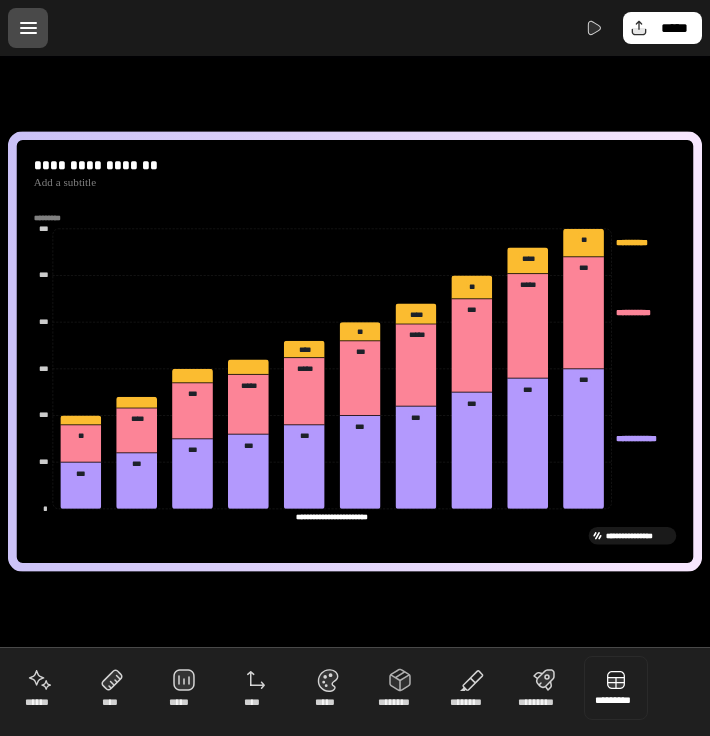 click at bounding box center (616, 688) 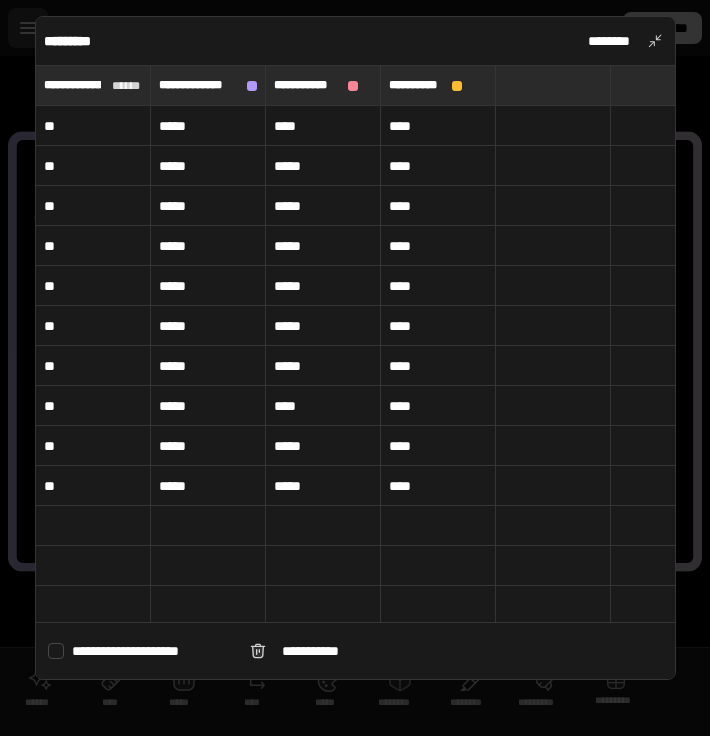 drag, startPoint x: 489, startPoint y: 19, endPoint x: 624, endPoint y: 379, distance: 384.48016 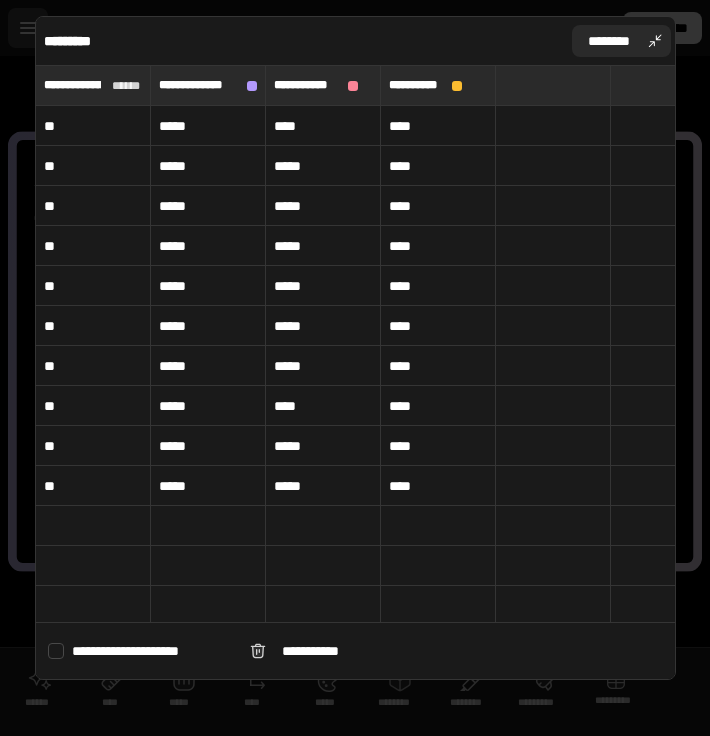 drag, startPoint x: 624, startPoint y: 379, endPoint x: 647, endPoint y: 48, distance: 331.79813 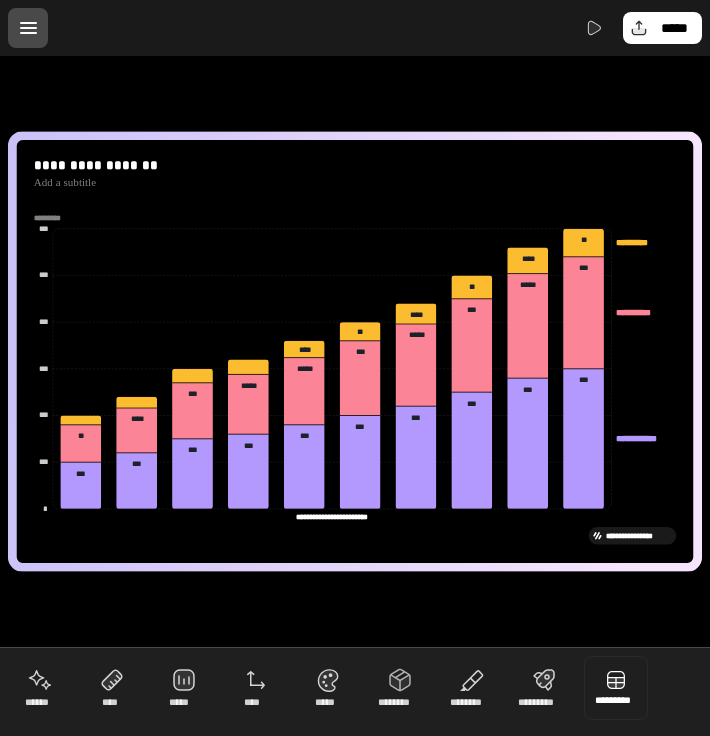 click at bounding box center (616, 688) 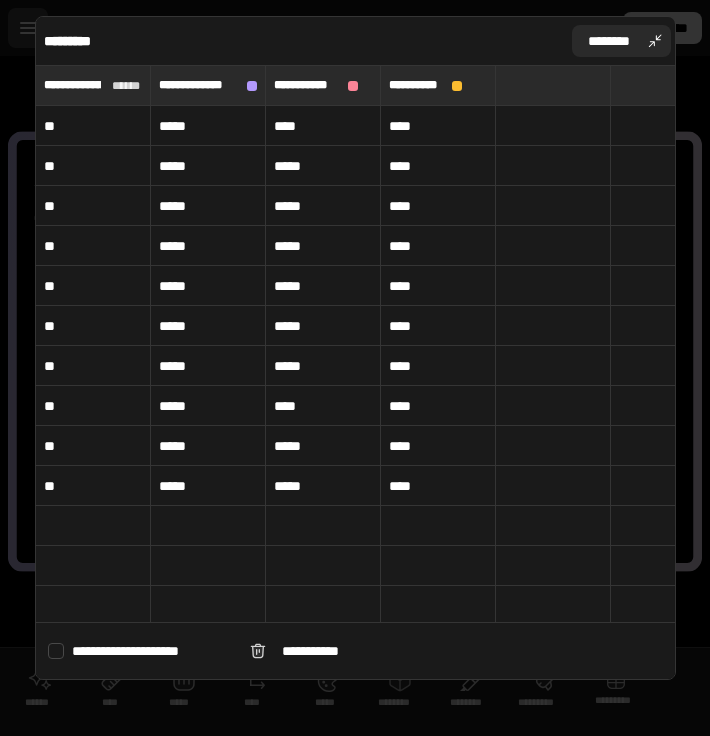 click on "********" at bounding box center (621, 41) 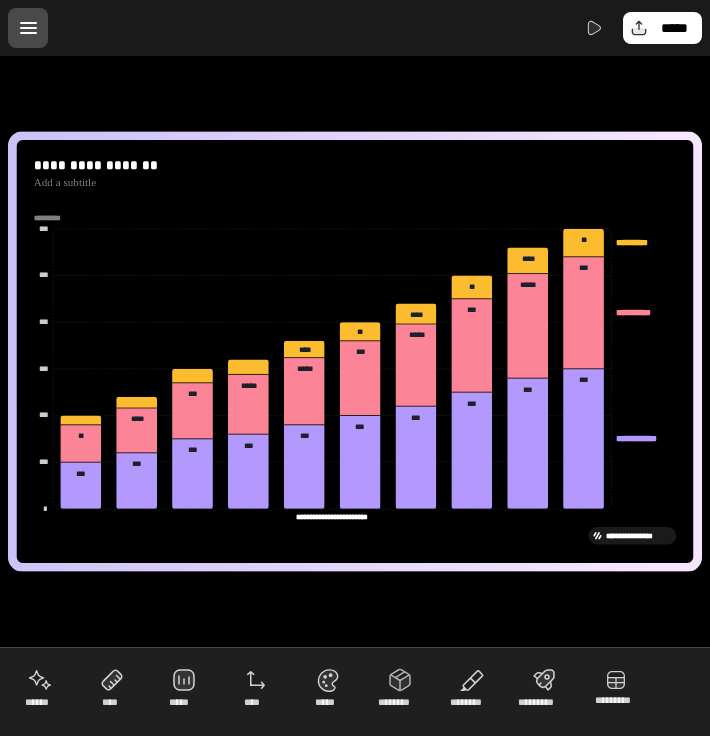 click on "**********" at bounding box center [355, 351] 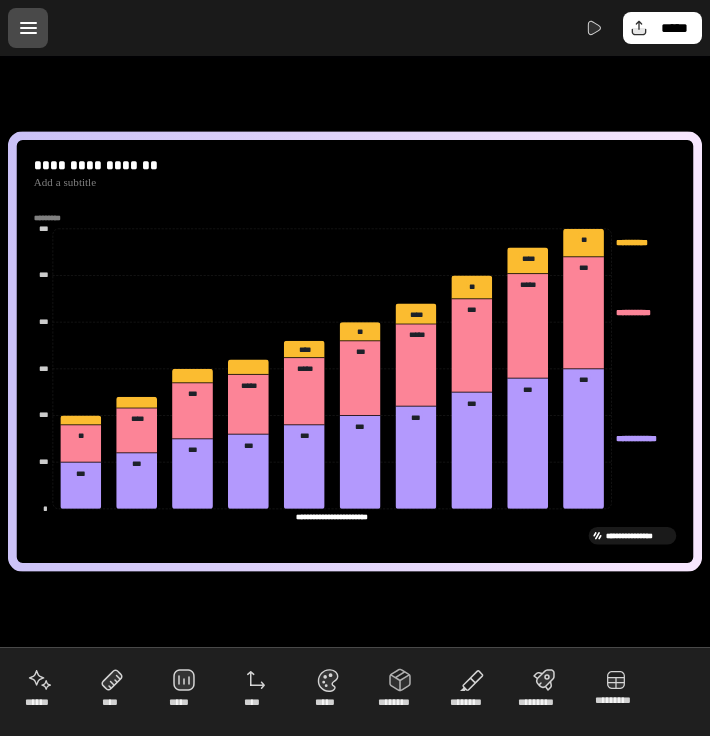 click at bounding box center (28, 28) 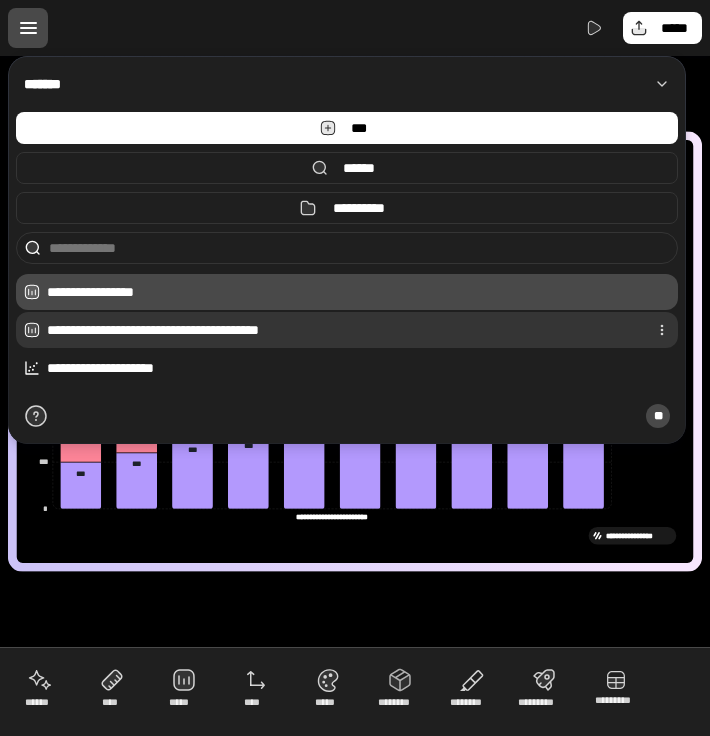 click on "**********" at bounding box center [343, 330] 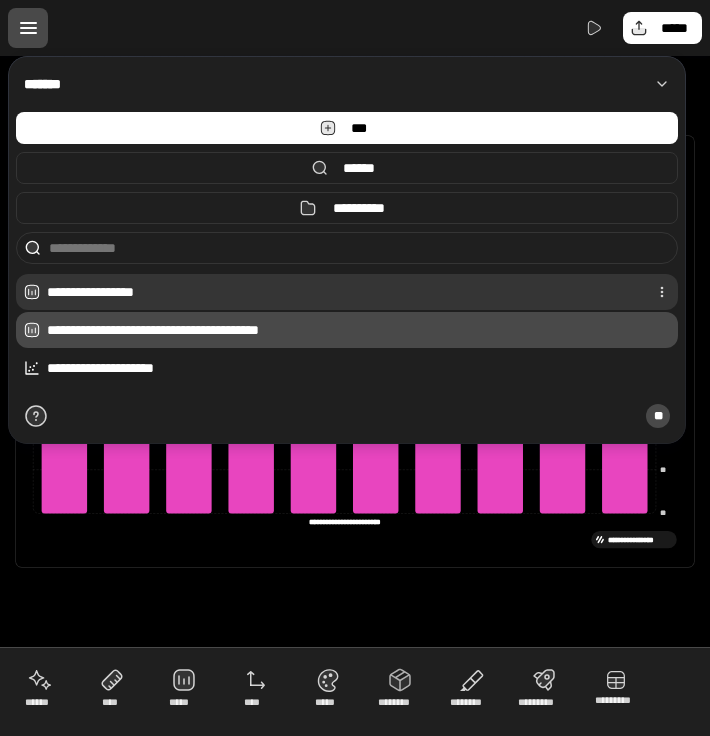 click on "**********" at bounding box center (343, 292) 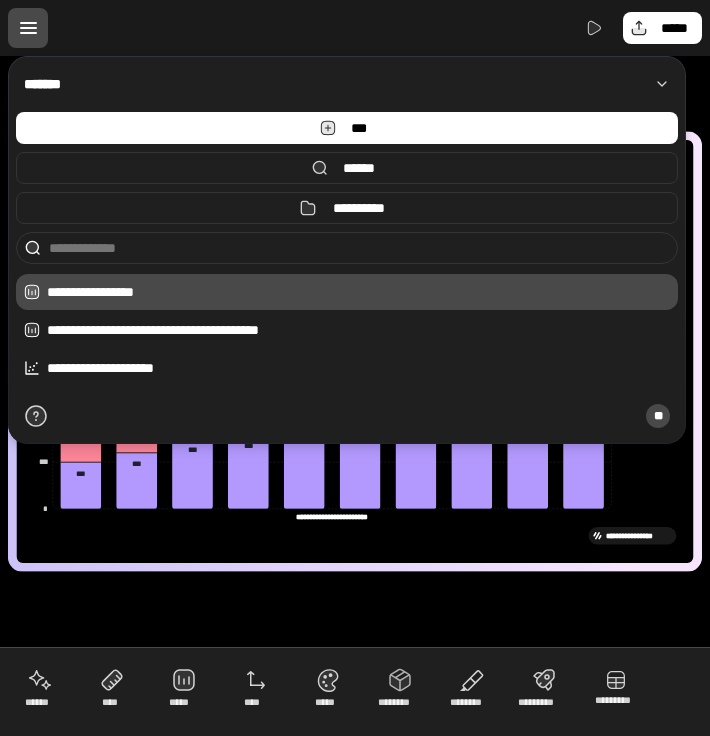 click on "**********" at bounding box center (355, 351) 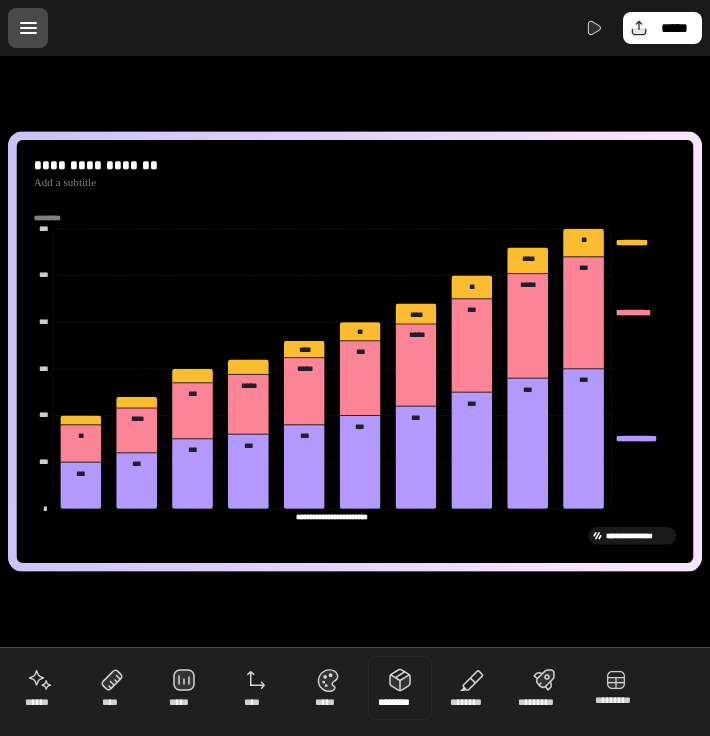 click at bounding box center (400, 688) 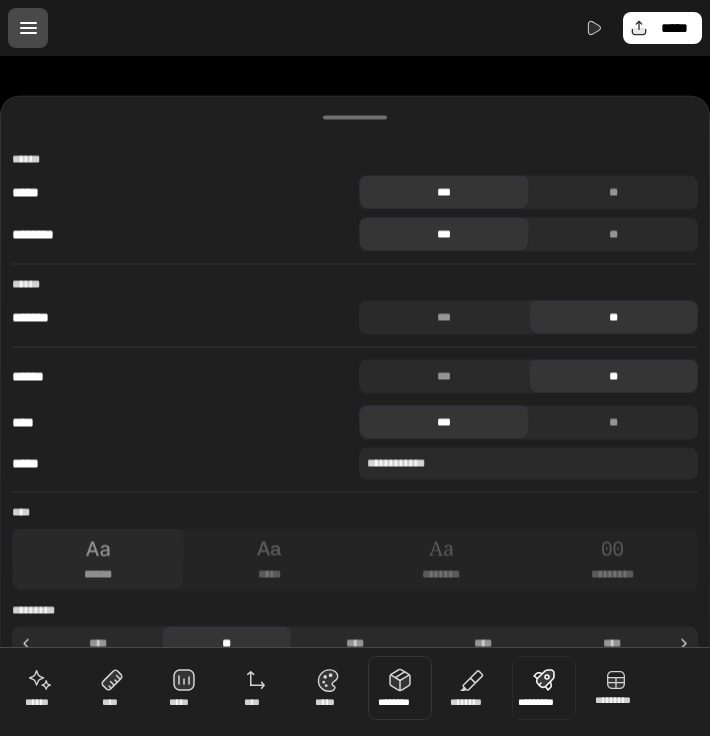 drag, startPoint x: 402, startPoint y: 95, endPoint x: 537, endPoint y: 661, distance: 581.87714 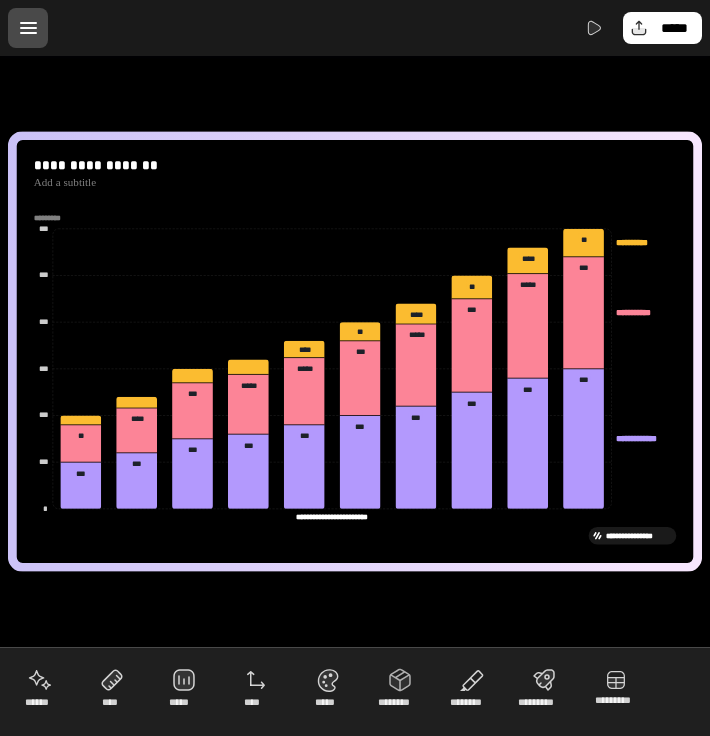 click at bounding box center (28, 28) 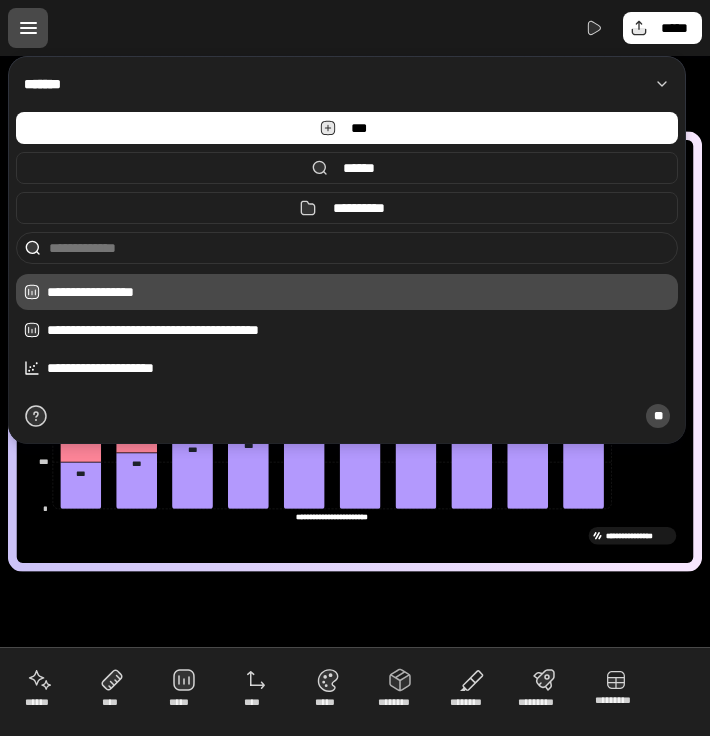click on "*****" at bounding box center [355, 28] 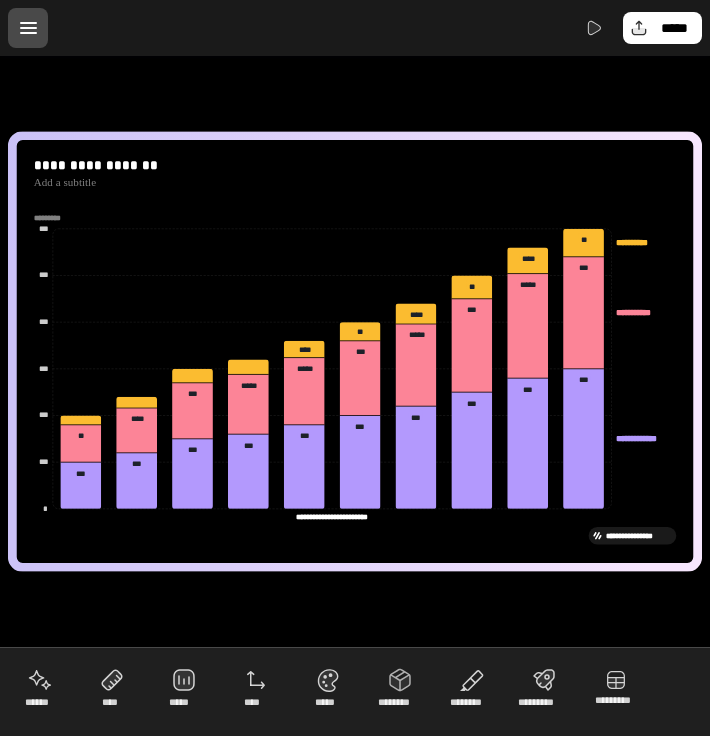 click at bounding box center (28, 28) 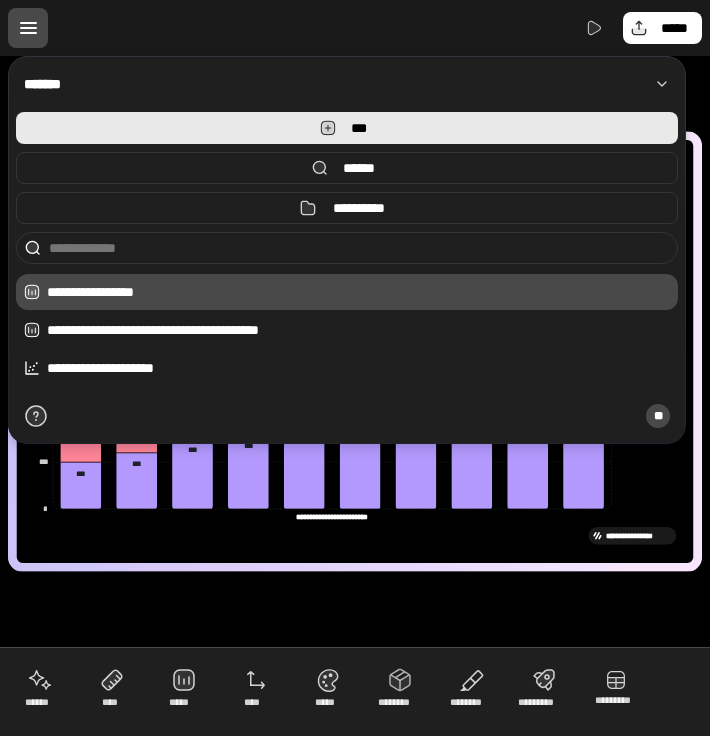 click on "***" at bounding box center (347, 128) 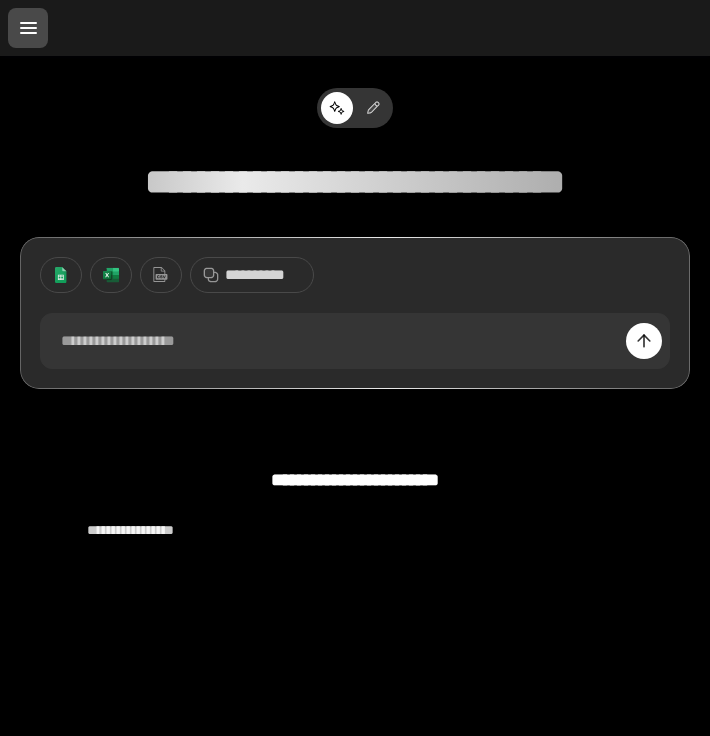 click on "**********" at bounding box center (355, 368) 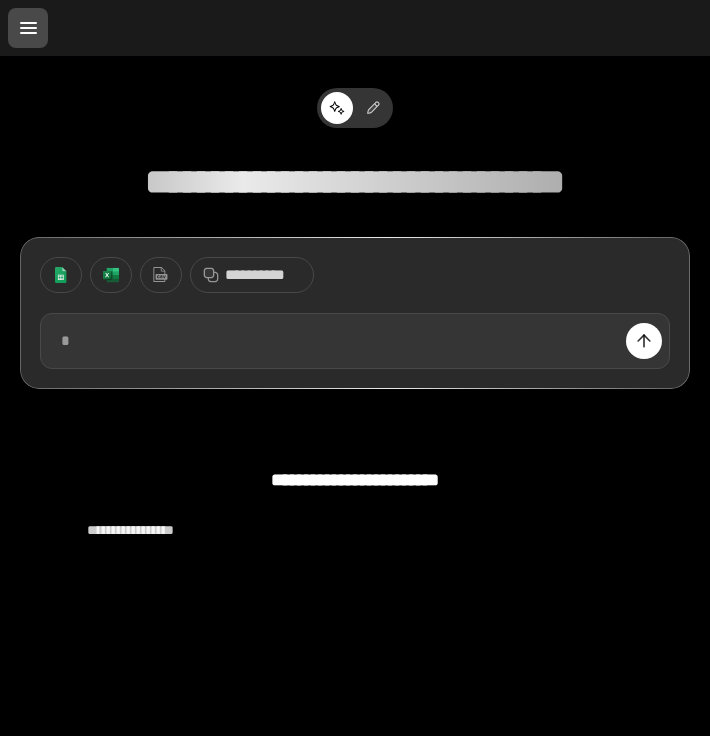 click at bounding box center [355, 341] 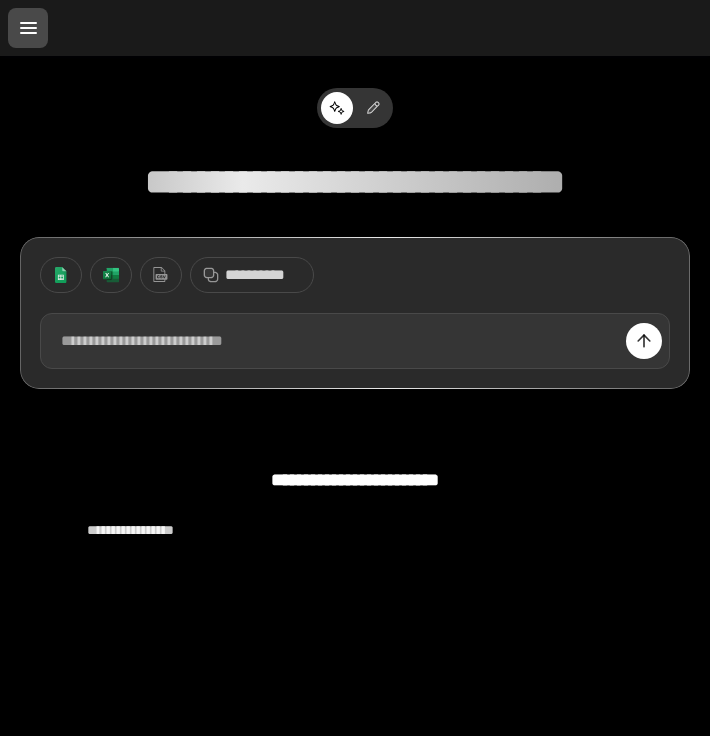 click at bounding box center (355, 341) 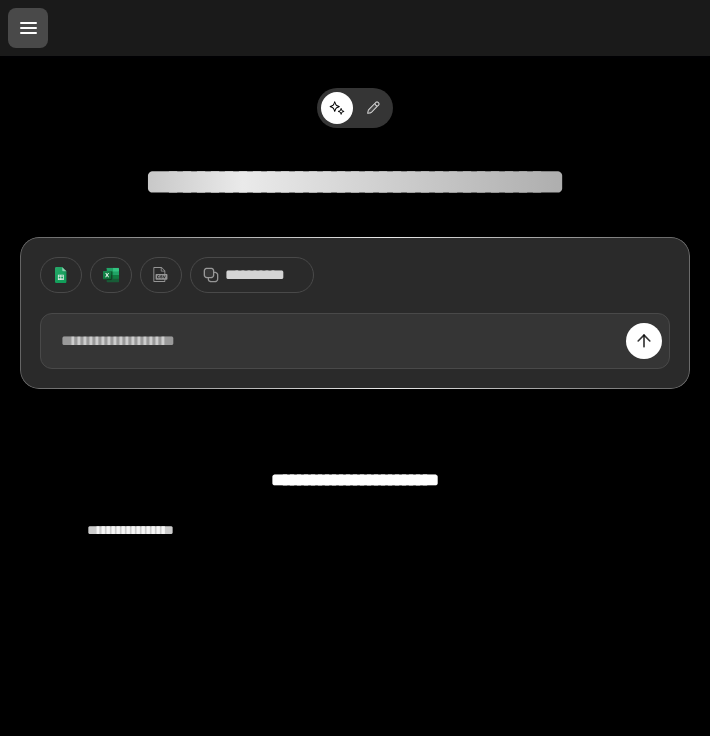 type 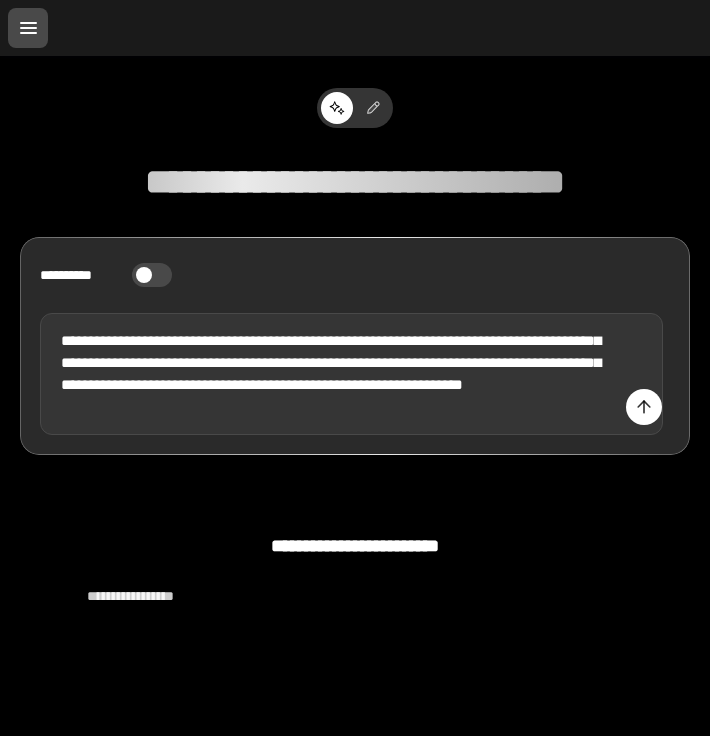 click on "**********" at bounding box center (351, 374) 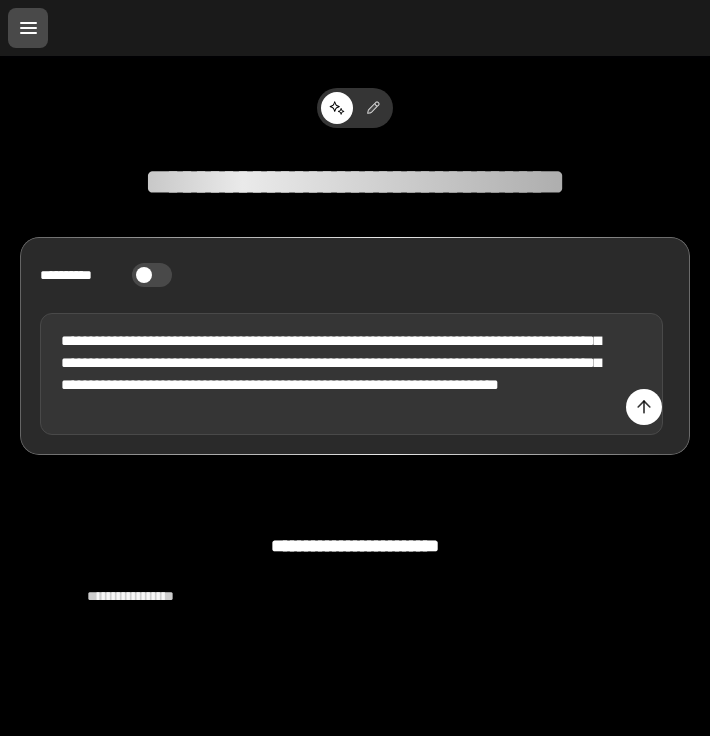 drag, startPoint x: 285, startPoint y: 412, endPoint x: 208, endPoint y: 409, distance: 77.05842 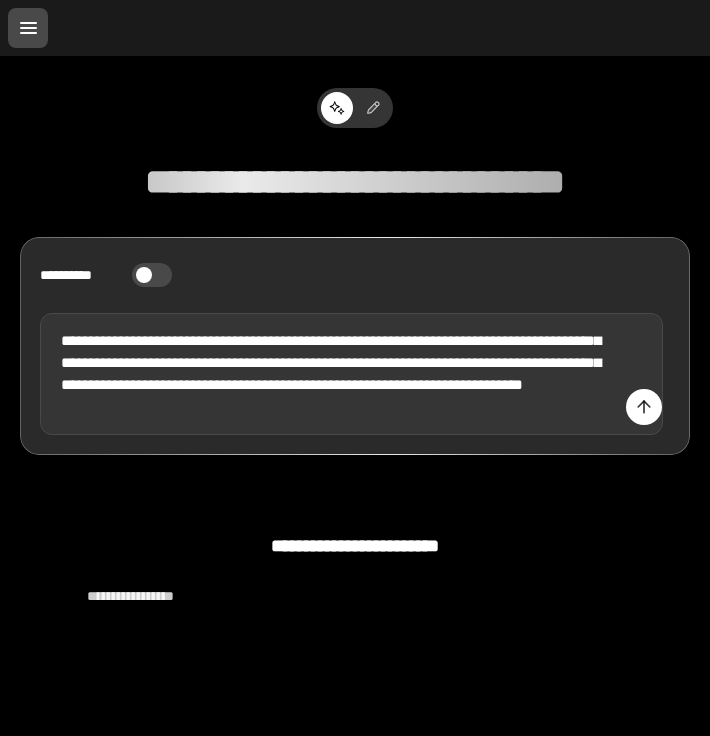 click on "**********" at bounding box center (351, 374) 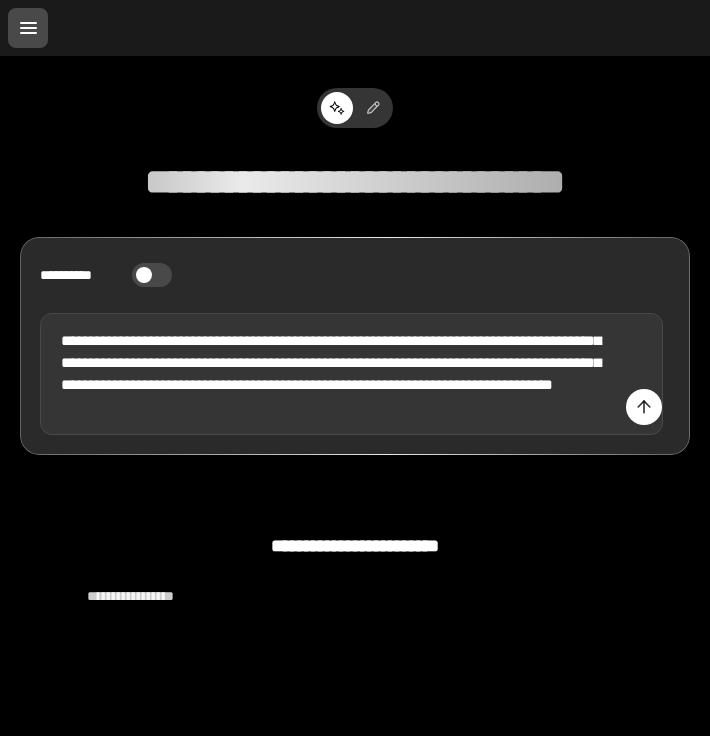 click on "**********" at bounding box center [351, 374] 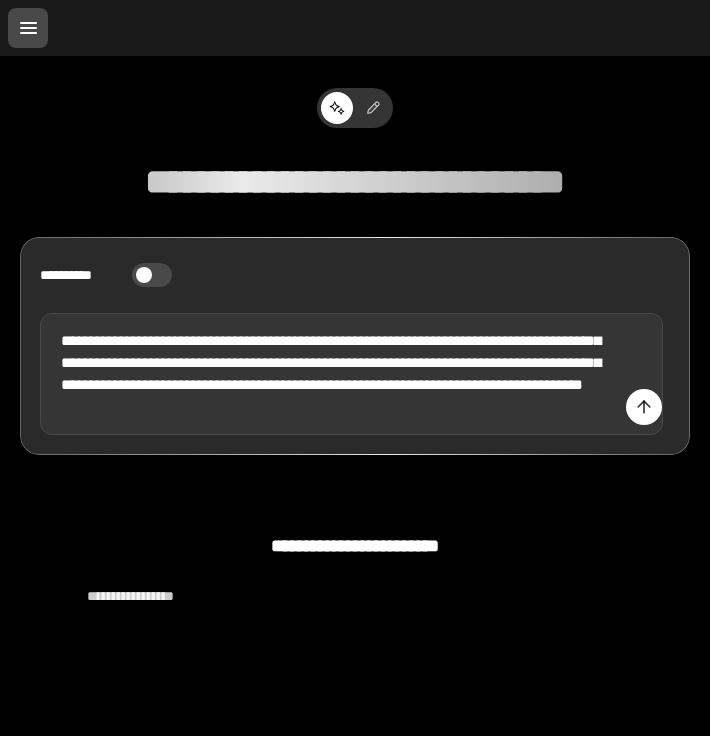 click on "**********" at bounding box center (351, 374) 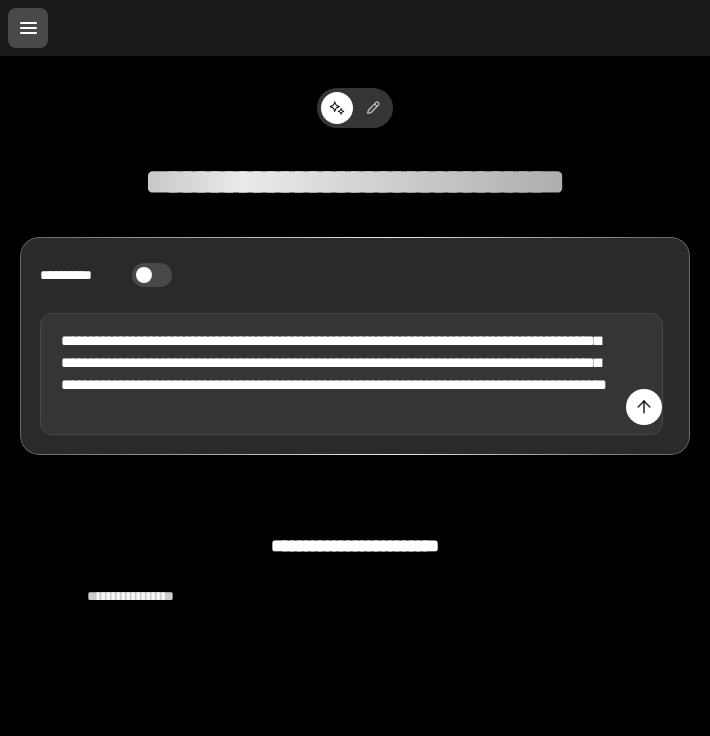 click on "**********" at bounding box center [351, 374] 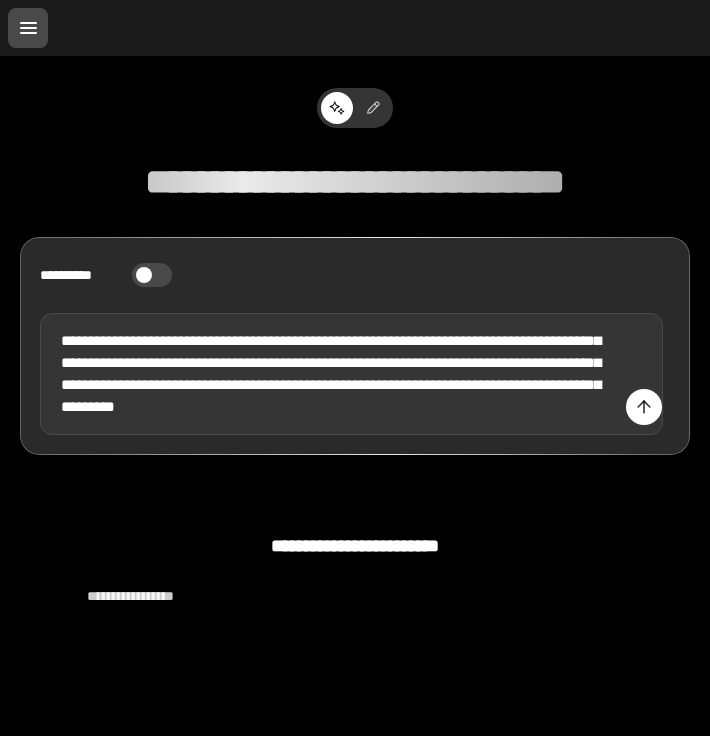 click on "**********" at bounding box center [351, 374] 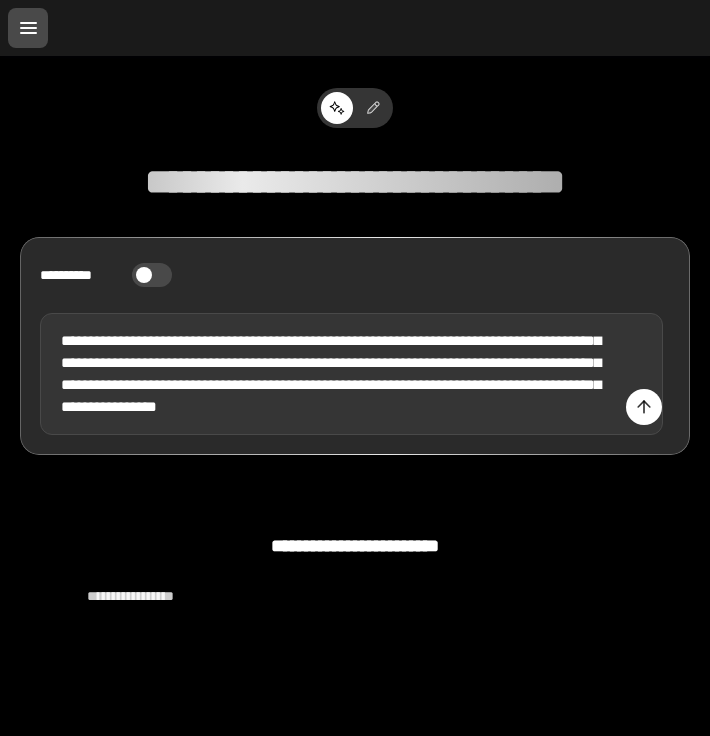 click on "**********" at bounding box center [351, 374] 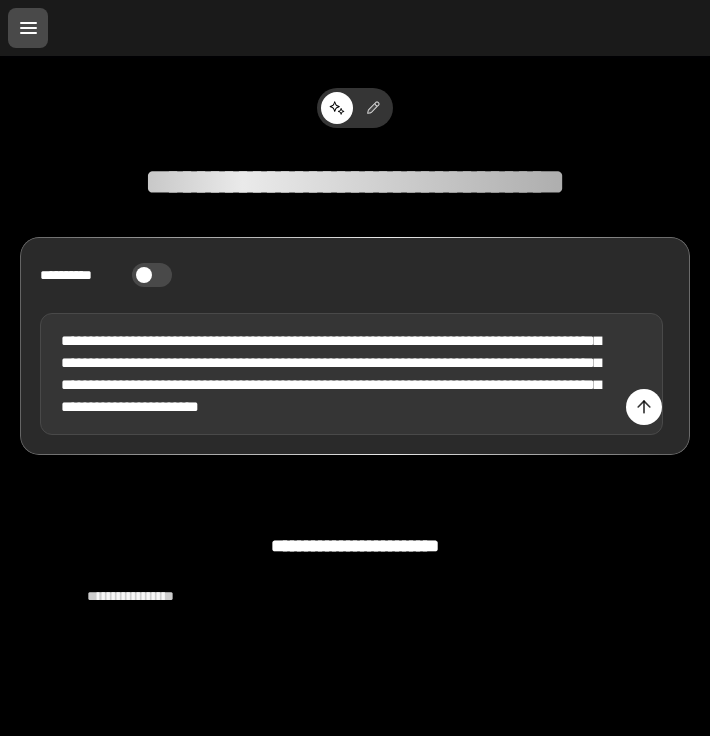 click on "**********" at bounding box center [351, 374] 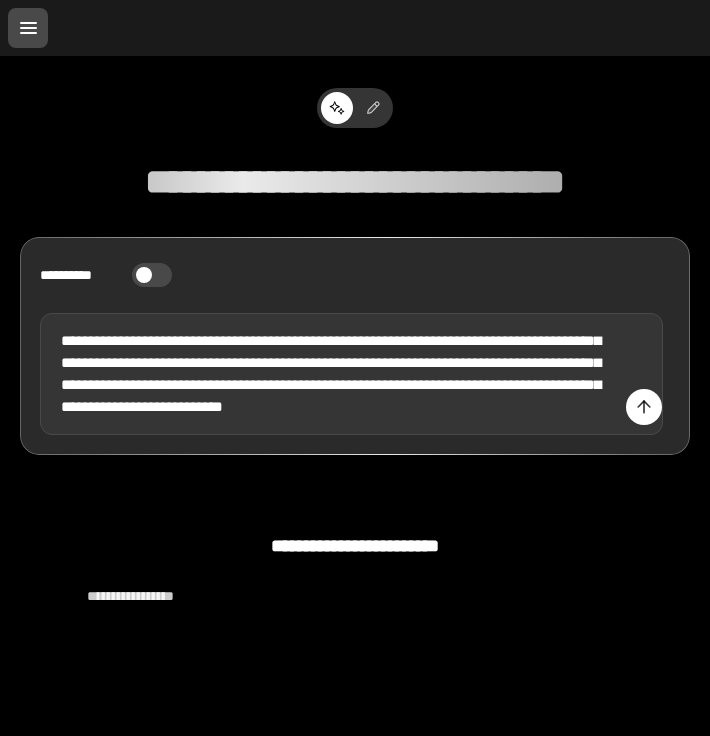 click on "**********" at bounding box center (351, 374) 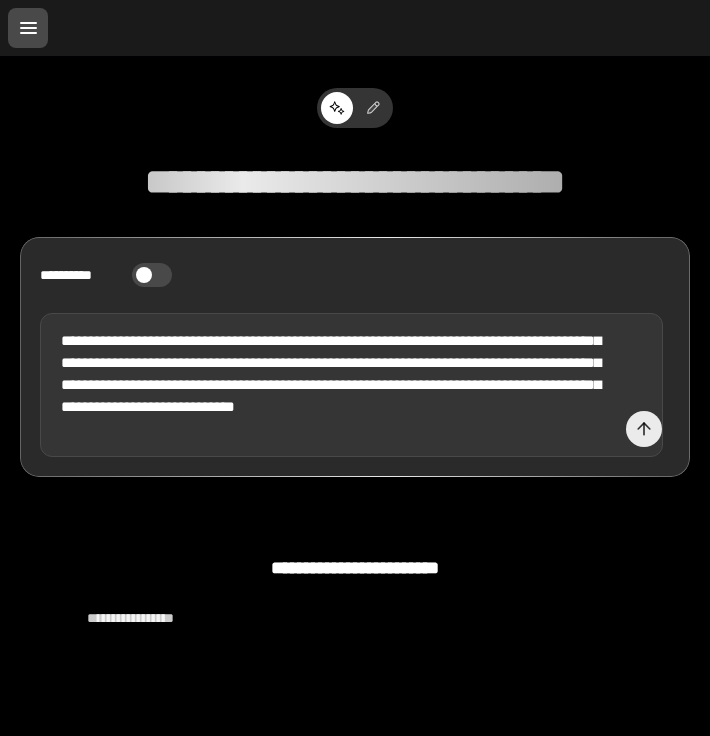 click at bounding box center [644, 429] 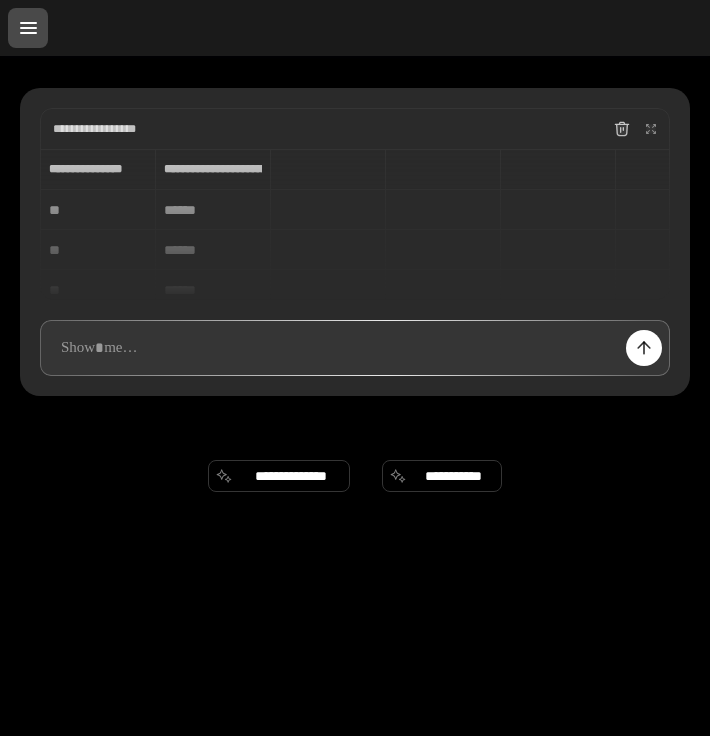 click on "**********" at bounding box center [355, 224] 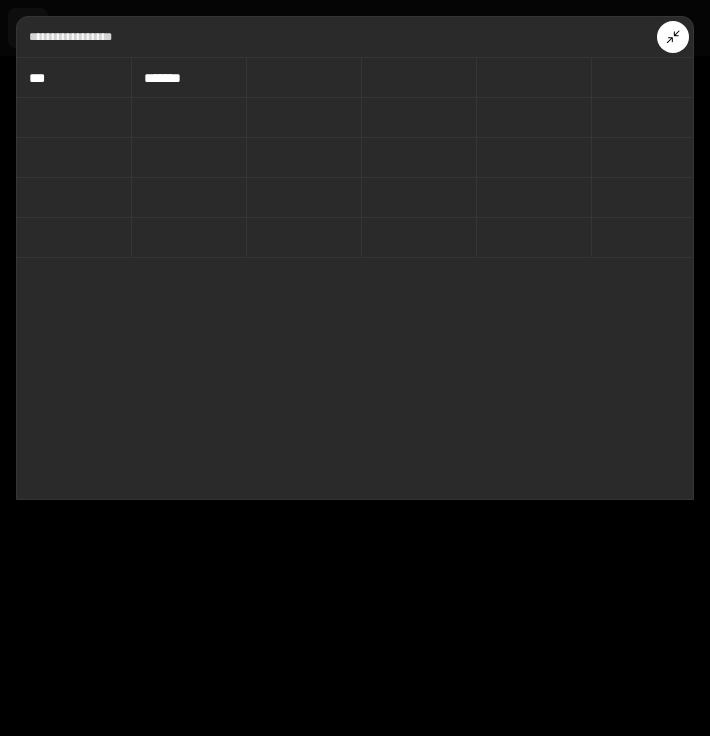 scroll, scrollTop: 0, scrollLeft: 0, axis: both 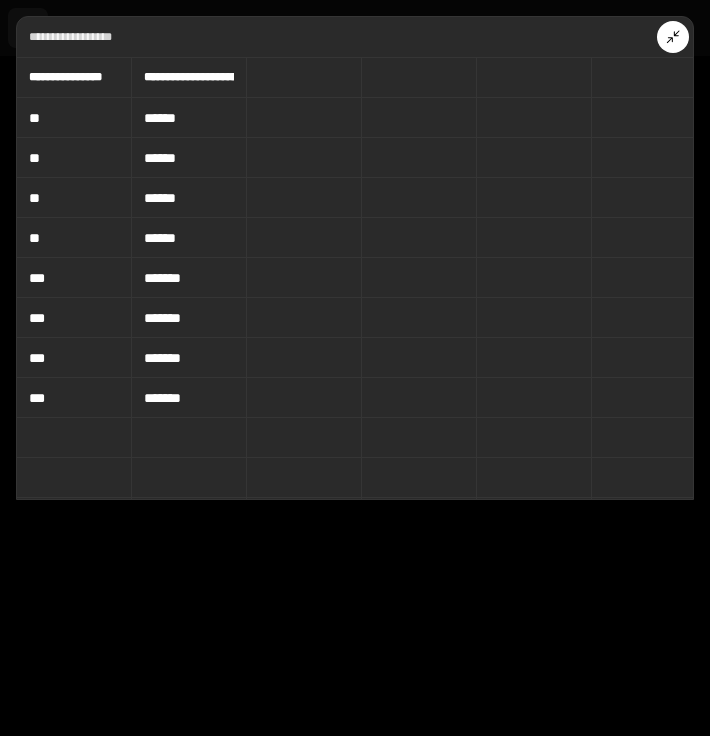 click at bounding box center (673, 37) 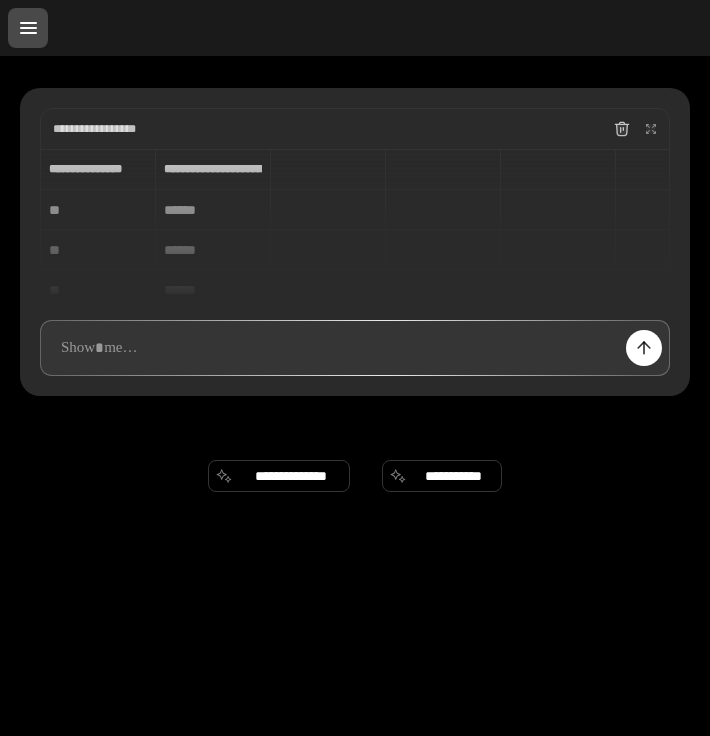 click at bounding box center (355, 348) 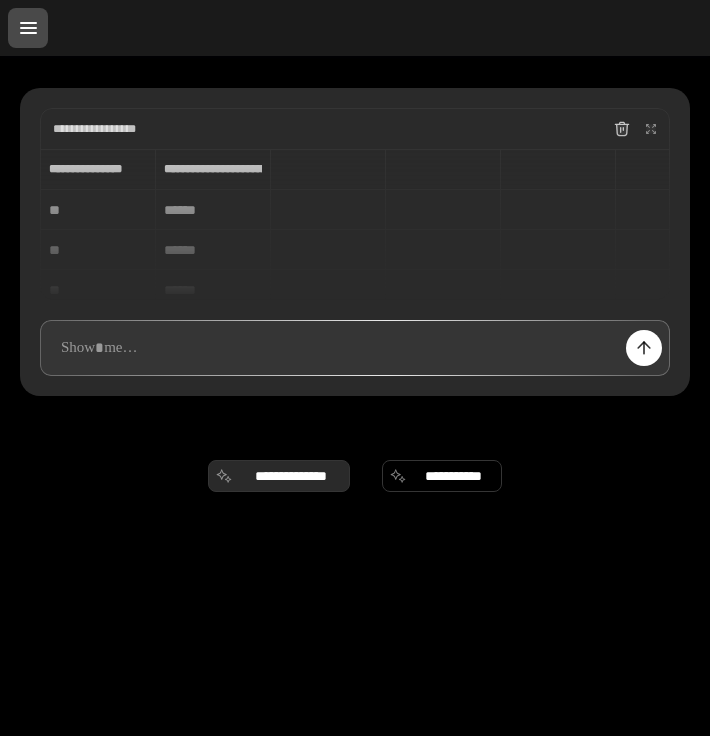 click on "**********" at bounding box center (279, 476) 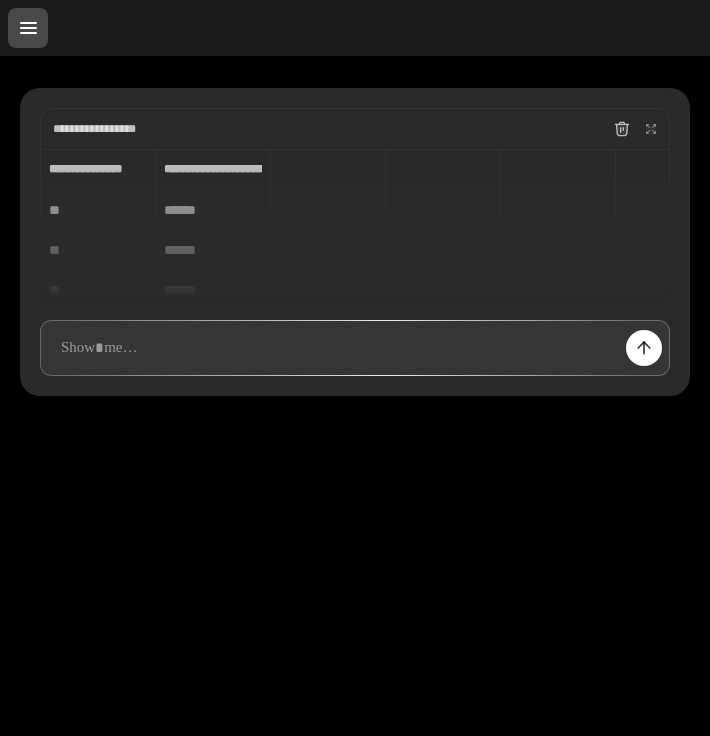 click on "**********" at bounding box center [350, 471] 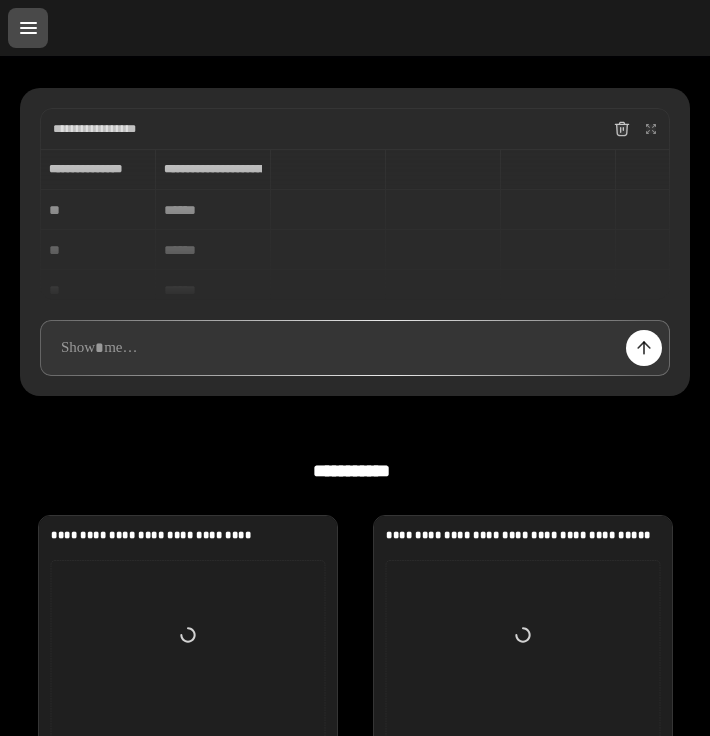 scroll, scrollTop: 0, scrollLeft: 3, axis: horizontal 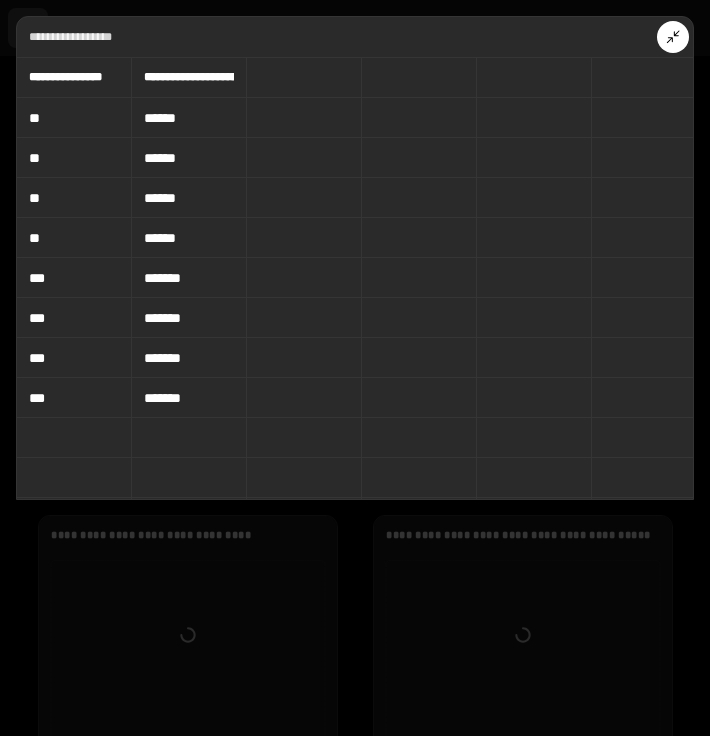 click on "**********" at bounding box center (74, 77) 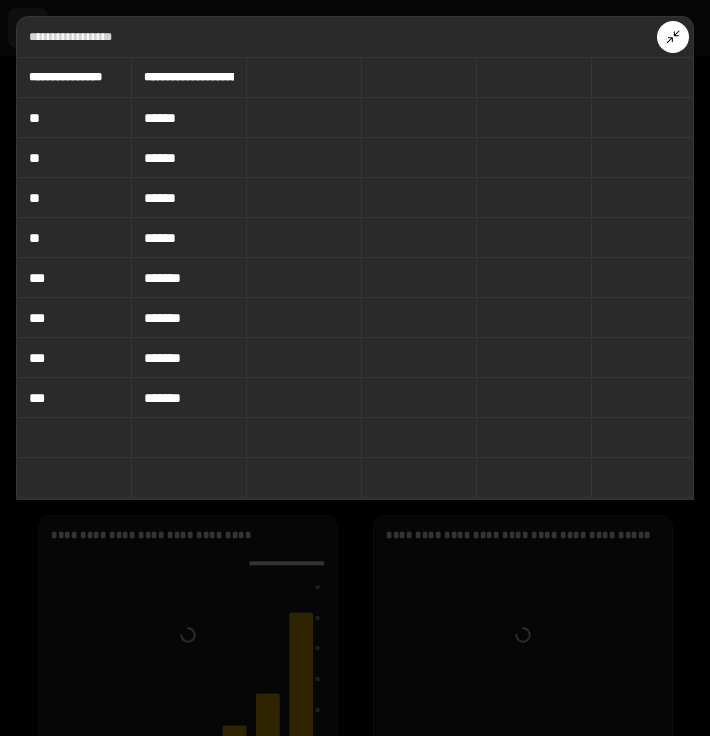 click on "**********" at bounding box center (74, 77) 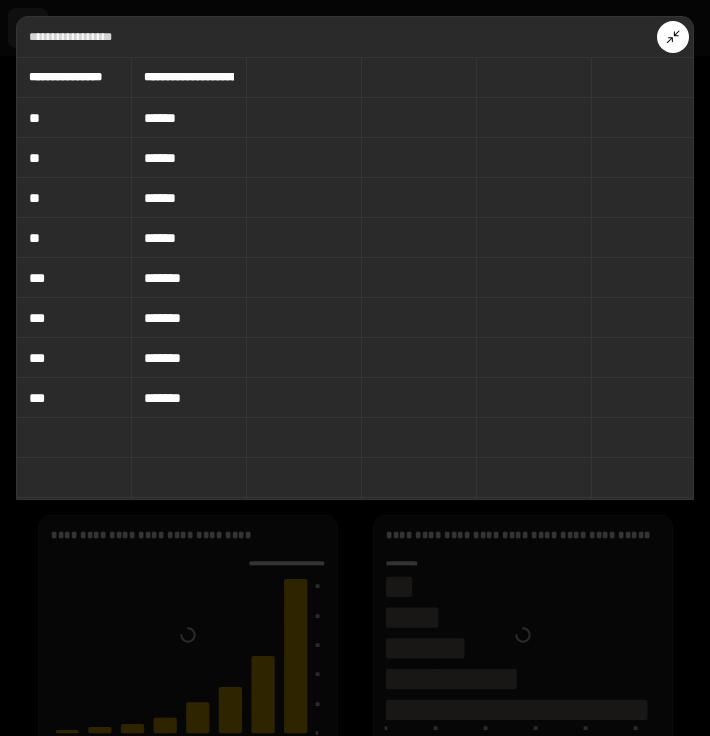 click 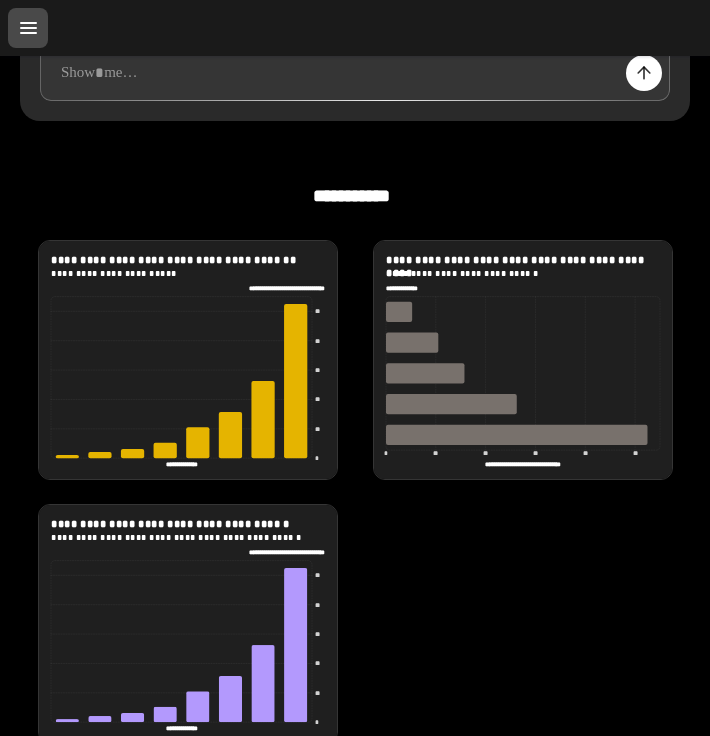 scroll, scrollTop: 280, scrollLeft: 3, axis: both 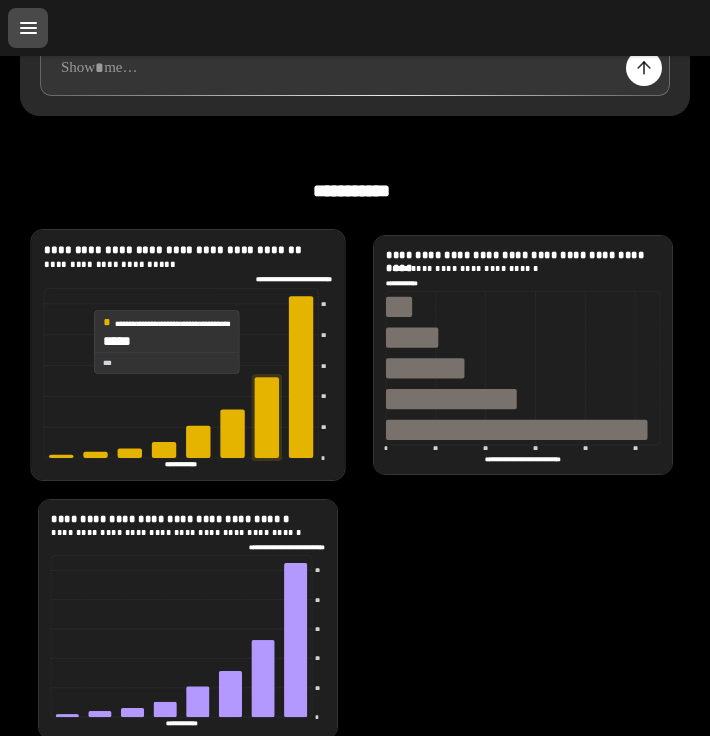 drag, startPoint x: 251, startPoint y: 342, endPoint x: 221, endPoint y: 327, distance: 33.54102 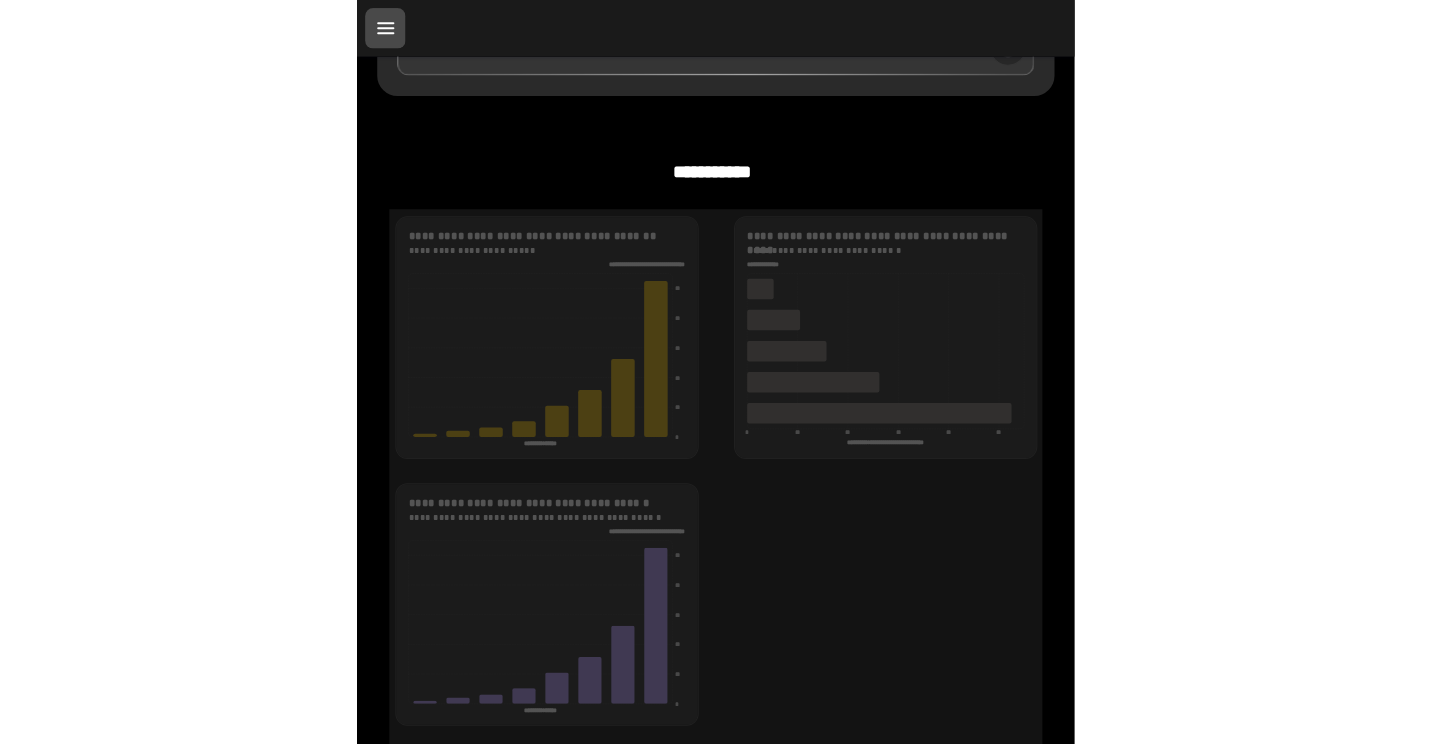 scroll, scrollTop: 302, scrollLeft: 3, axis: both 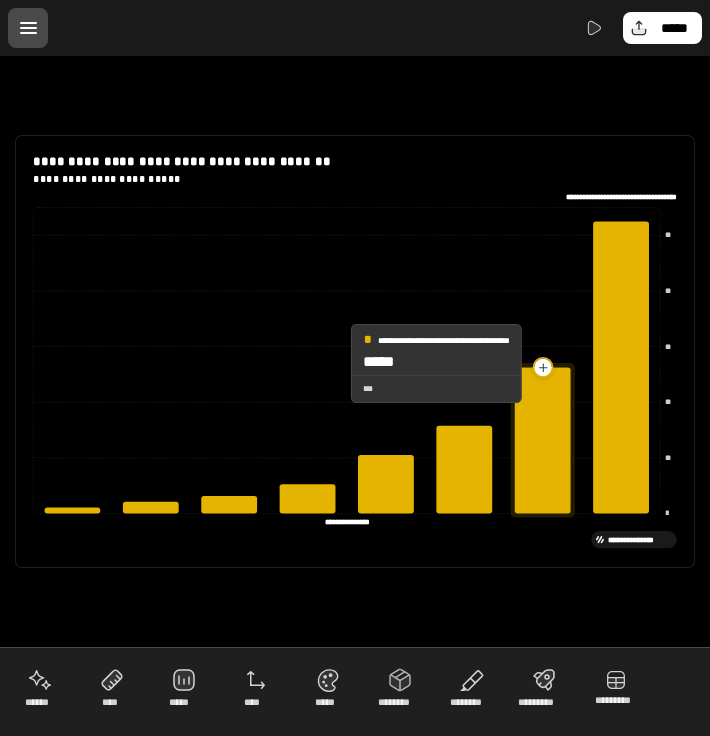 click 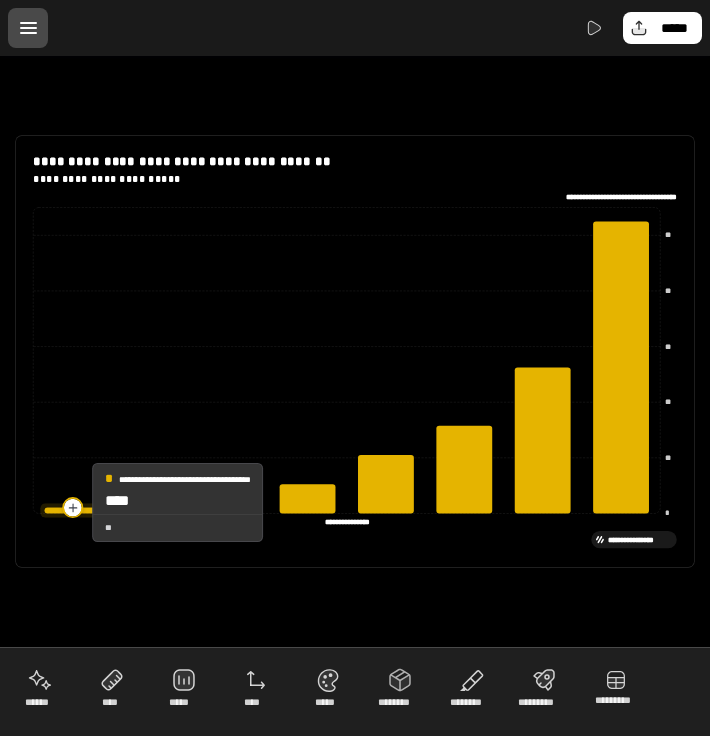 click 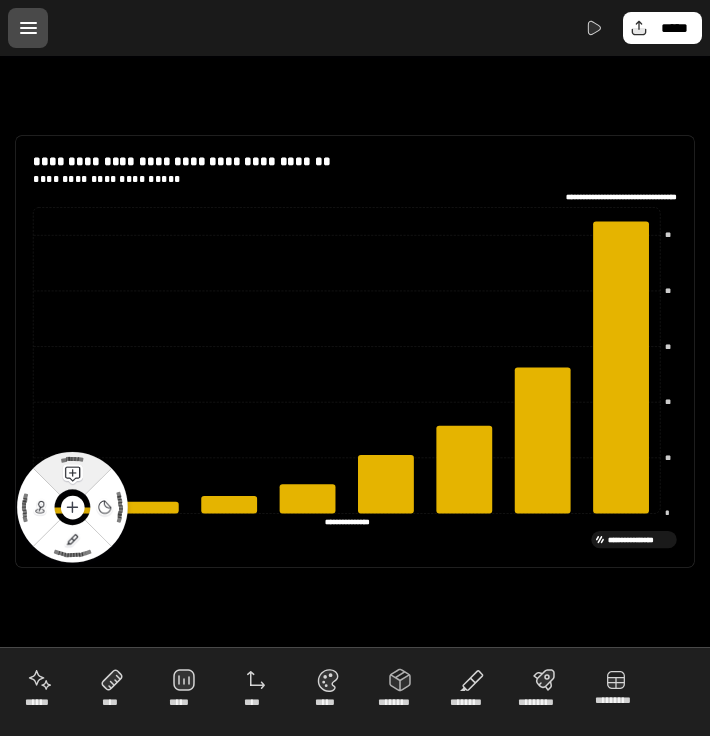 click 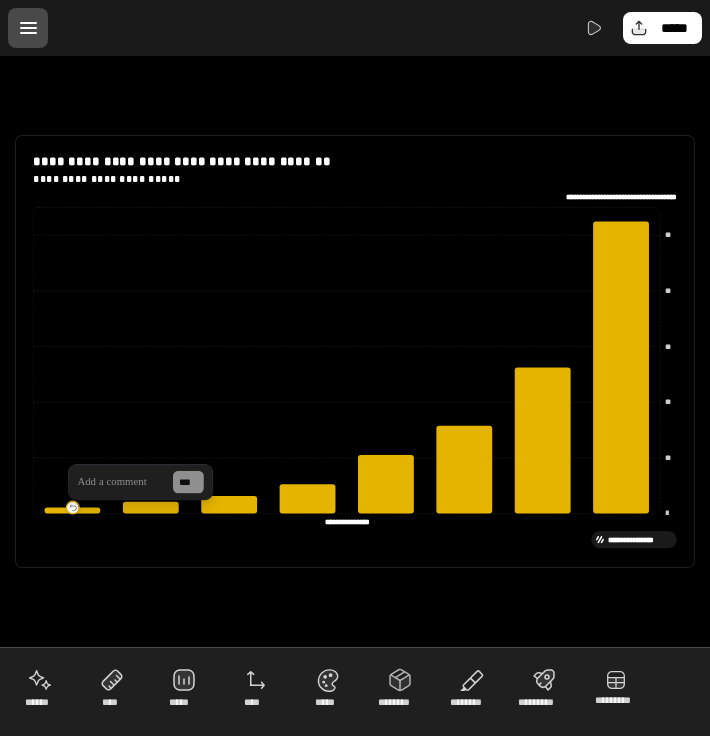 click at bounding box center [120, 482] 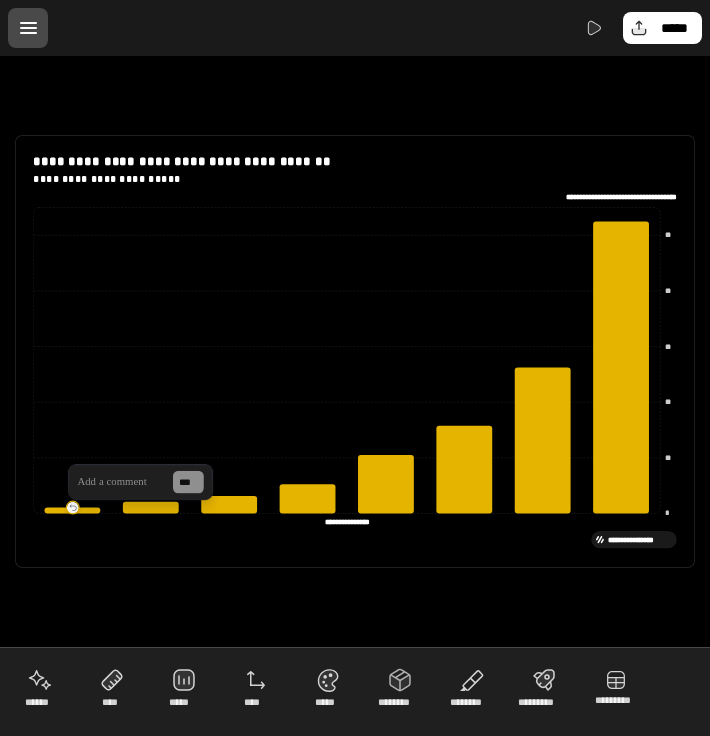 type 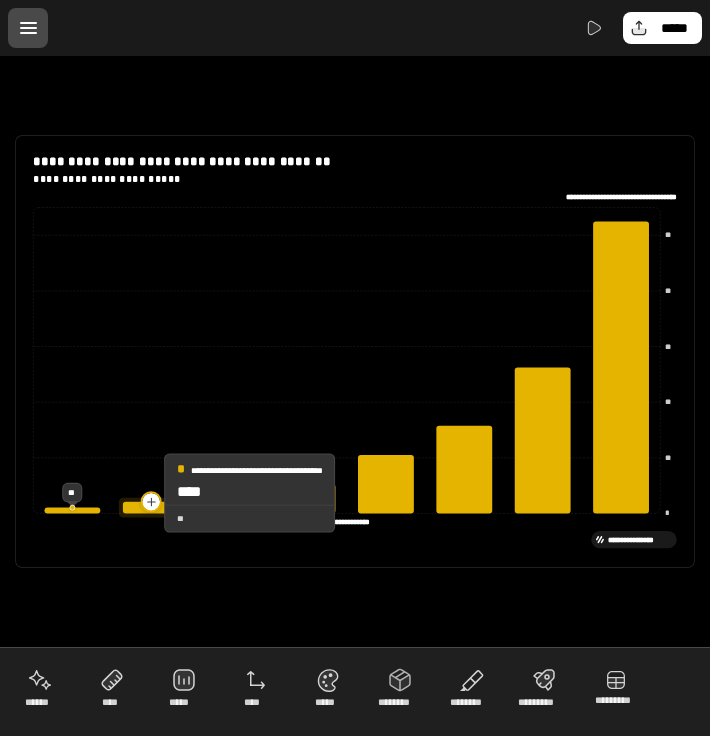click 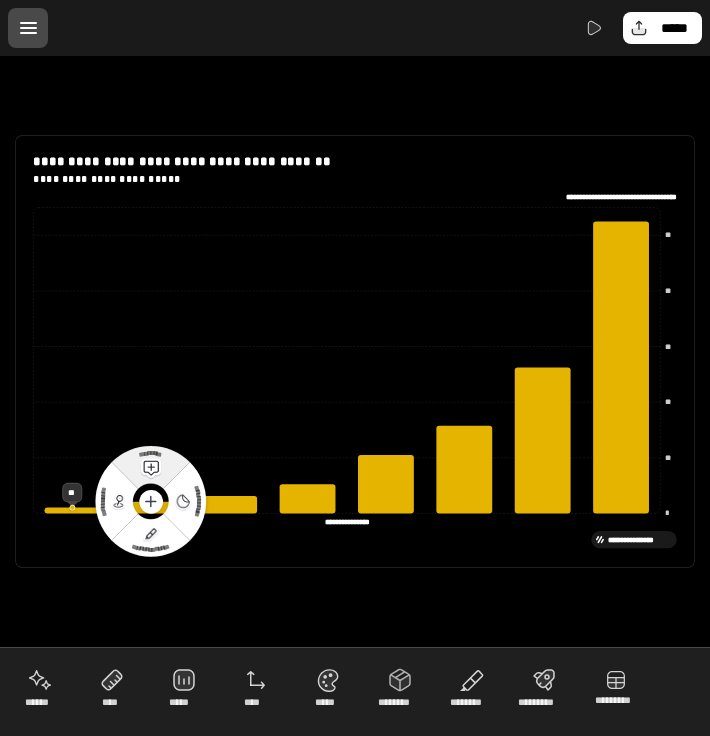 click 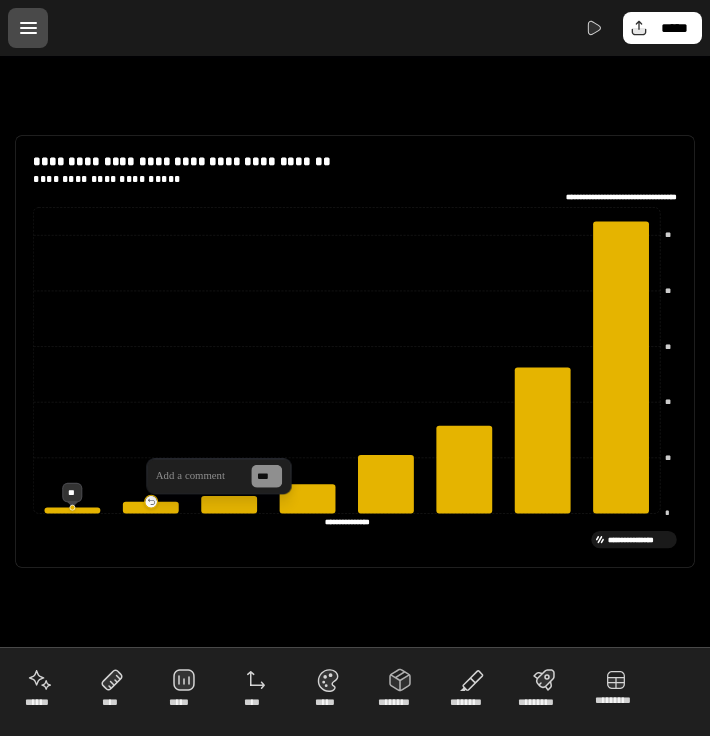 type 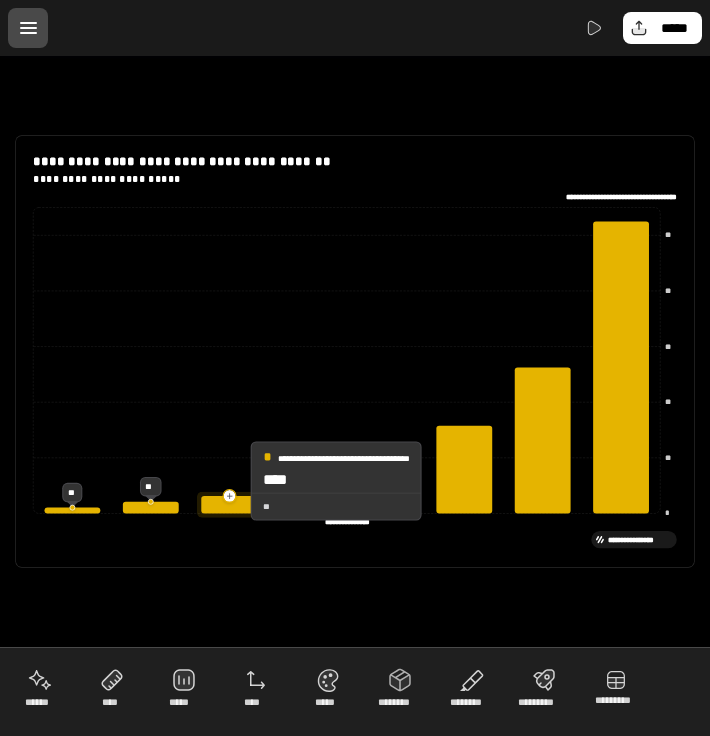 click 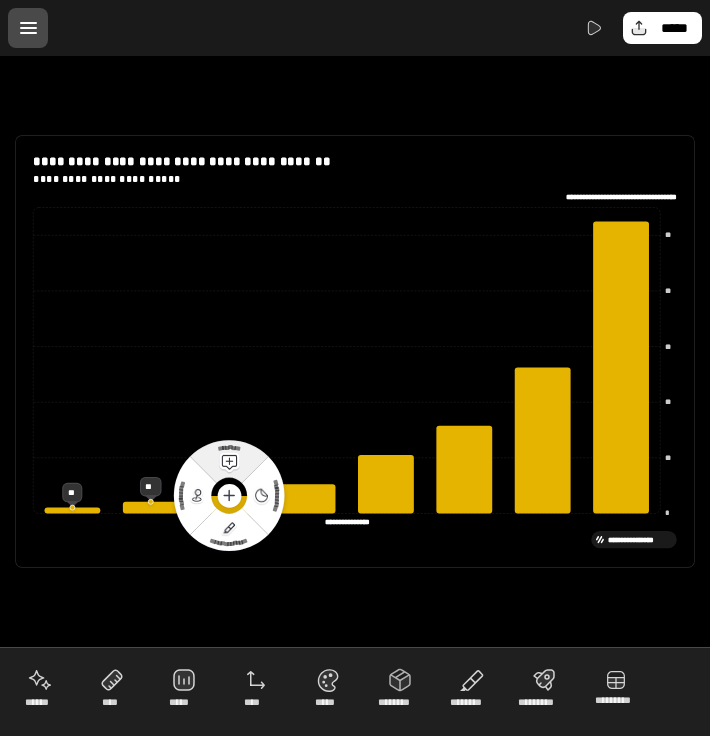 click 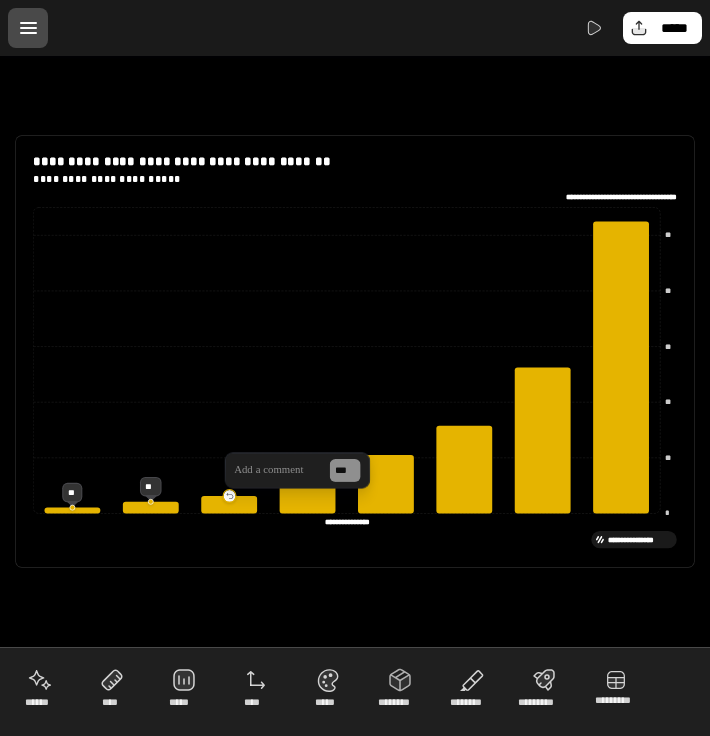 type 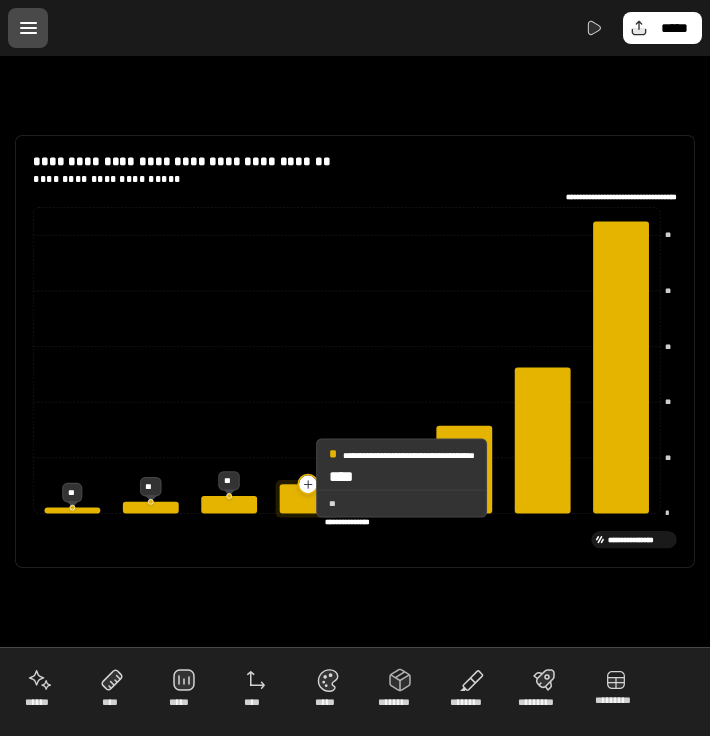 click 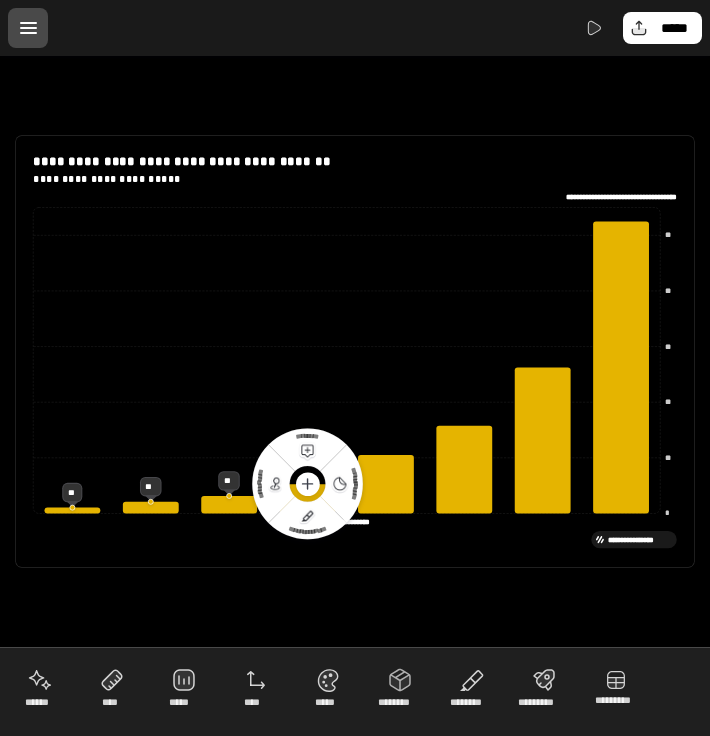 click 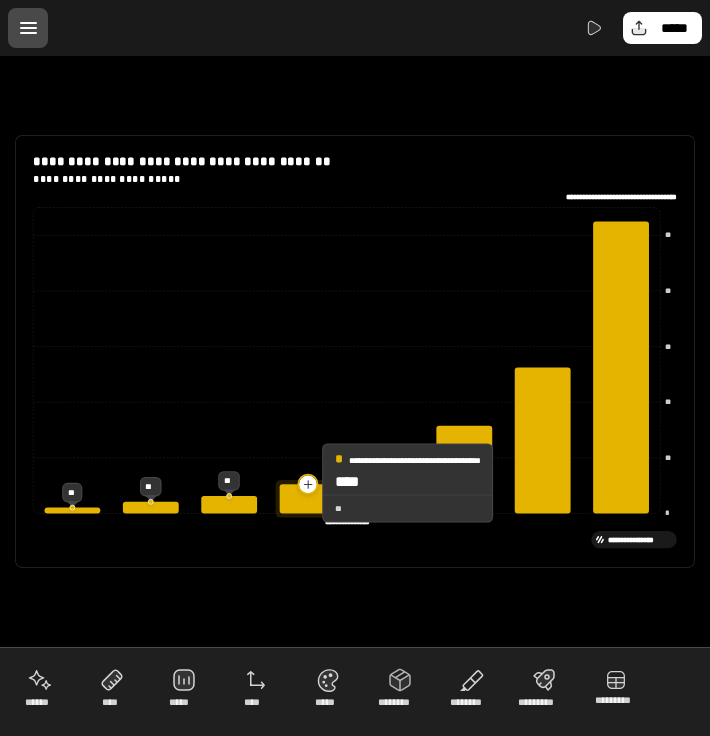 click 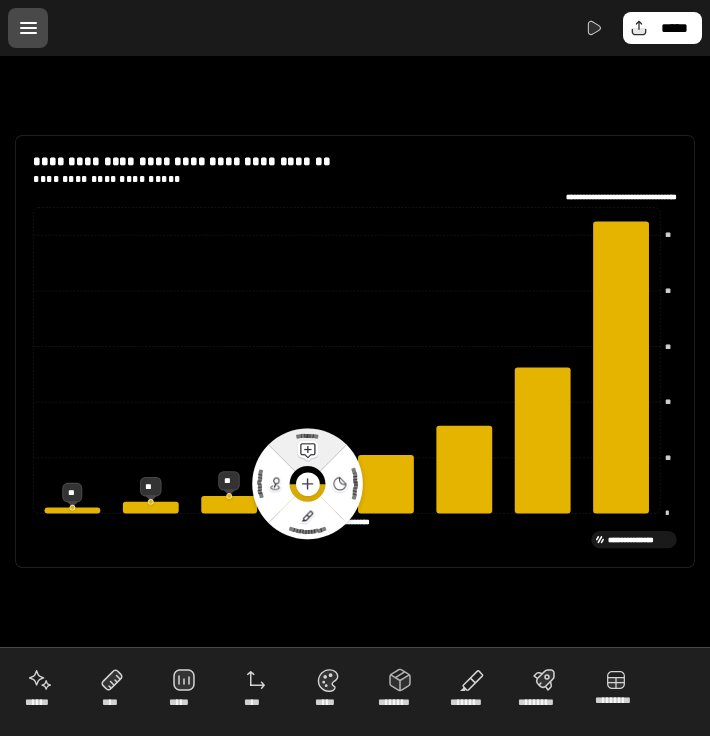 click 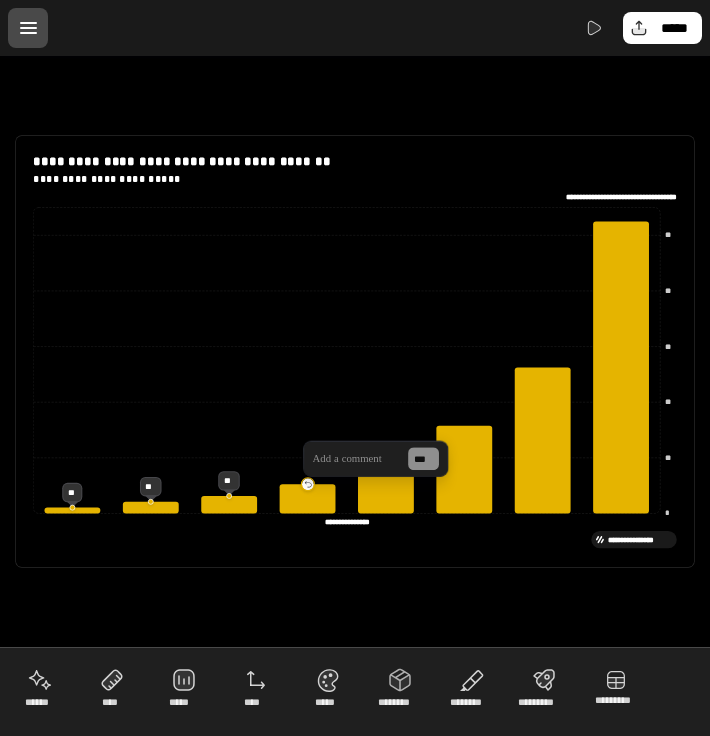 type 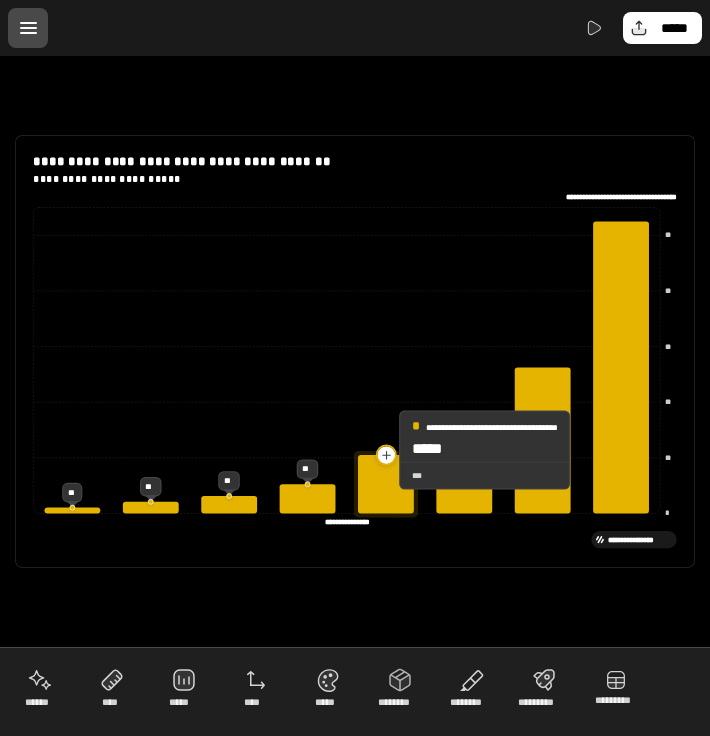click 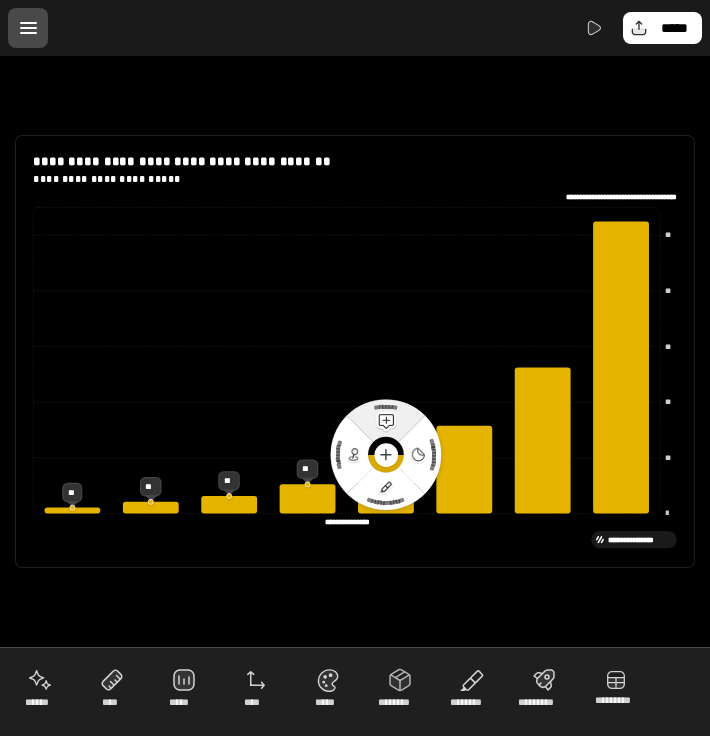 click 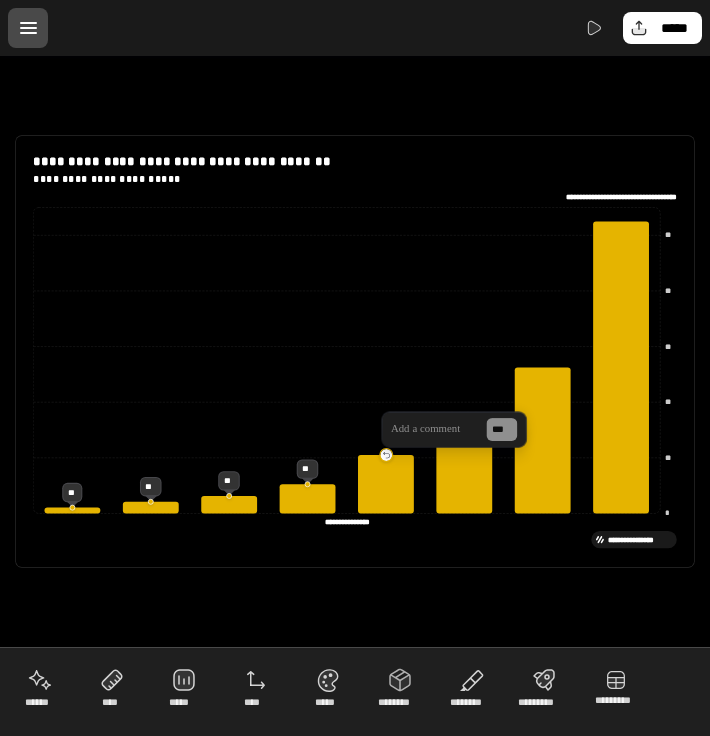 type 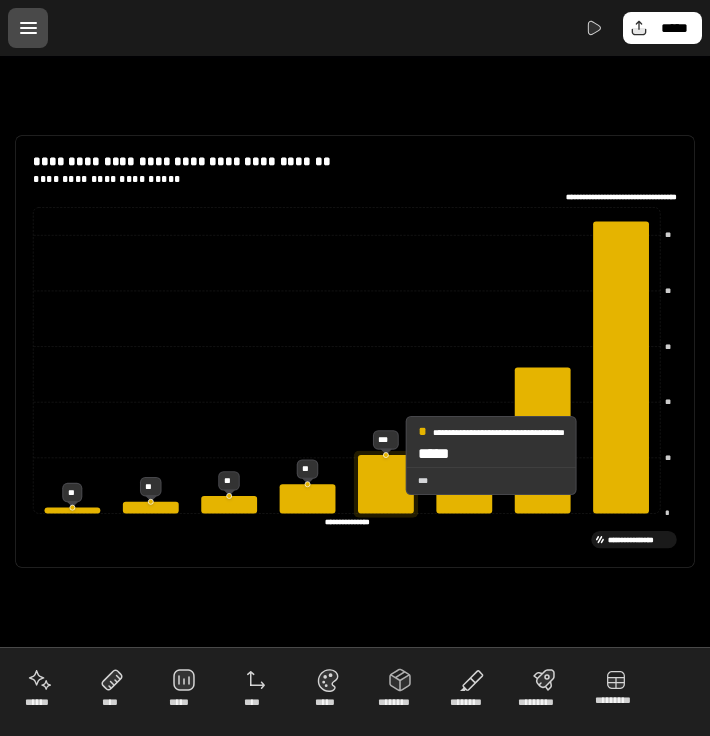 click 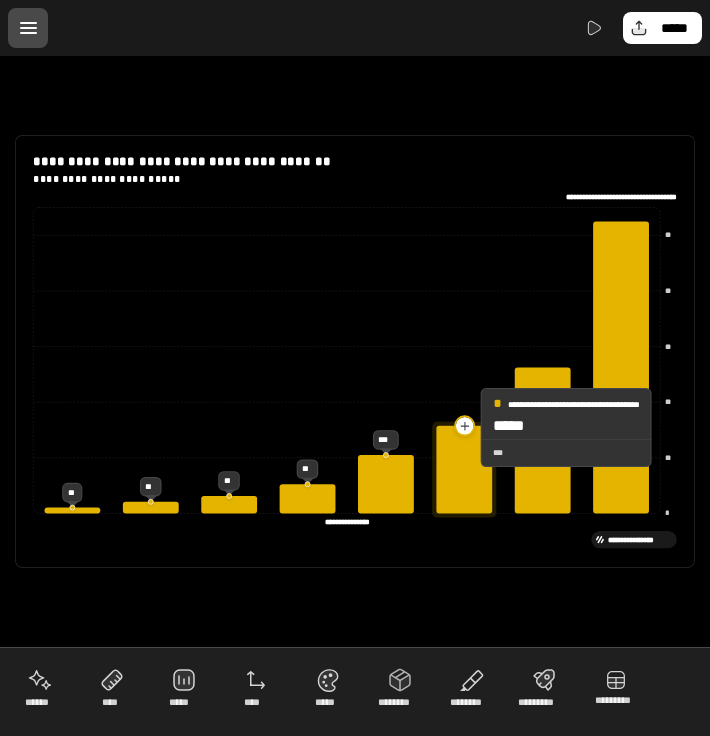 click 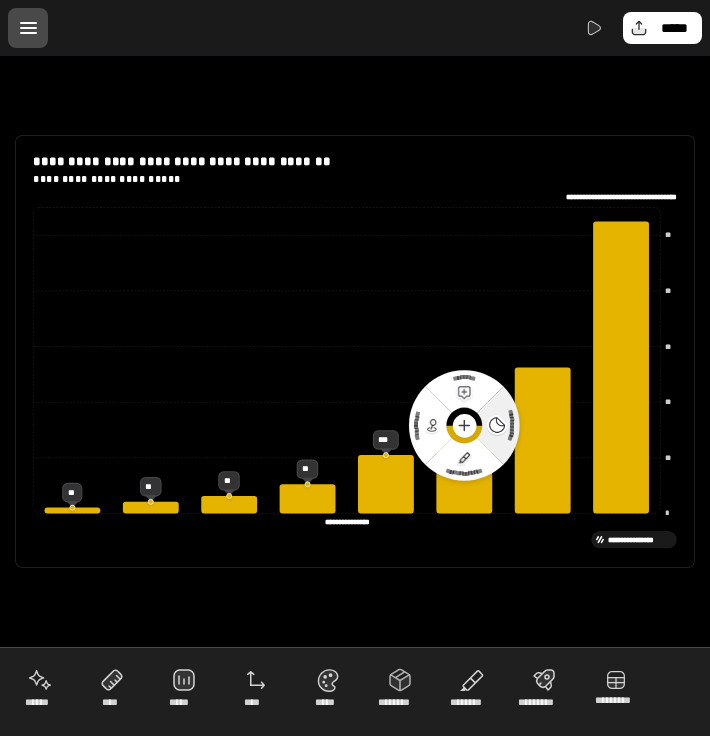 click 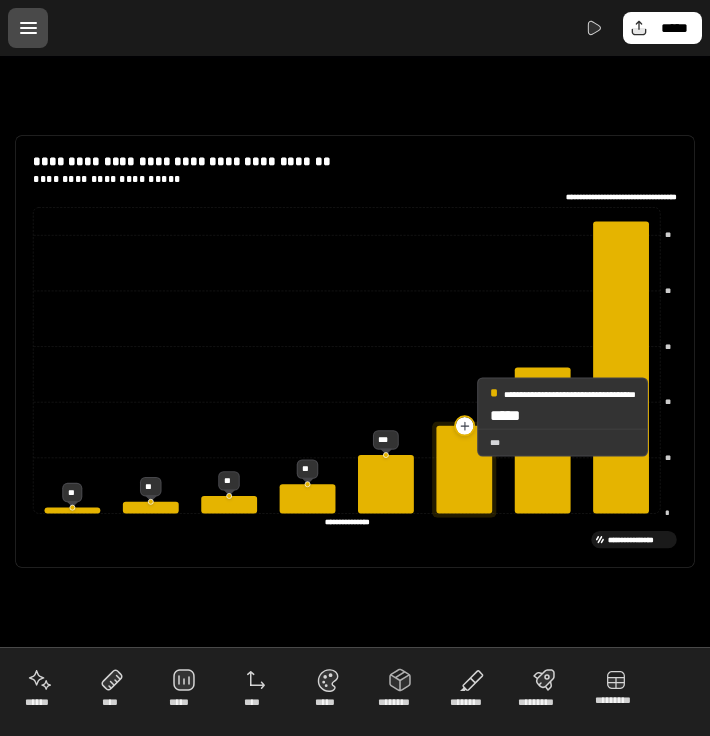 click 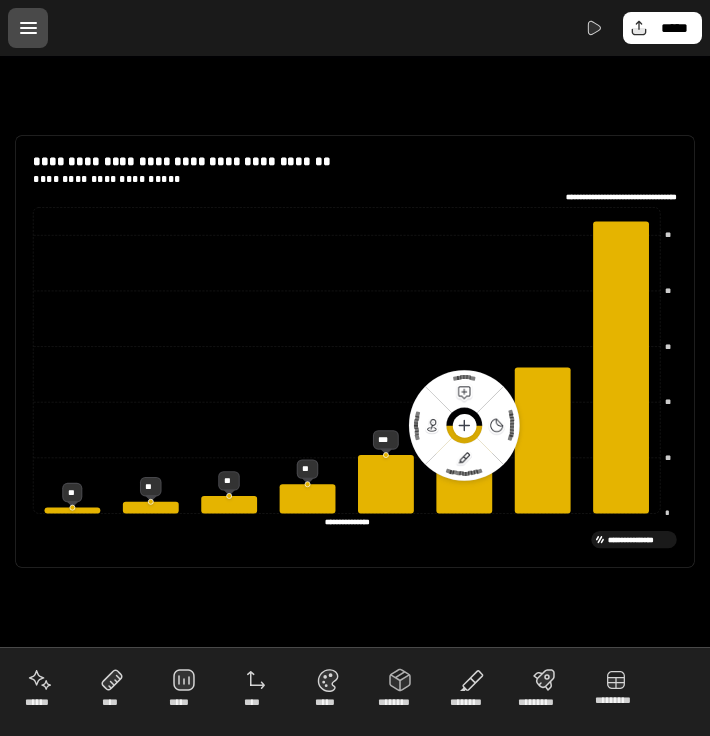 click on "**********" 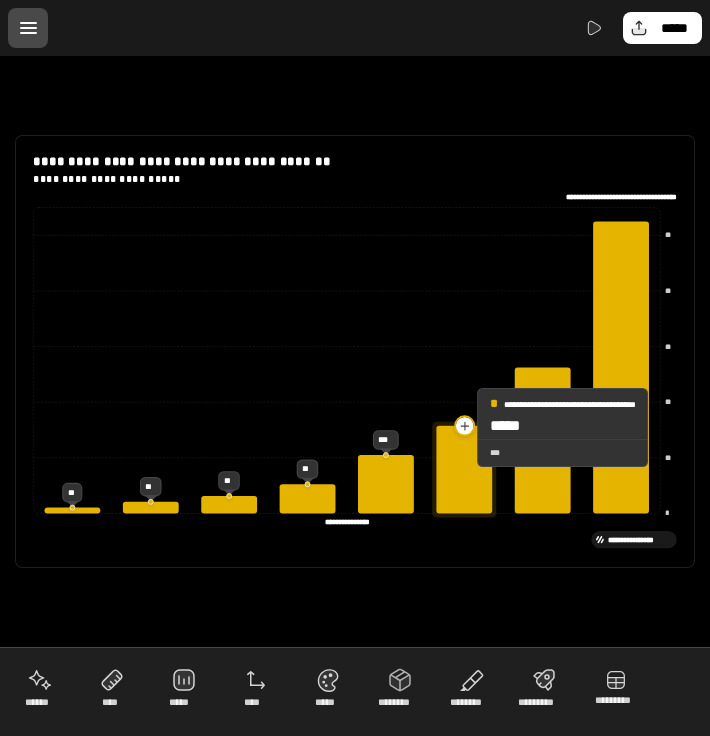 click 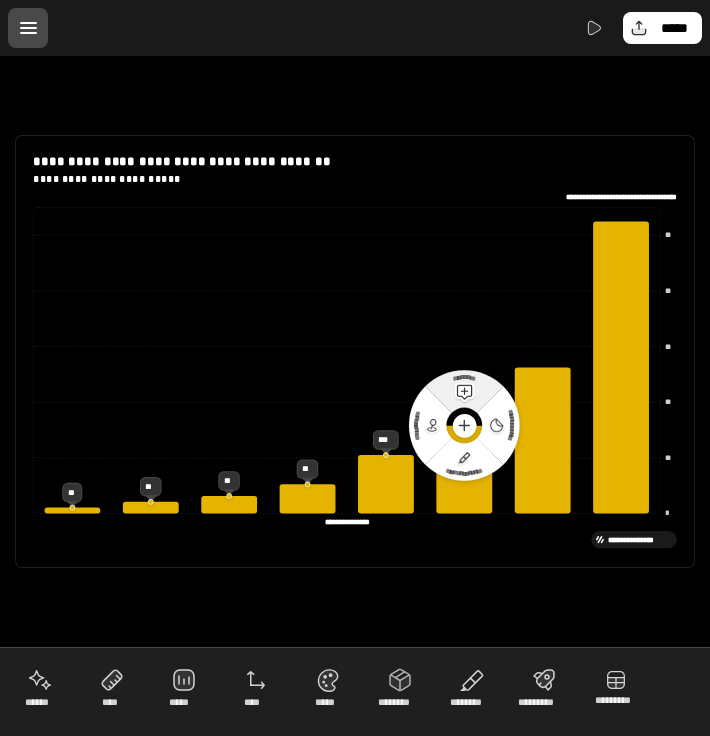 click 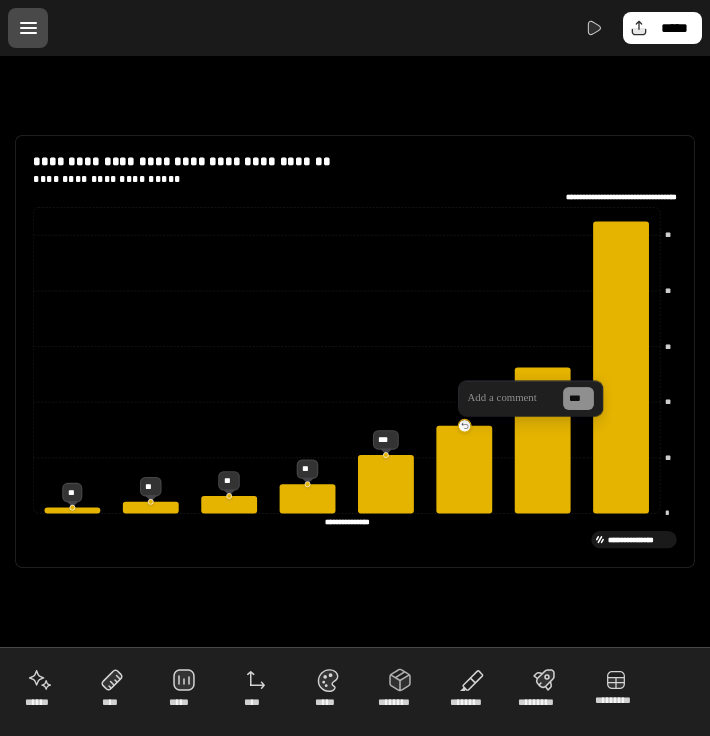 type 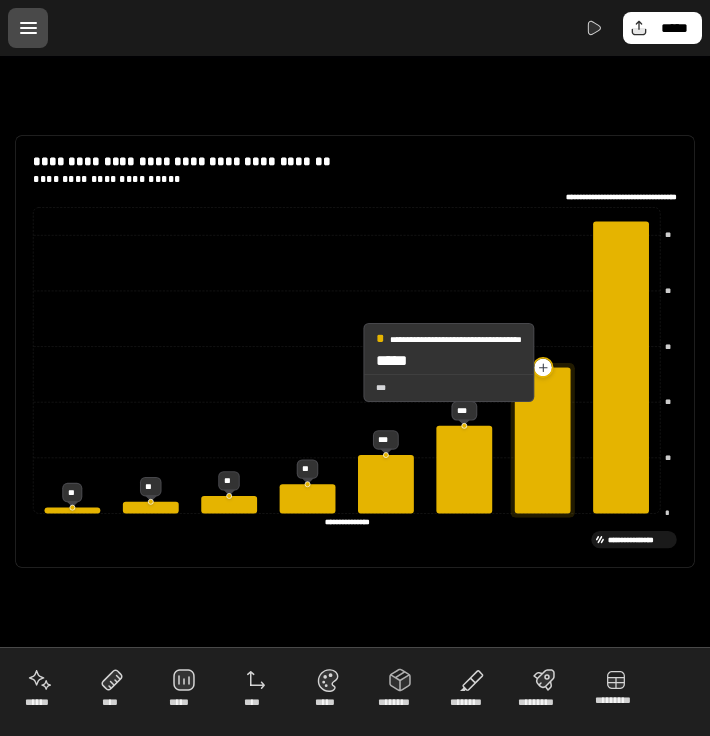 click 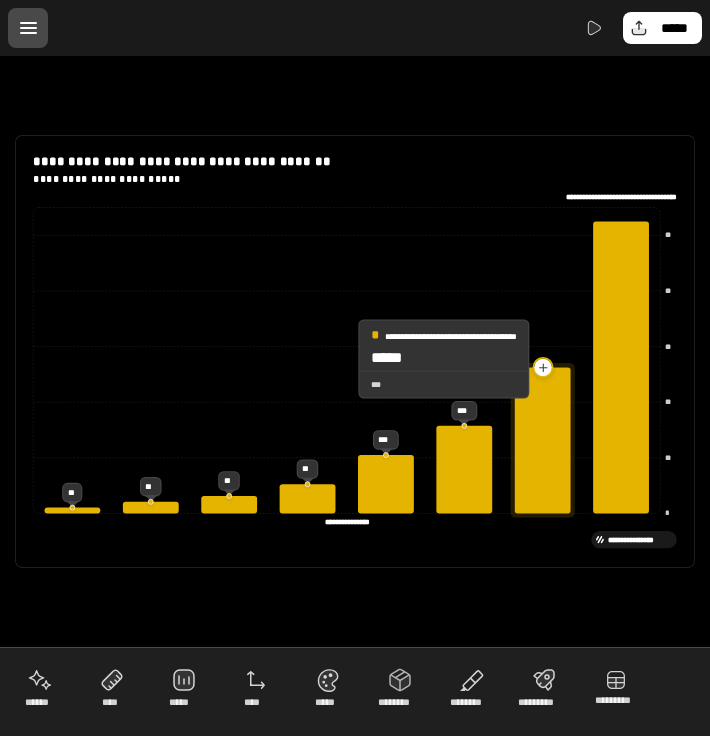 click 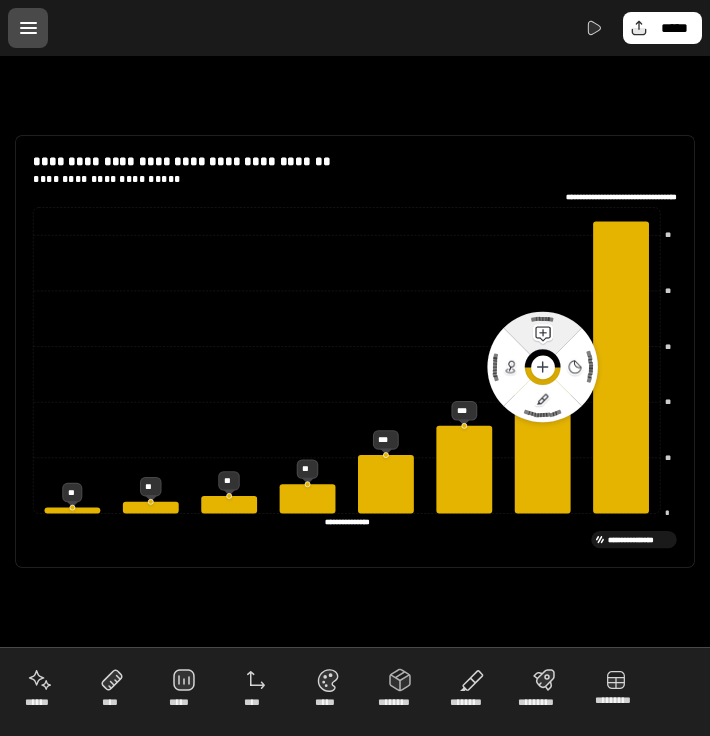 click on "********" 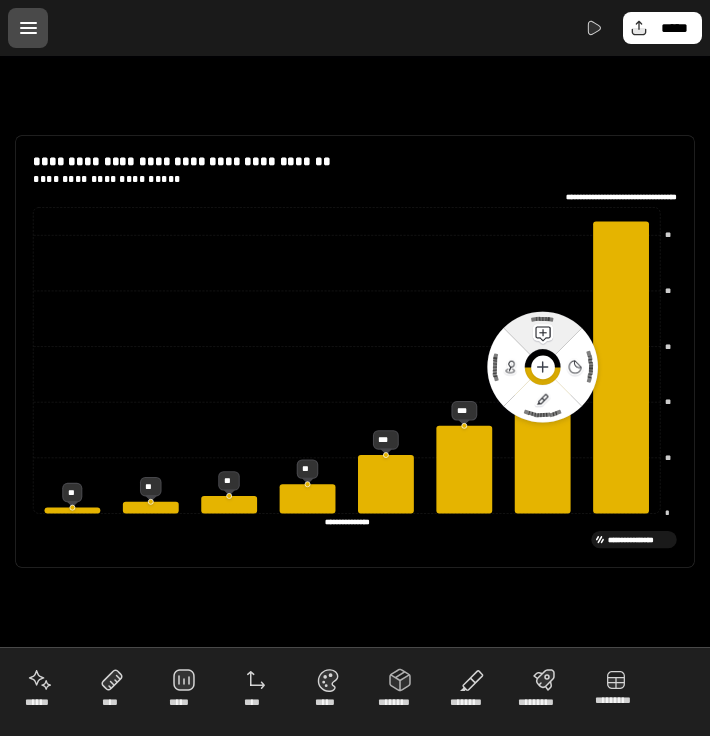 click on "********" 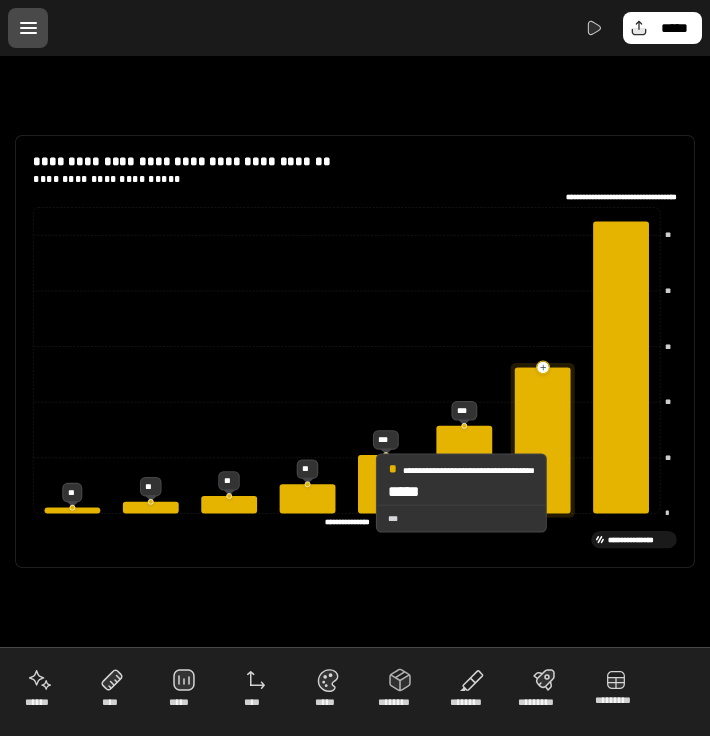 drag, startPoint x: 563, startPoint y: 493, endPoint x: 303, endPoint y: 328, distance: 307.93668 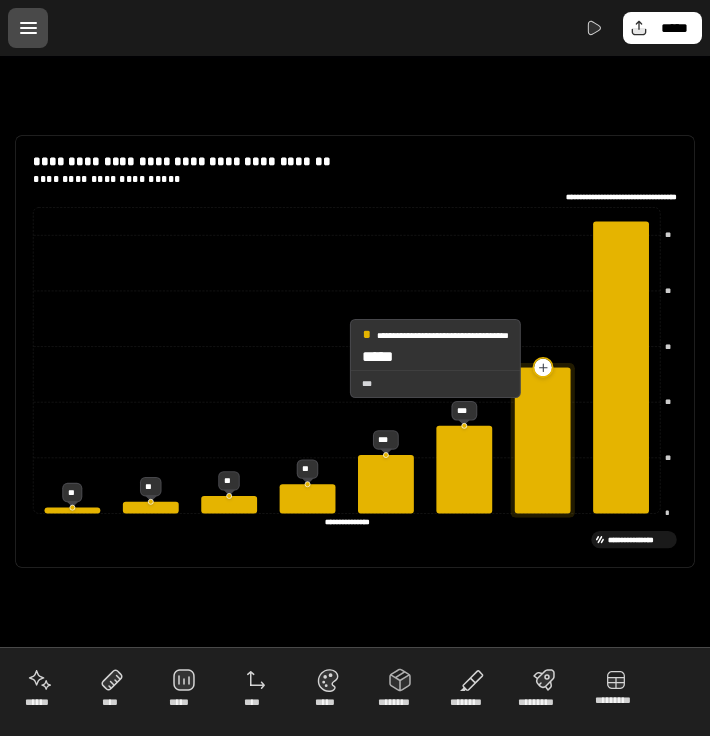 click 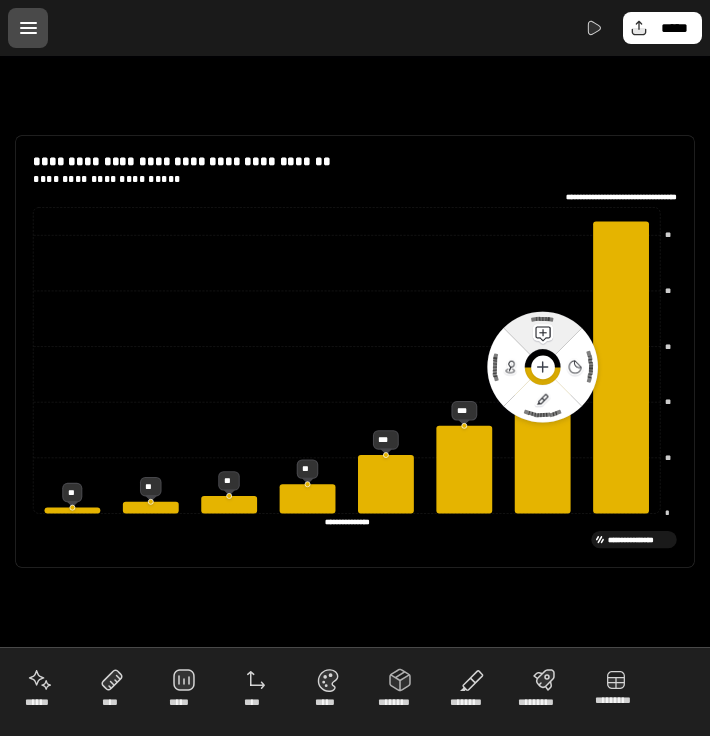 click 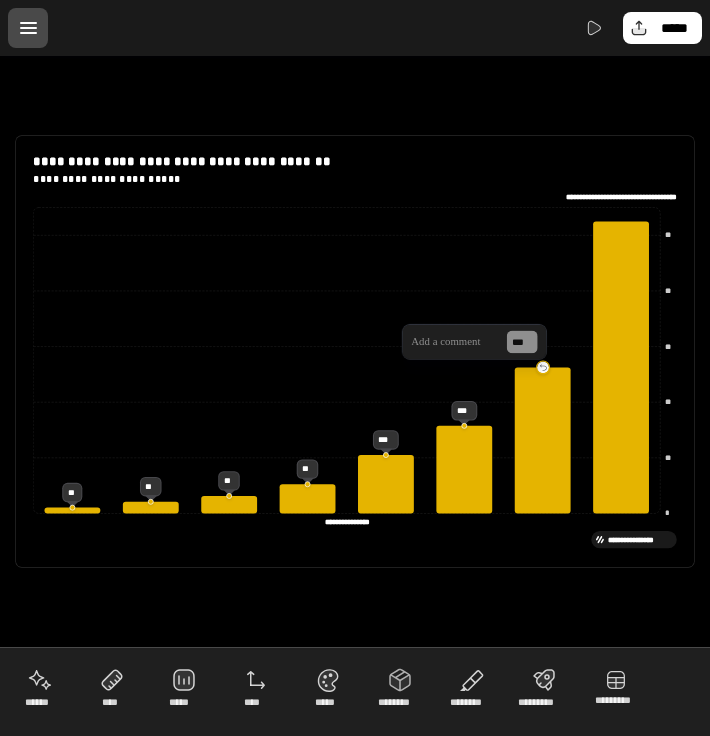 type 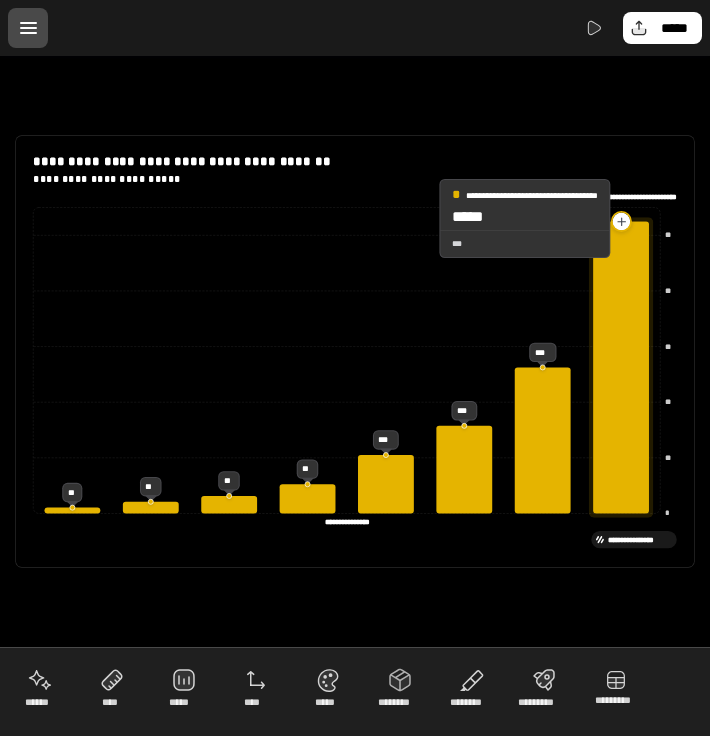 click 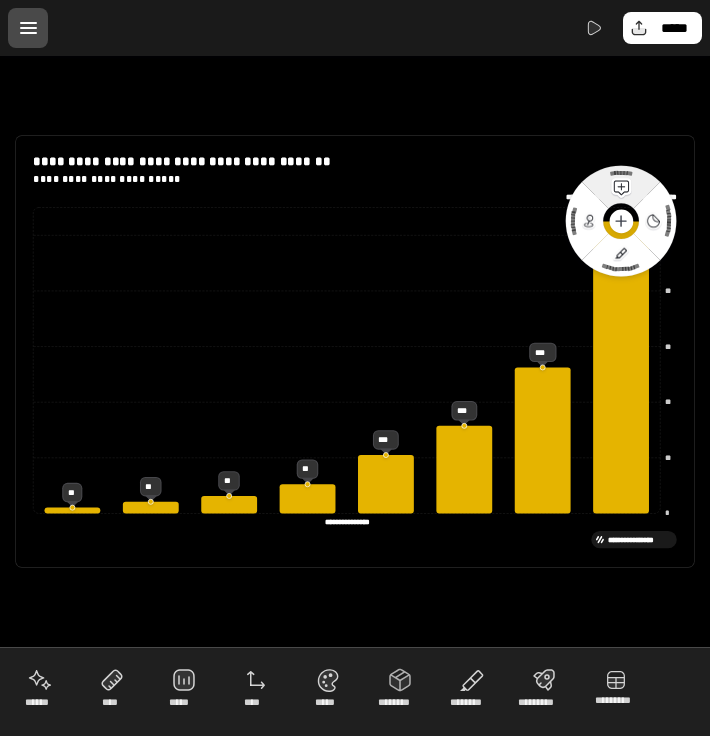 click on "********" 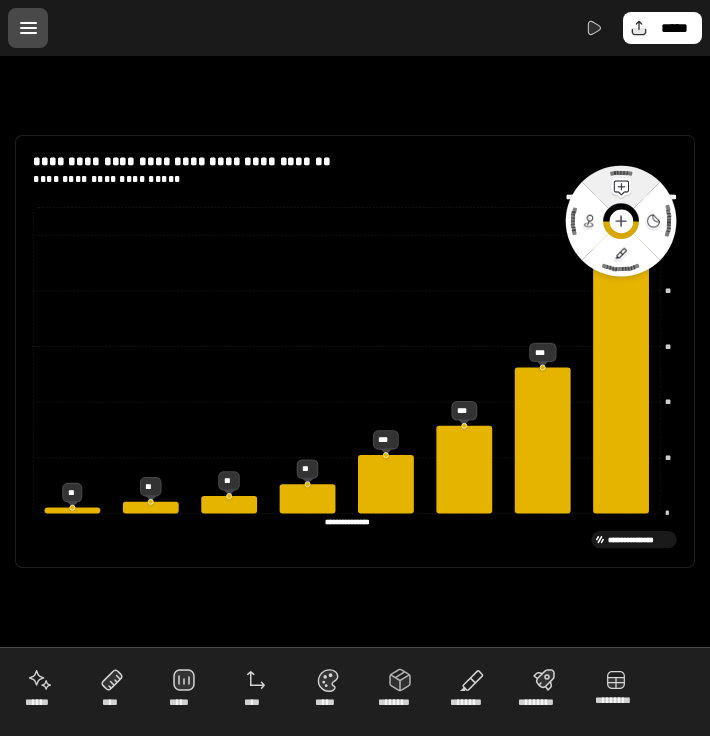 click 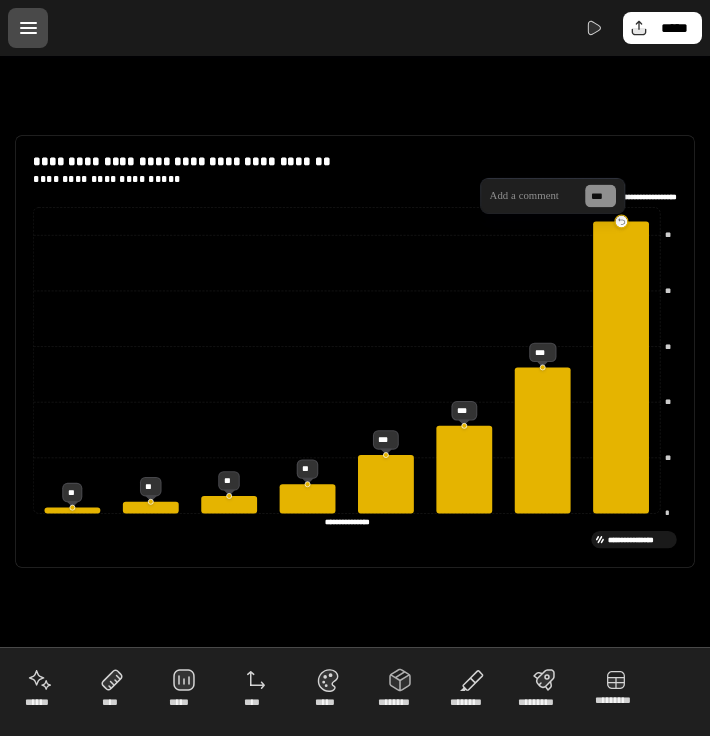 type 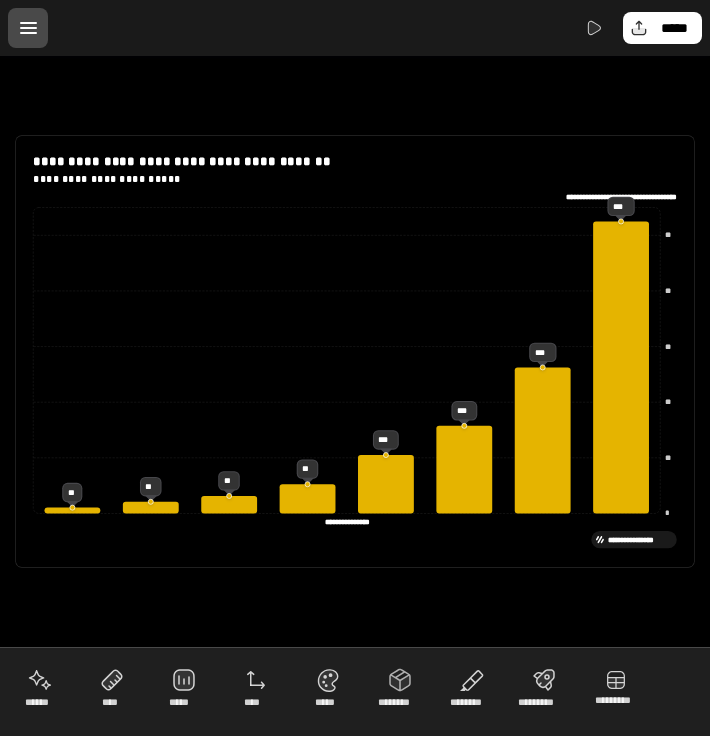 click on "**********" 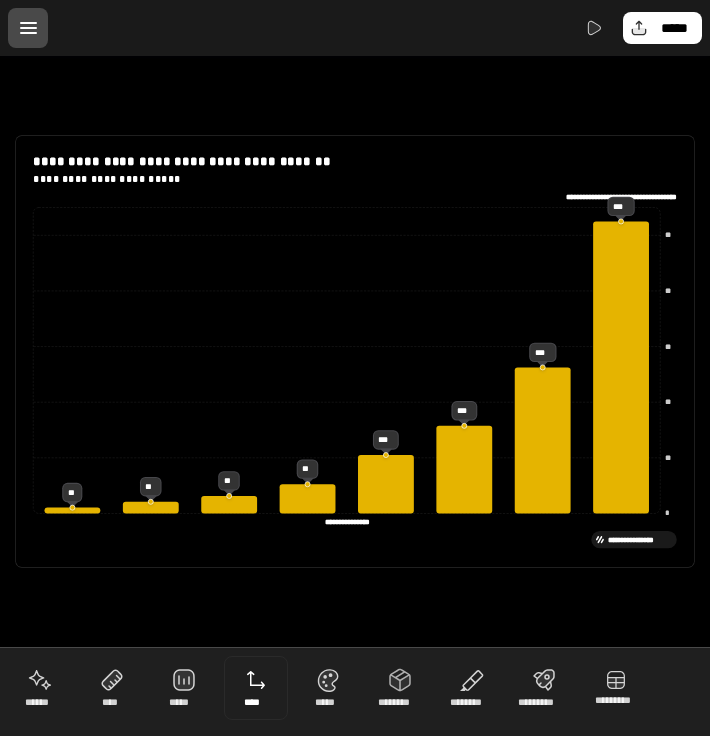 click at bounding box center [256, 688] 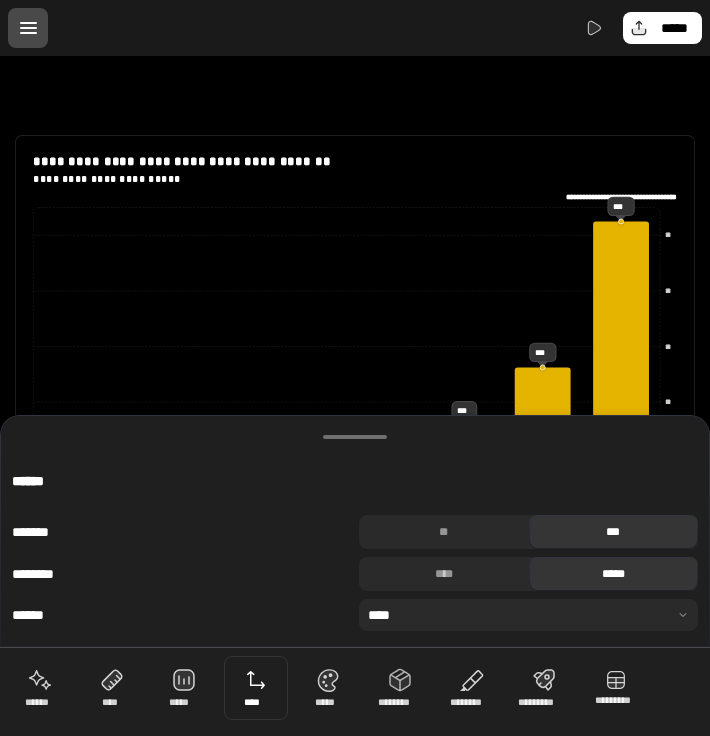 click on "**********" at bounding box center [528, 615] 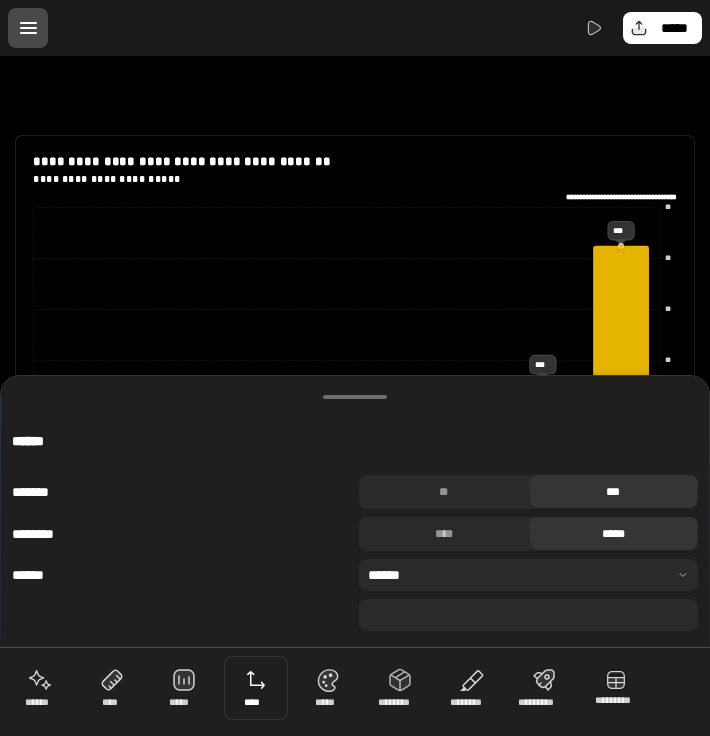 click on "**********" at bounding box center (355, 531) 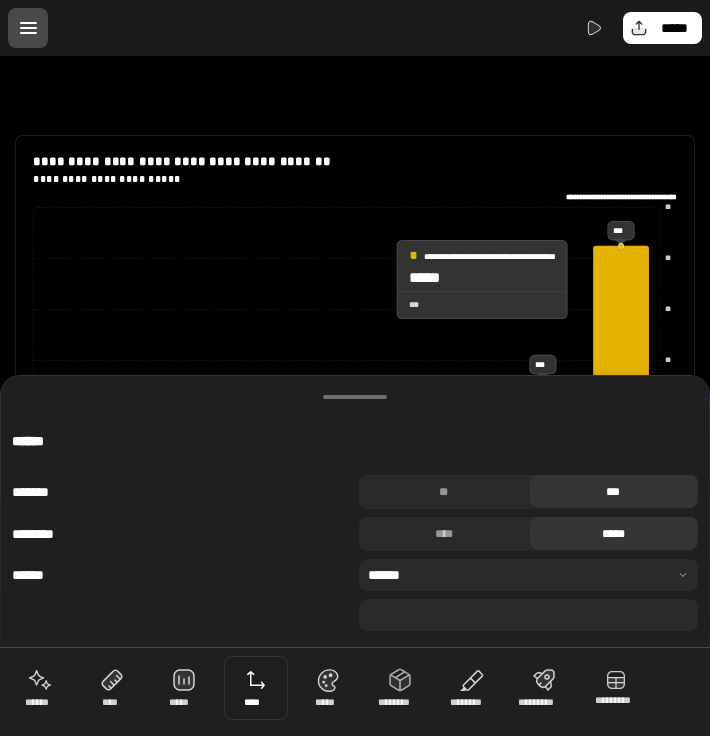 click 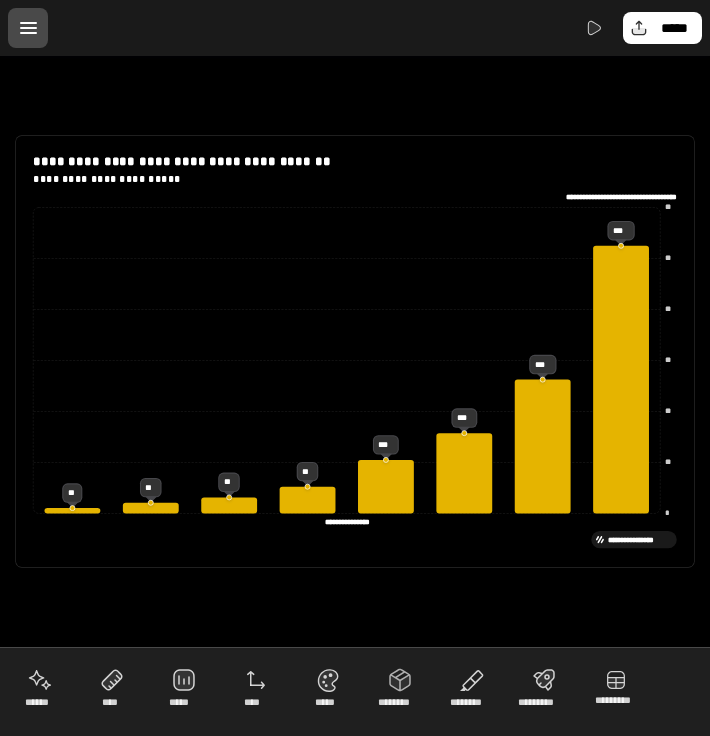click on "**********" at bounding box center [355, 351] 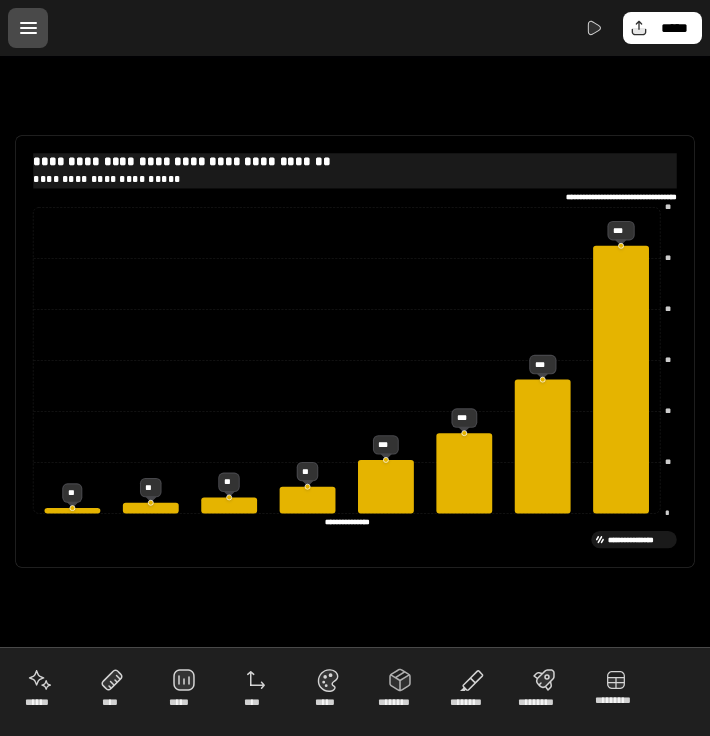select on "******" 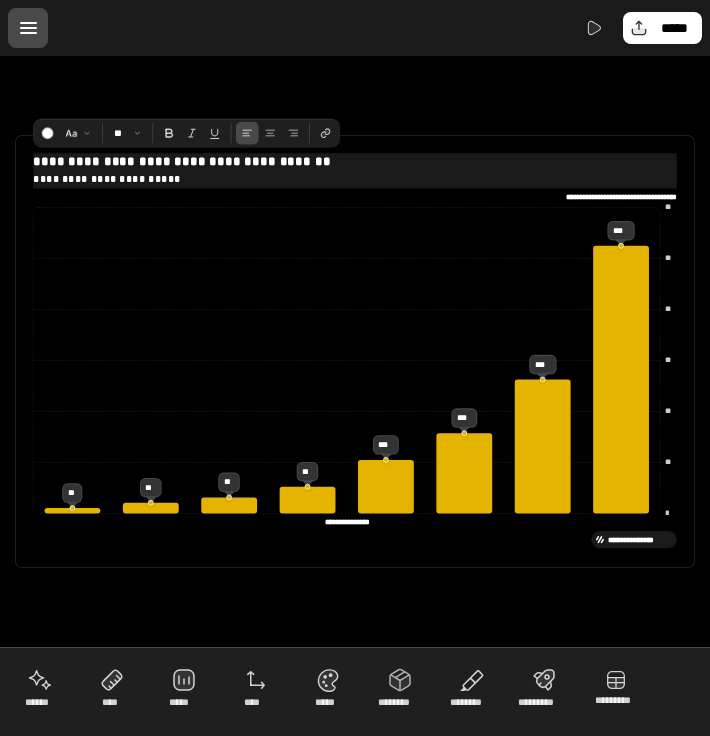 click on "**********" at bounding box center (355, 161) 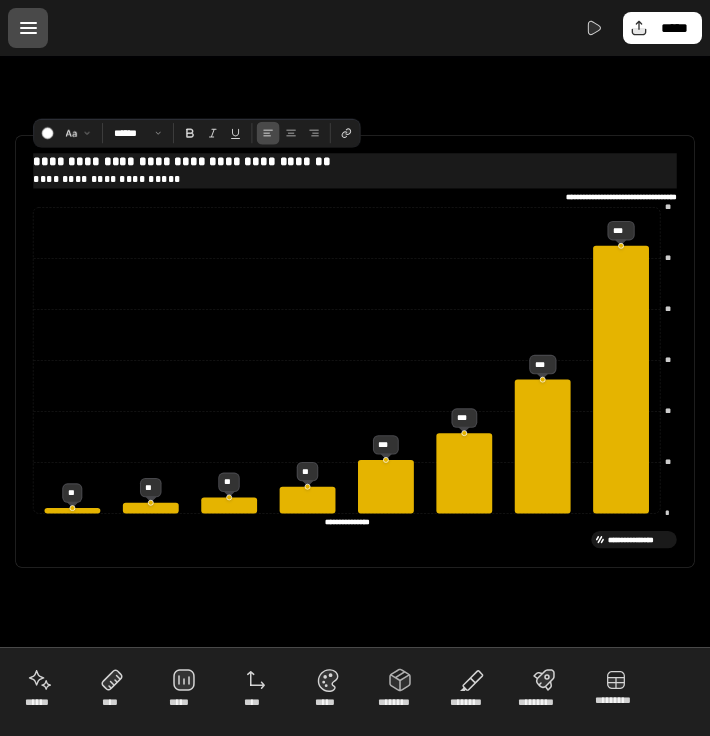 select on "*" 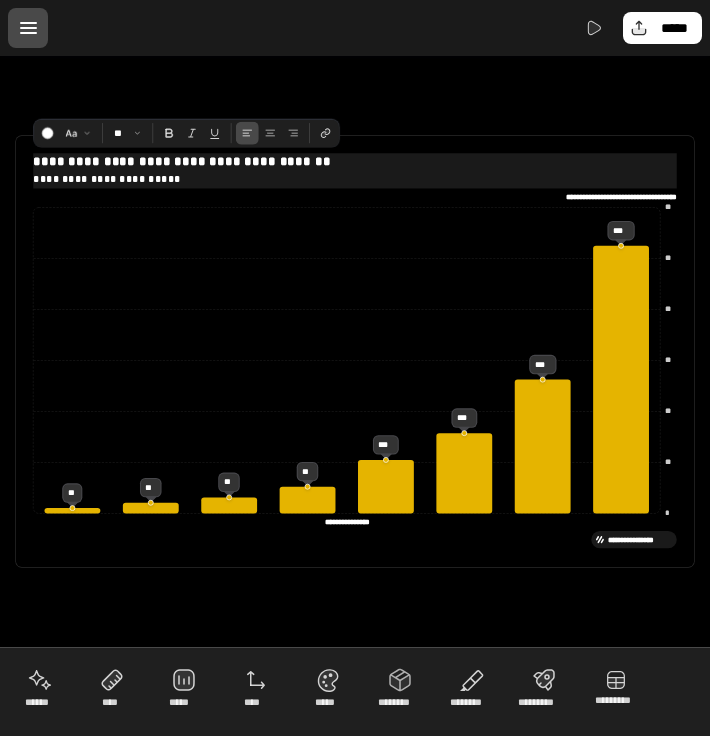 drag, startPoint x: 295, startPoint y: 158, endPoint x: 17, endPoint y: 158, distance: 278 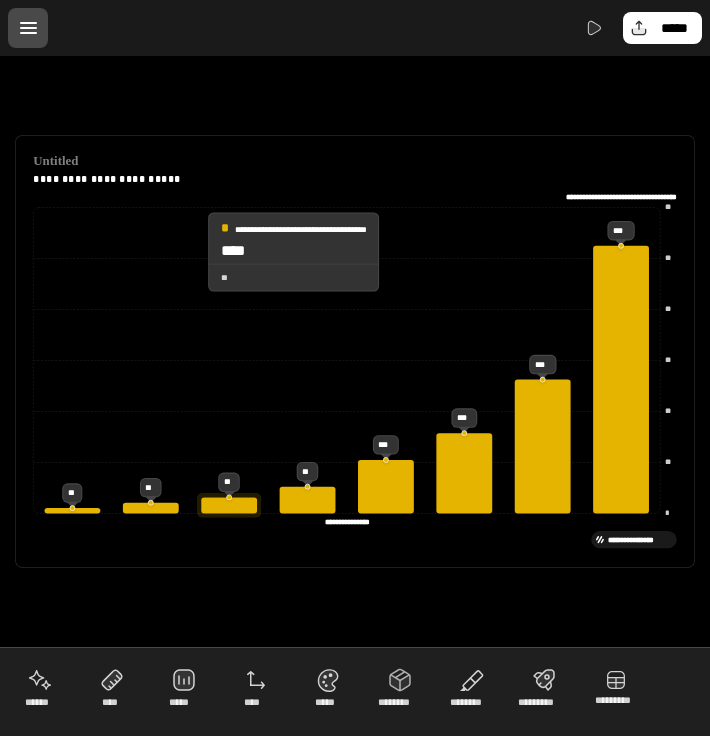 click 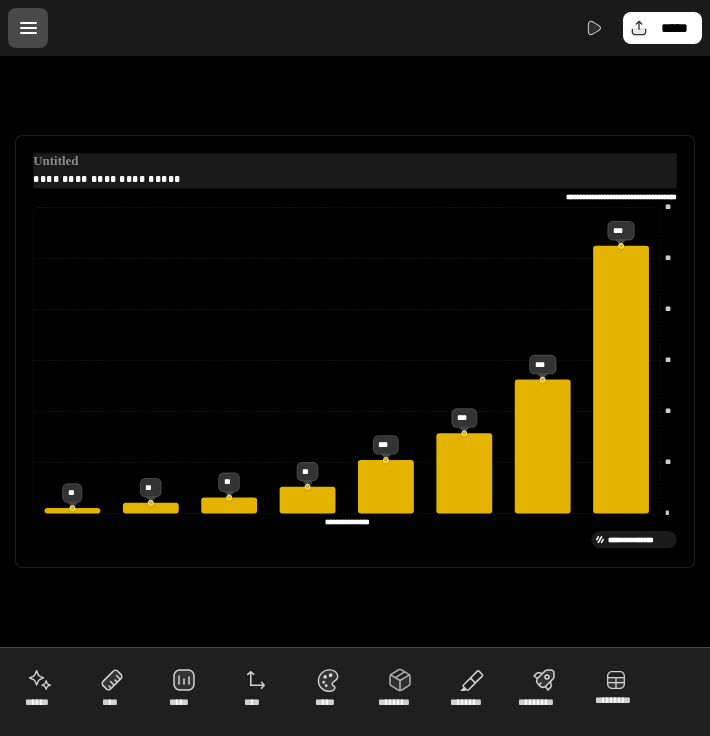 click on "**********" at bounding box center [355, 169] 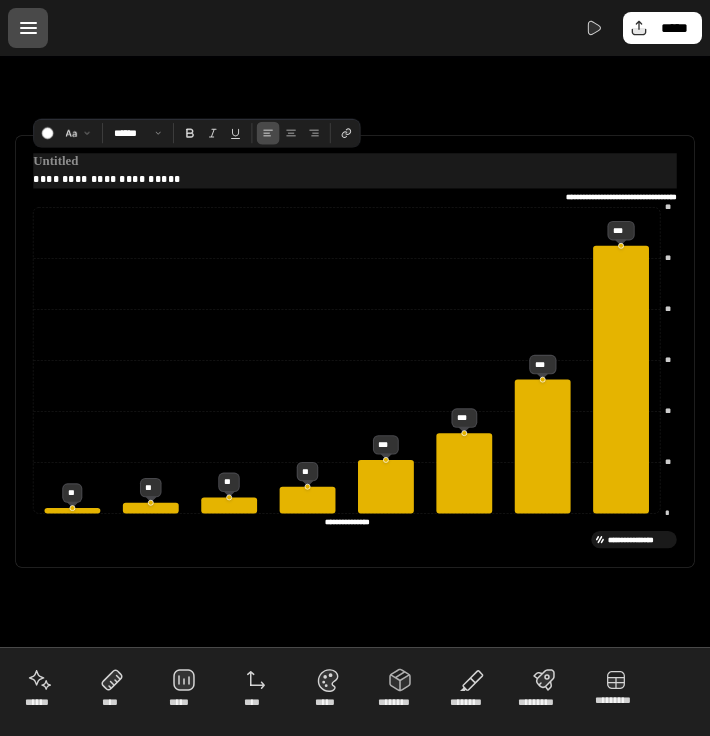 drag, startPoint x: 159, startPoint y: 176, endPoint x: -34, endPoint y: 180, distance: 193.04144 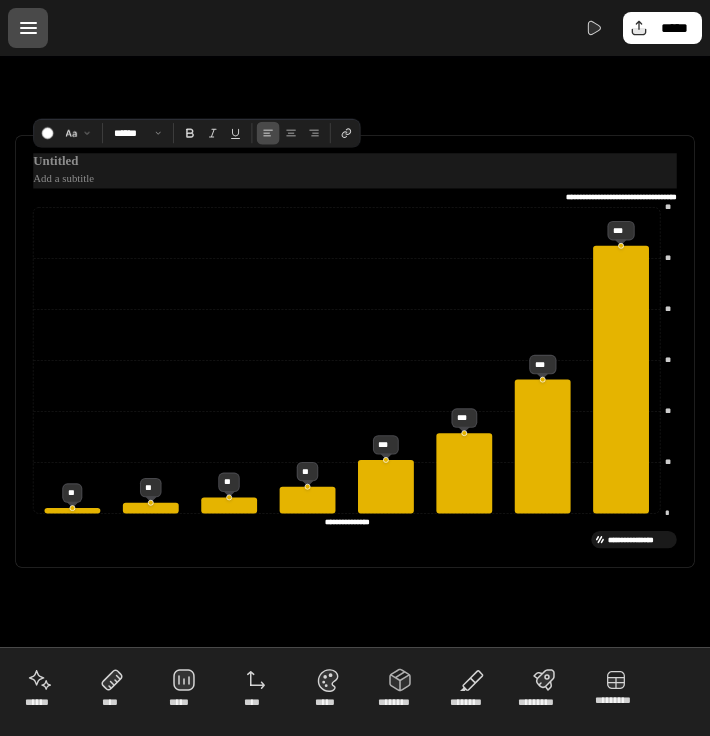 click at bounding box center [355, 161] 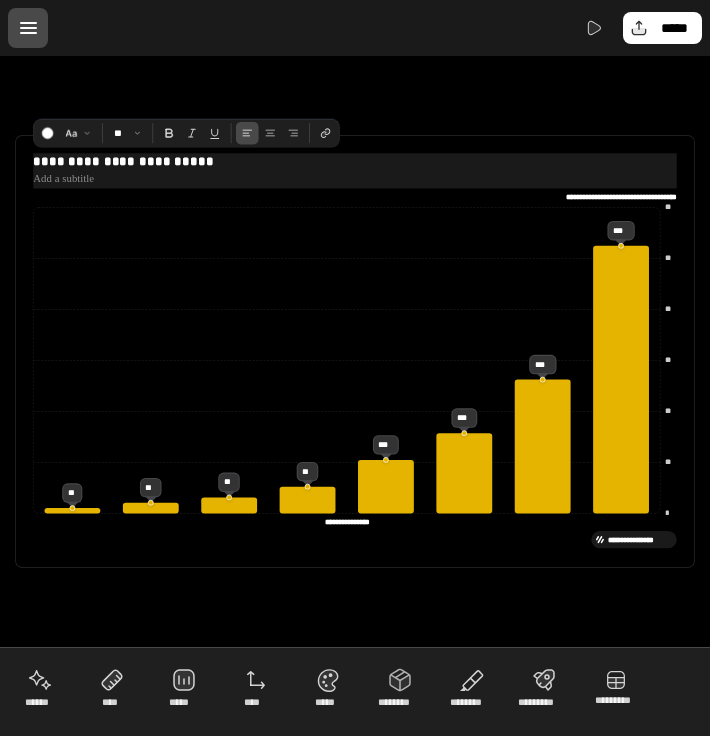 select on "****" 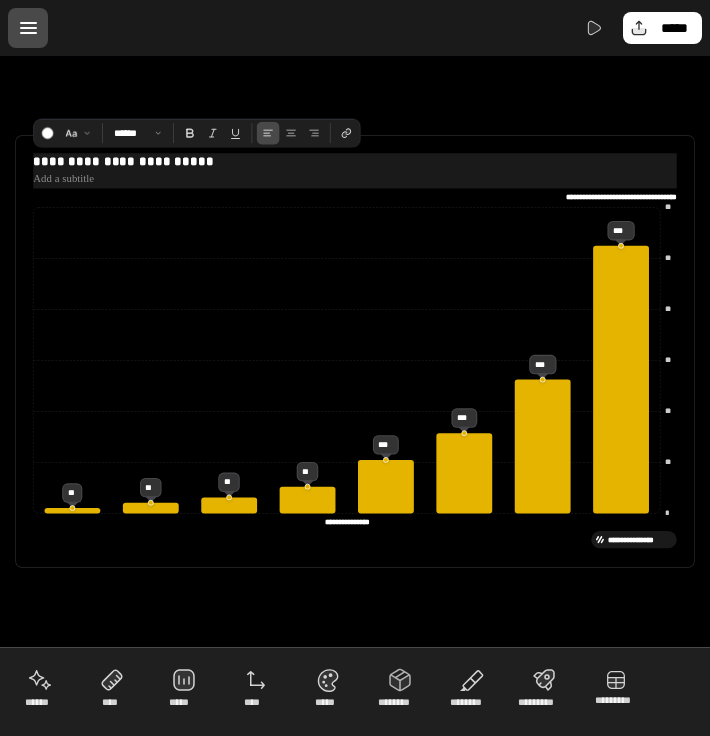 click at bounding box center (355, 178) 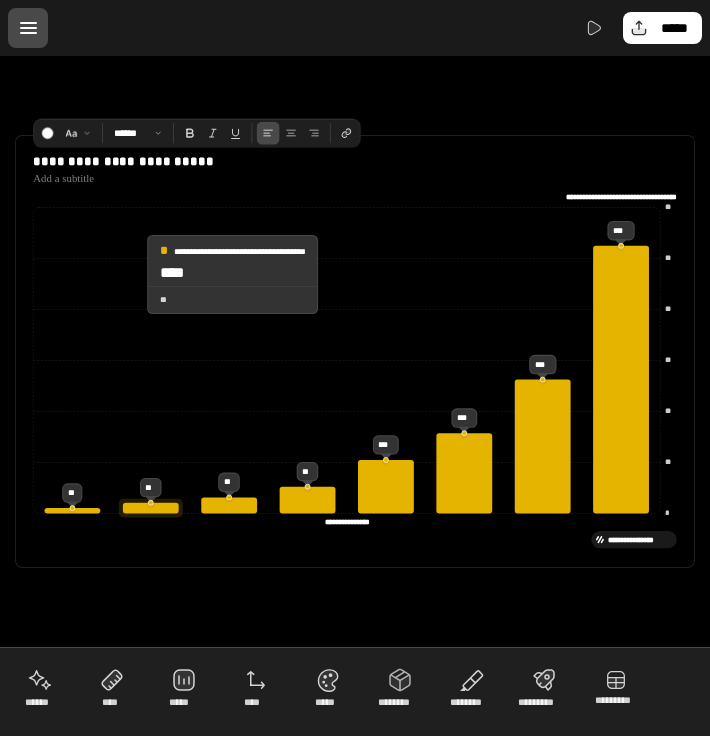 click 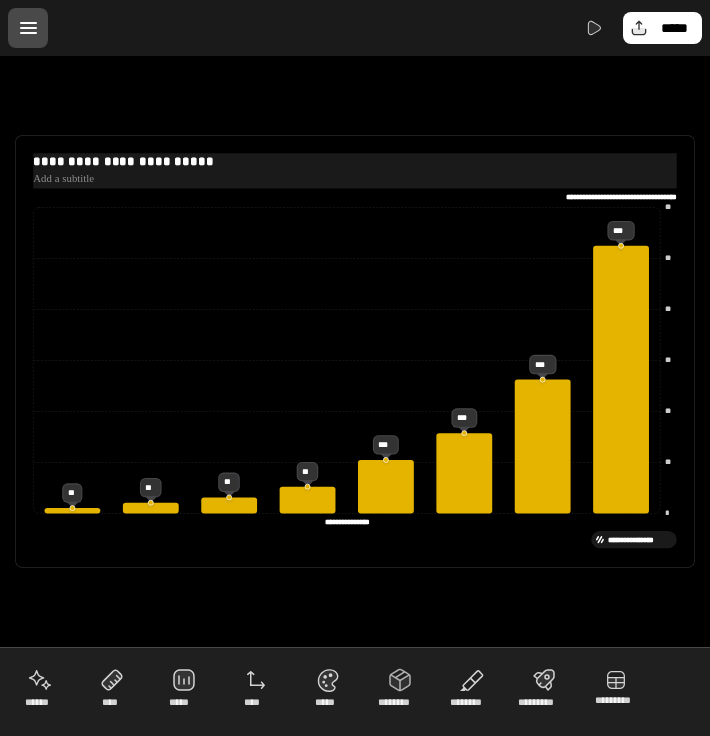 select on "******" 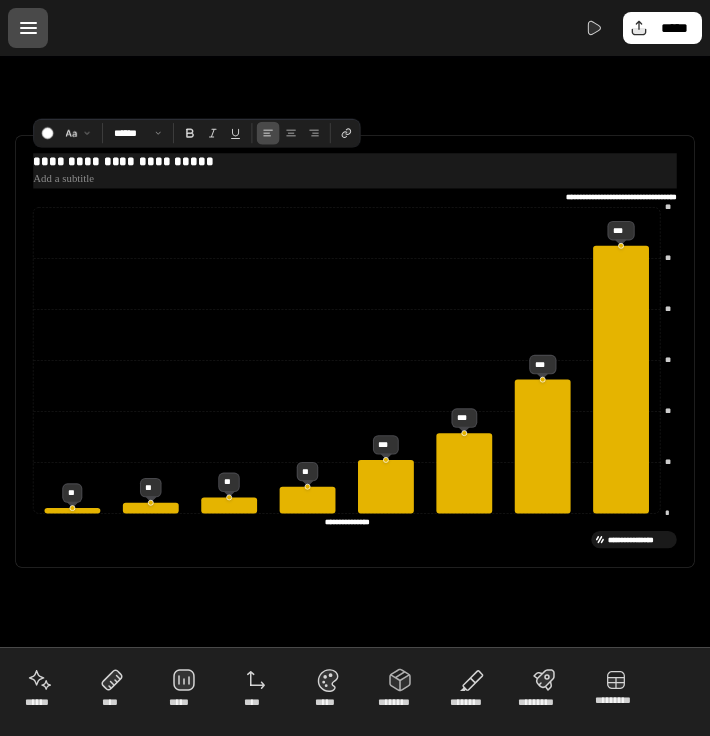 click at bounding box center [355, 178] 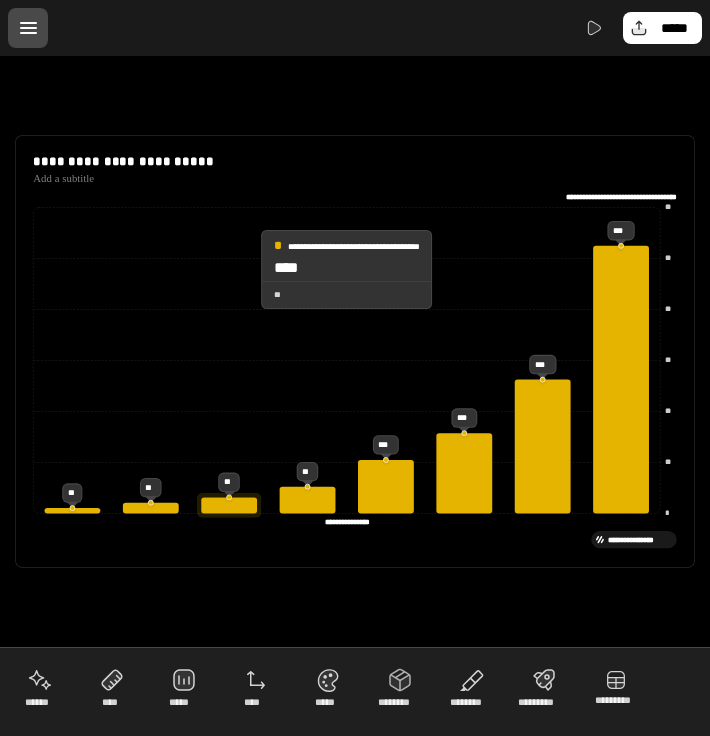 click 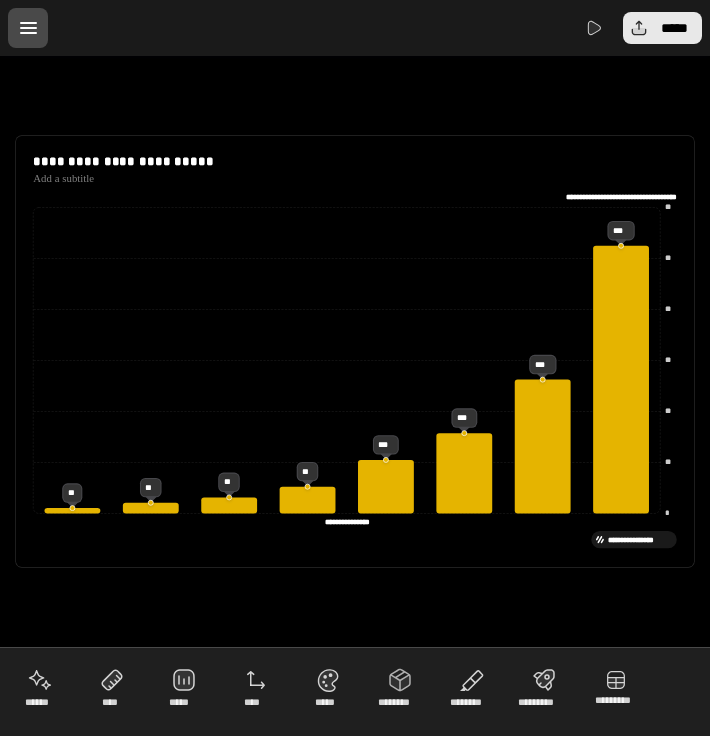 click on "*****" at bounding box center [674, 28] 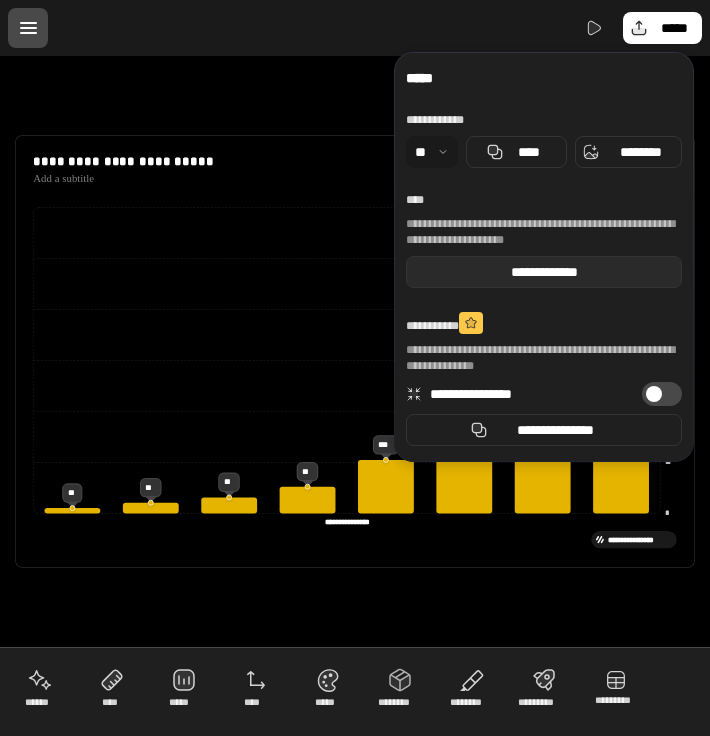 click on "**********" at bounding box center (544, 272) 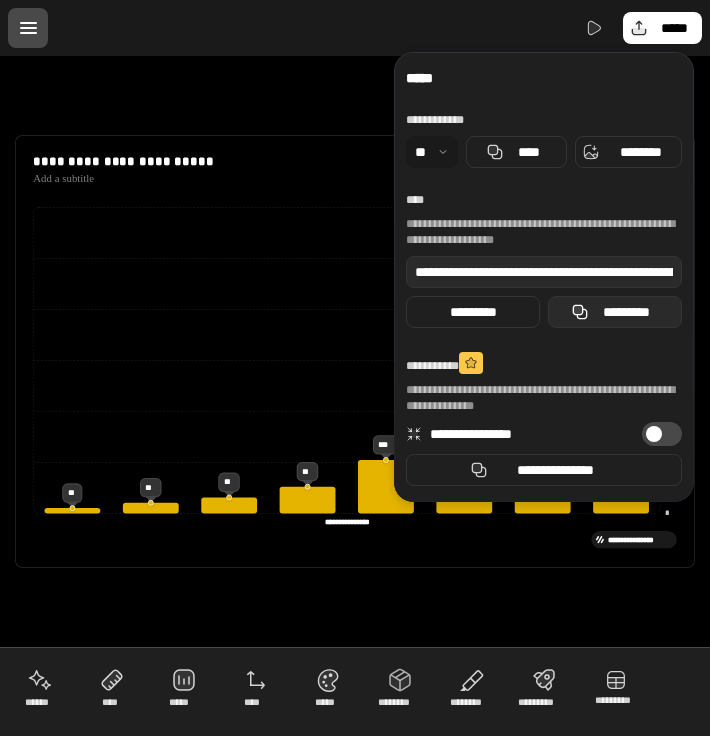 click on "*********" at bounding box center (627, 312) 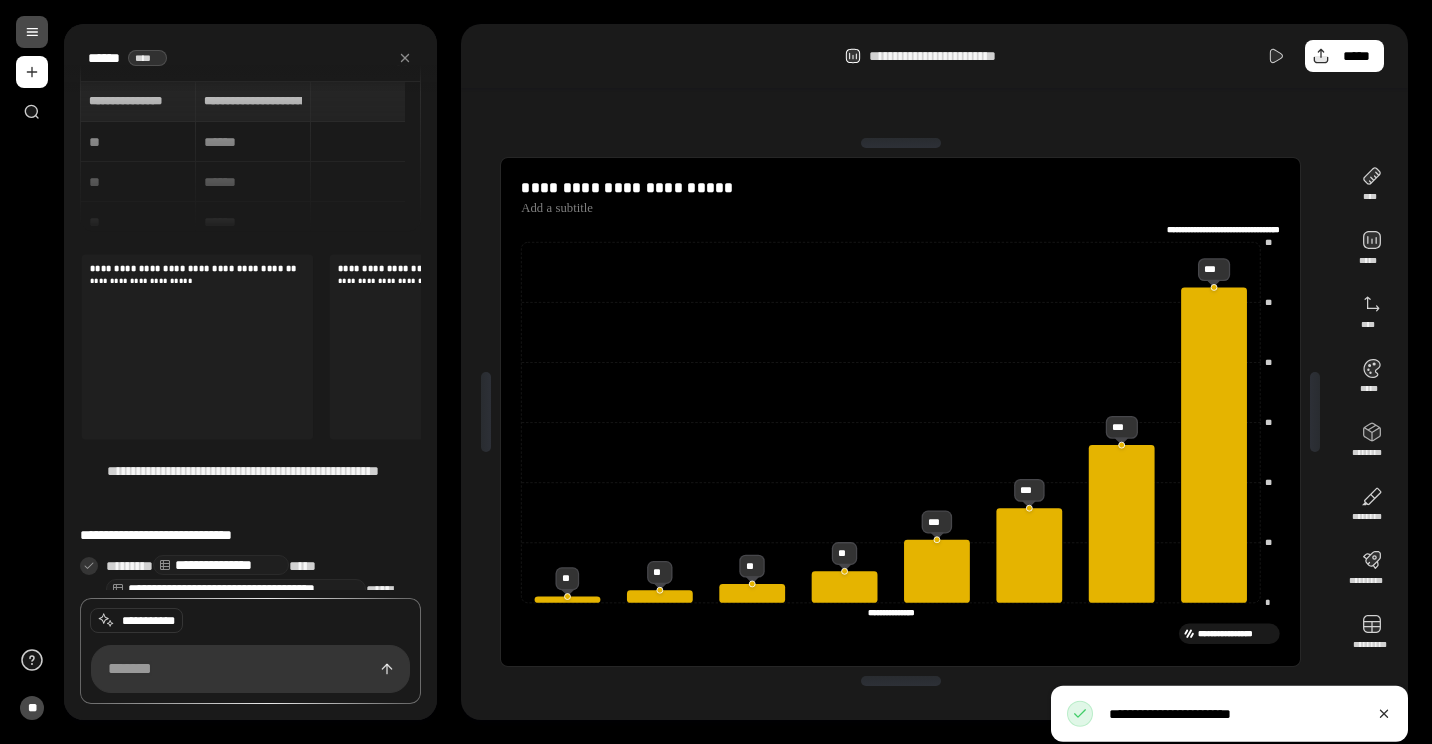 scroll, scrollTop: 135, scrollLeft: 0, axis: vertical 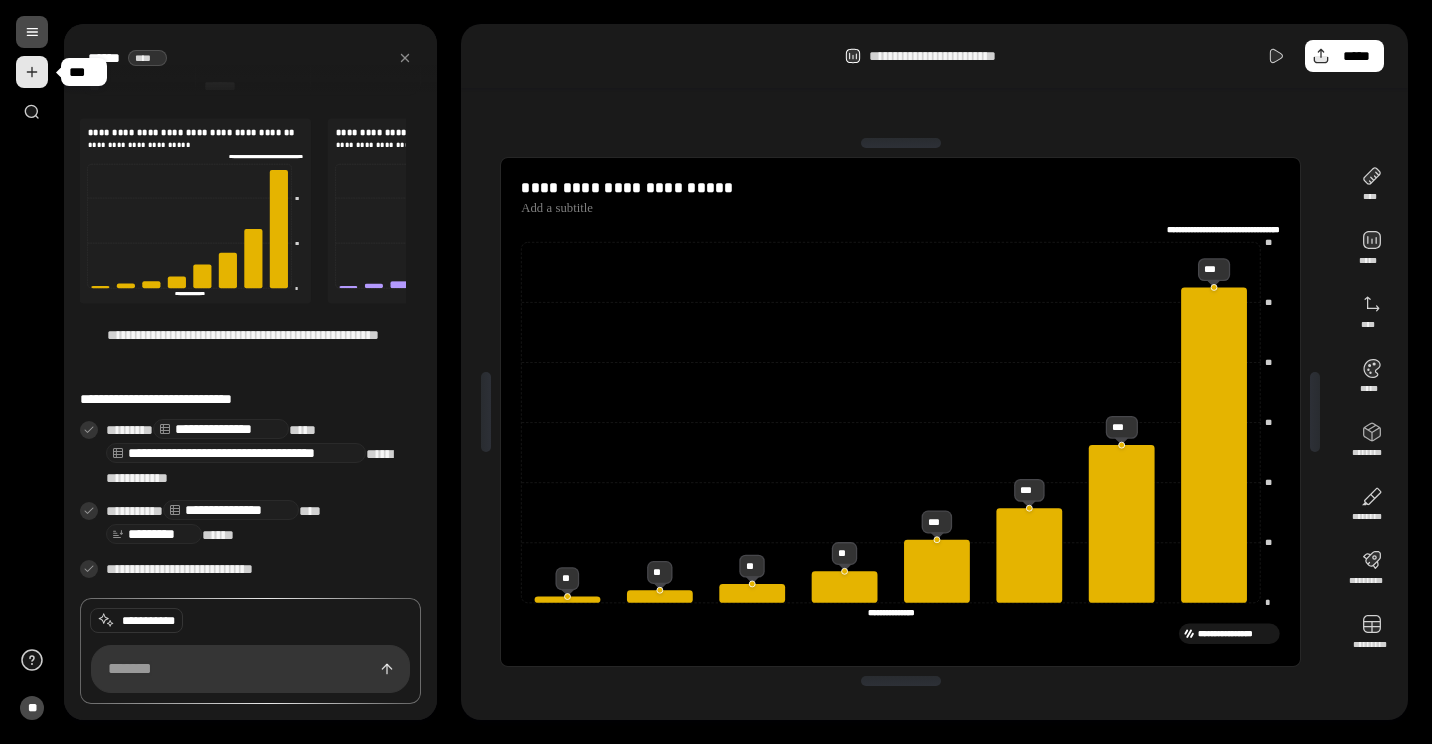 click at bounding box center [32, 72] 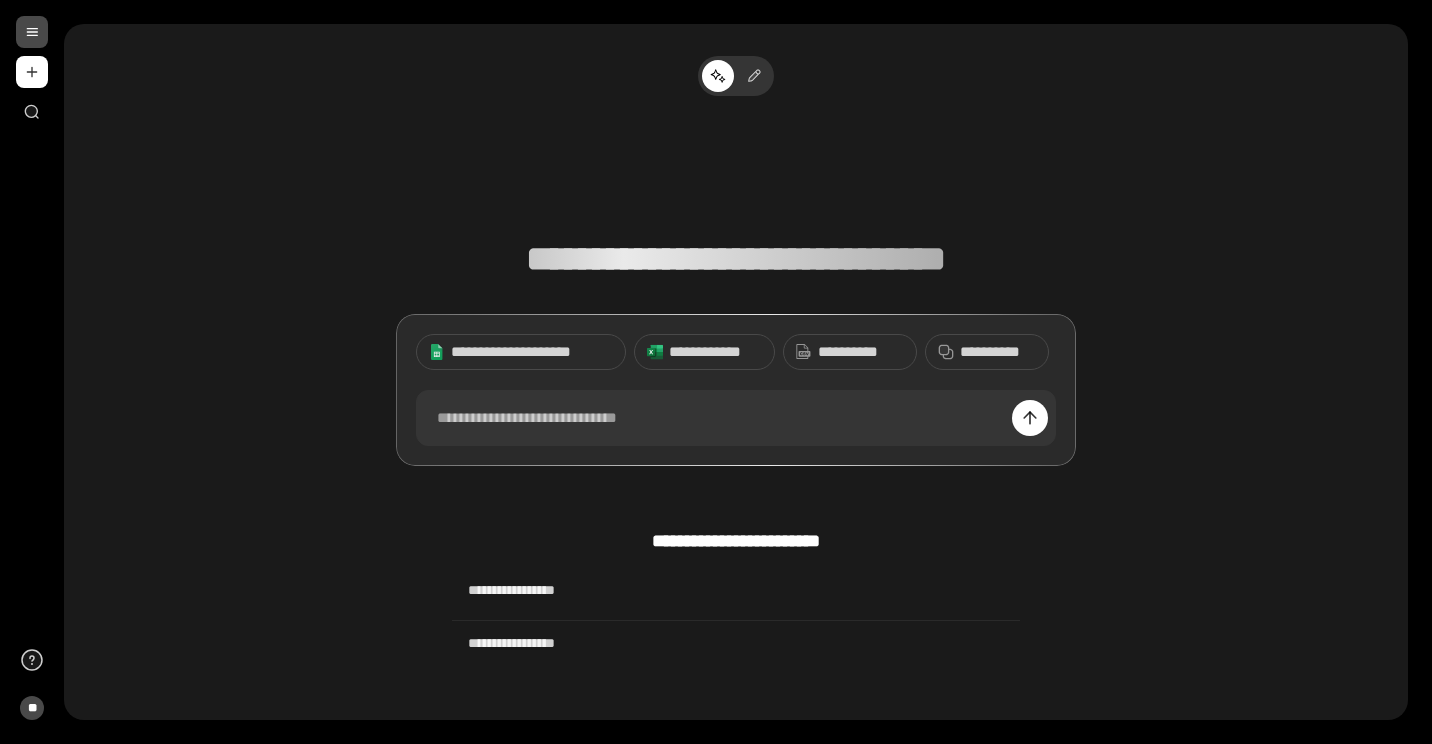 click on "**********" at bounding box center (736, 408) 